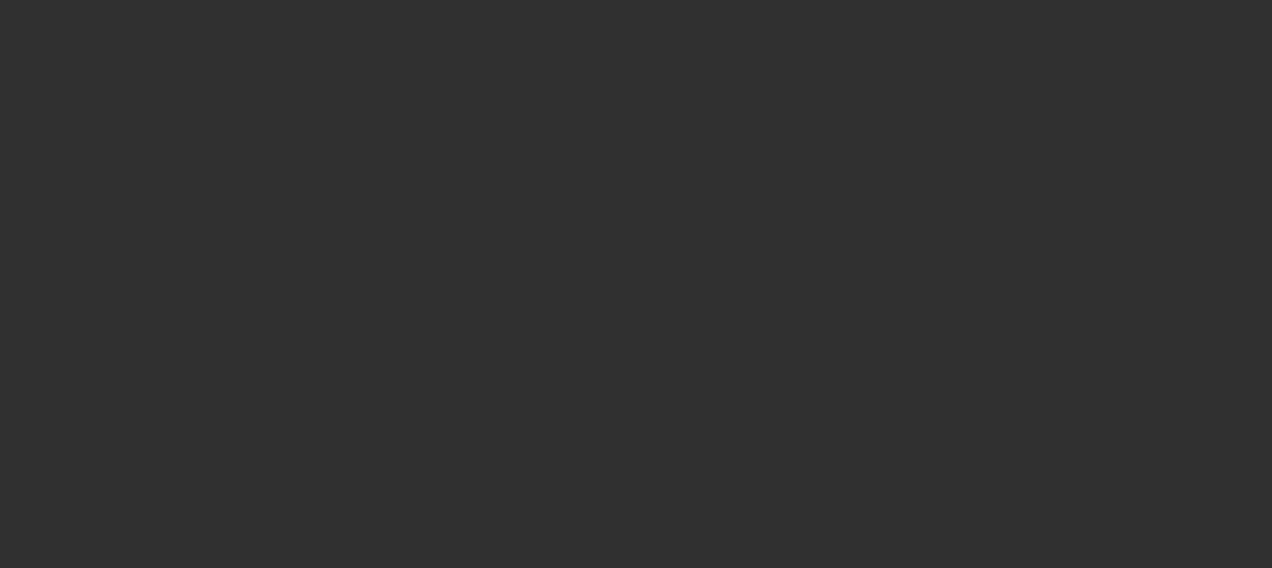 scroll, scrollTop: 0, scrollLeft: 0, axis: both 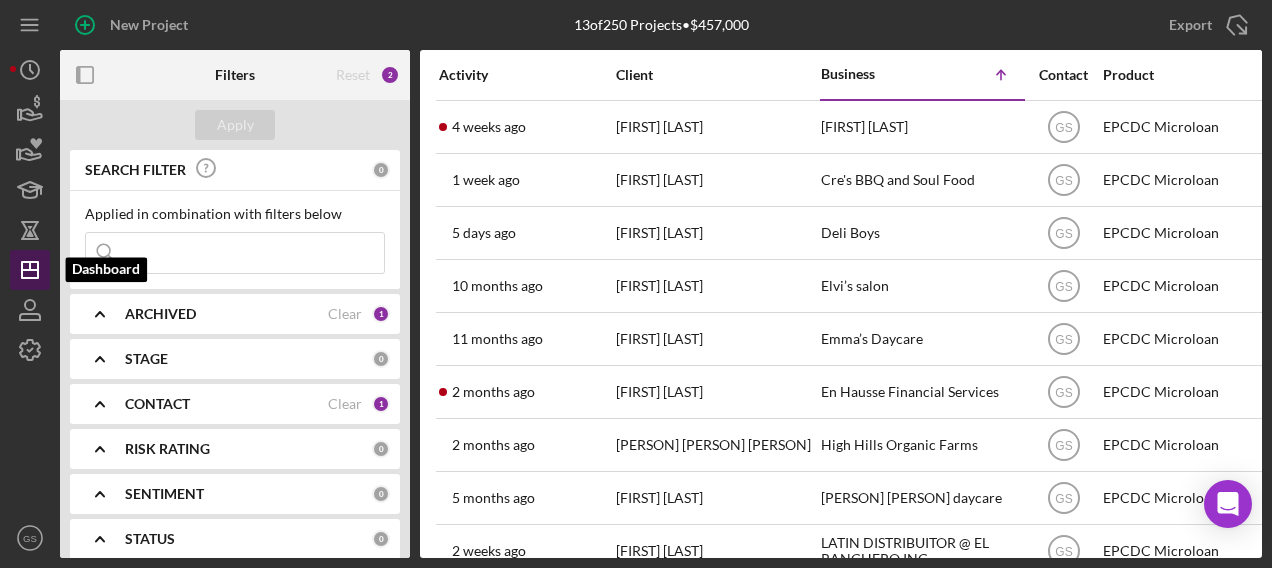 click 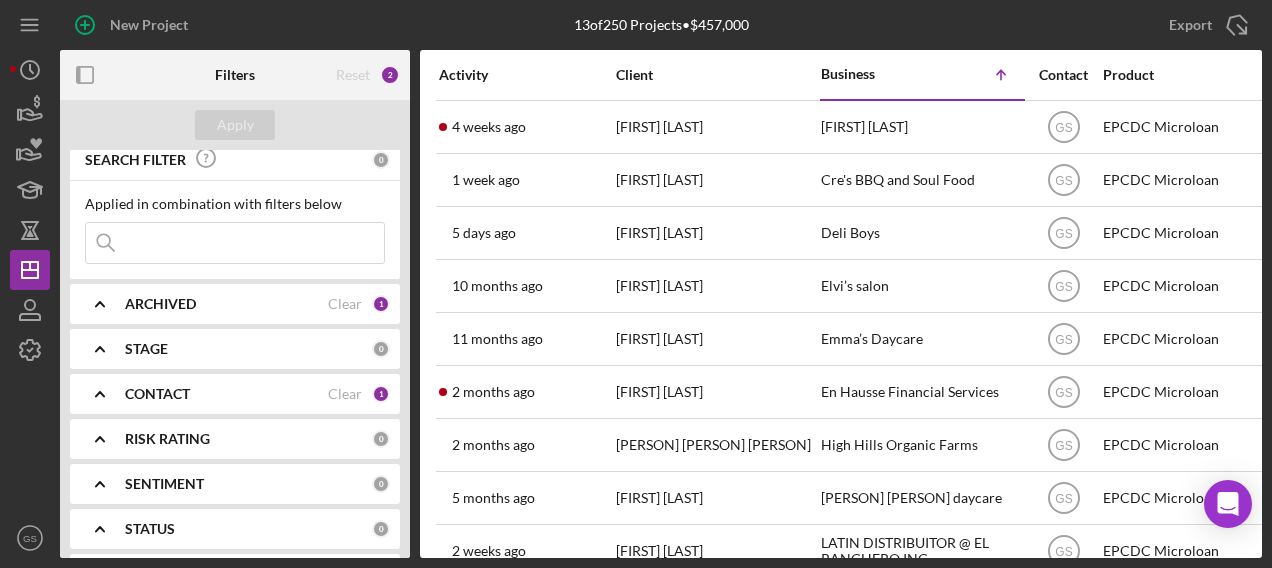 scroll, scrollTop: 0, scrollLeft: 0, axis: both 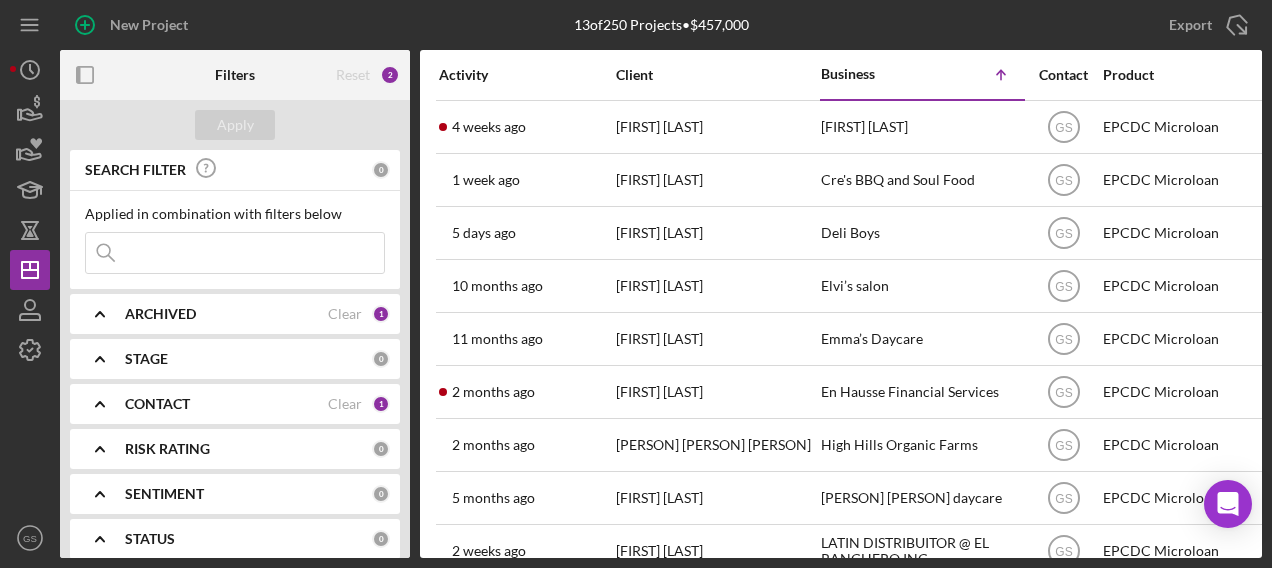 click on "CONTACT   Clear 1" at bounding box center (257, 404) 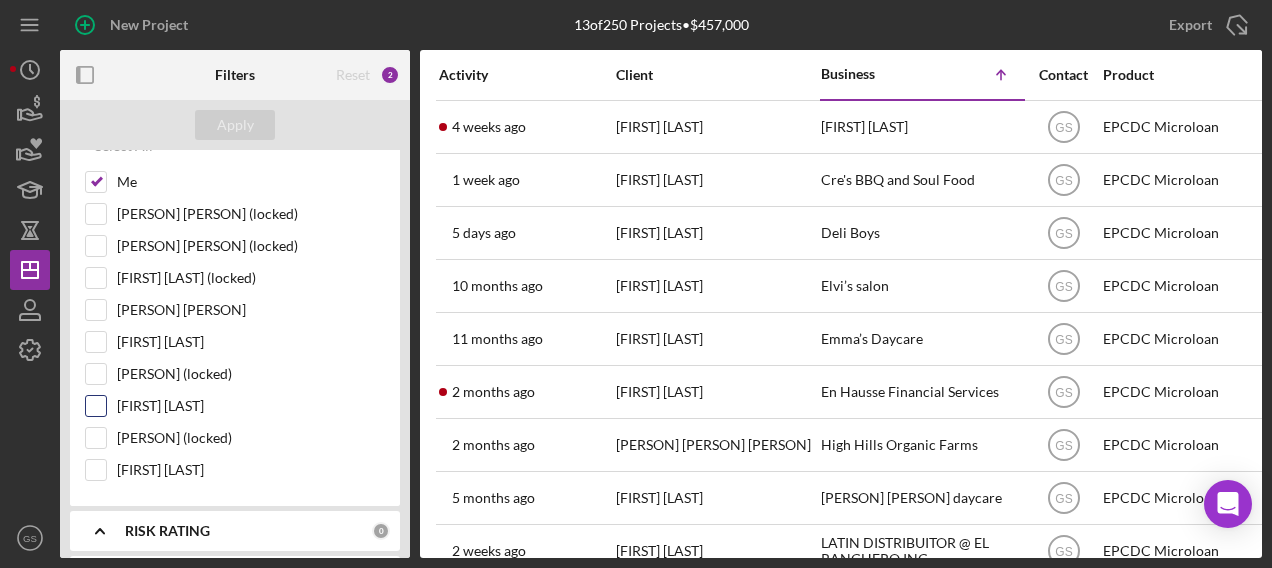 scroll, scrollTop: 305, scrollLeft: 0, axis: vertical 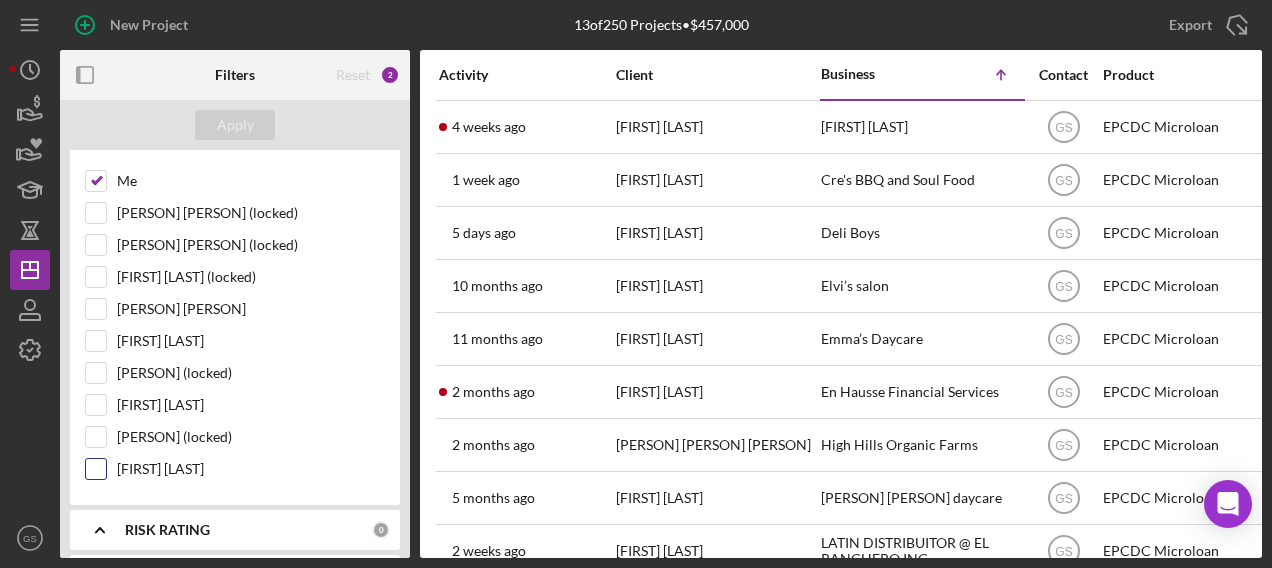 click on "[FIRST] [LAST]" at bounding box center [96, 469] 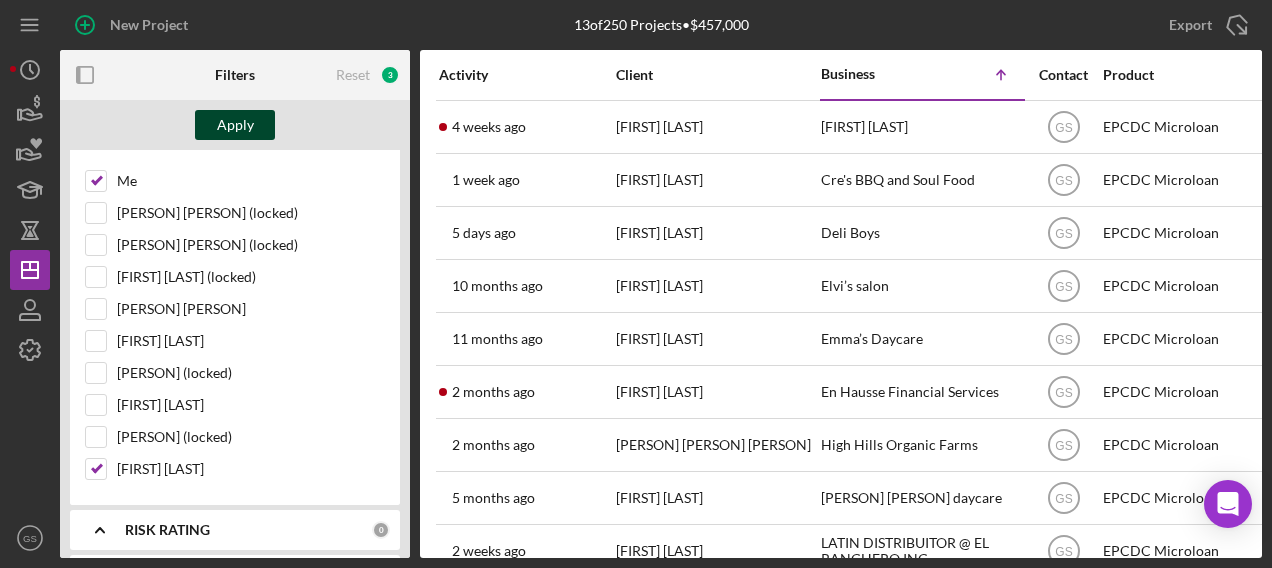 click on "Apply" at bounding box center [235, 125] 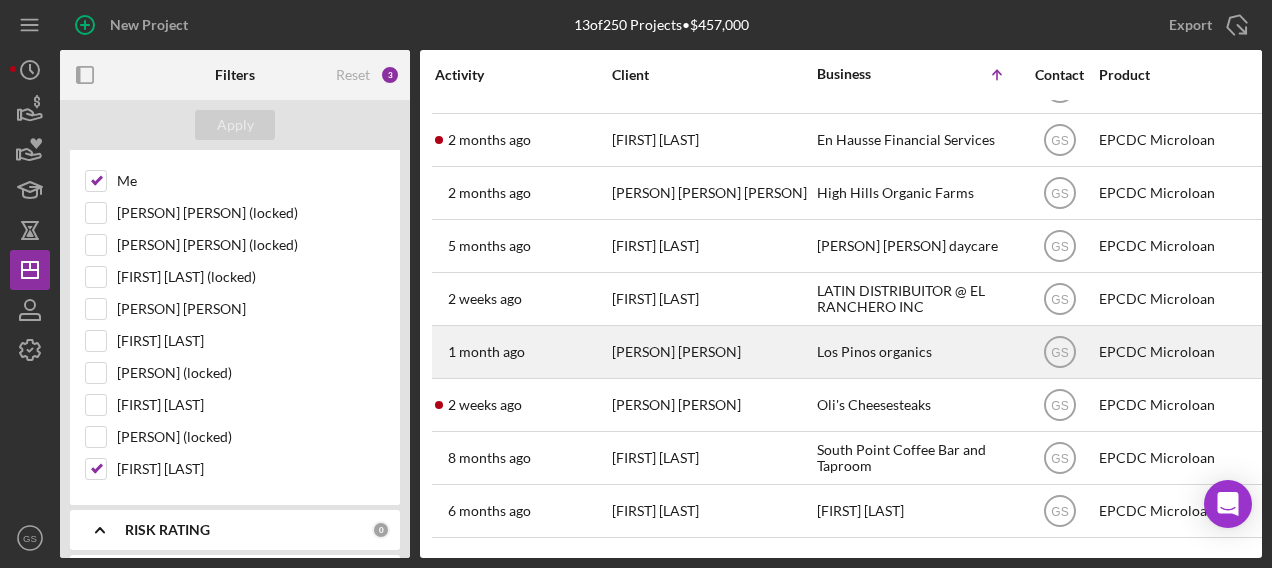 scroll, scrollTop: 263, scrollLeft: 0, axis: vertical 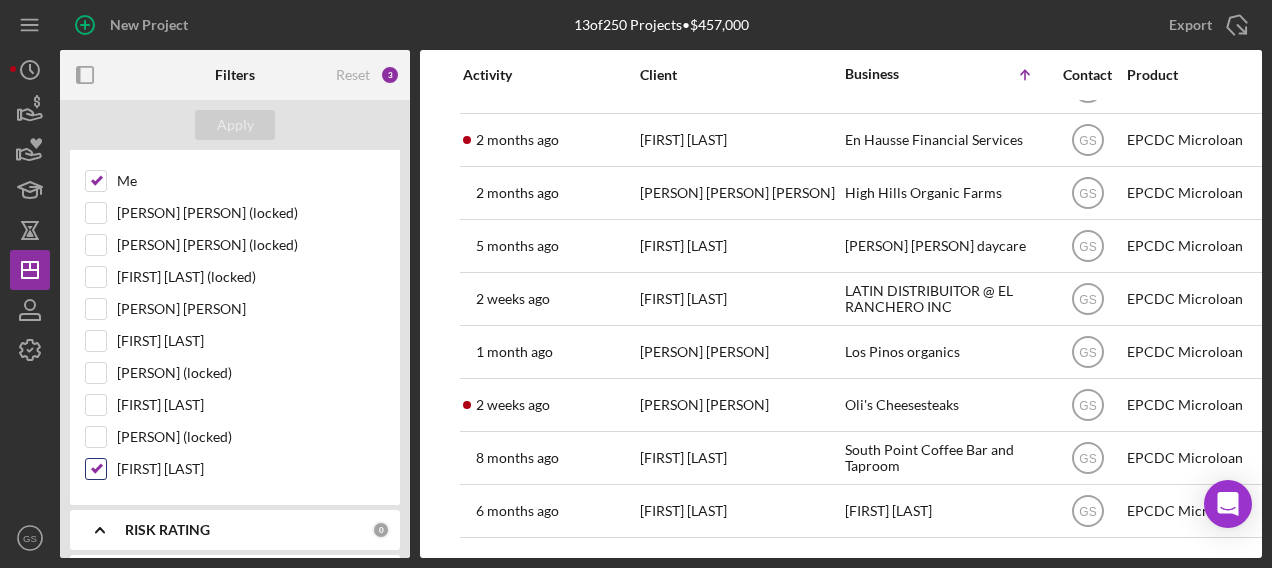 click on "[FIRST] [LAST]" at bounding box center [96, 469] 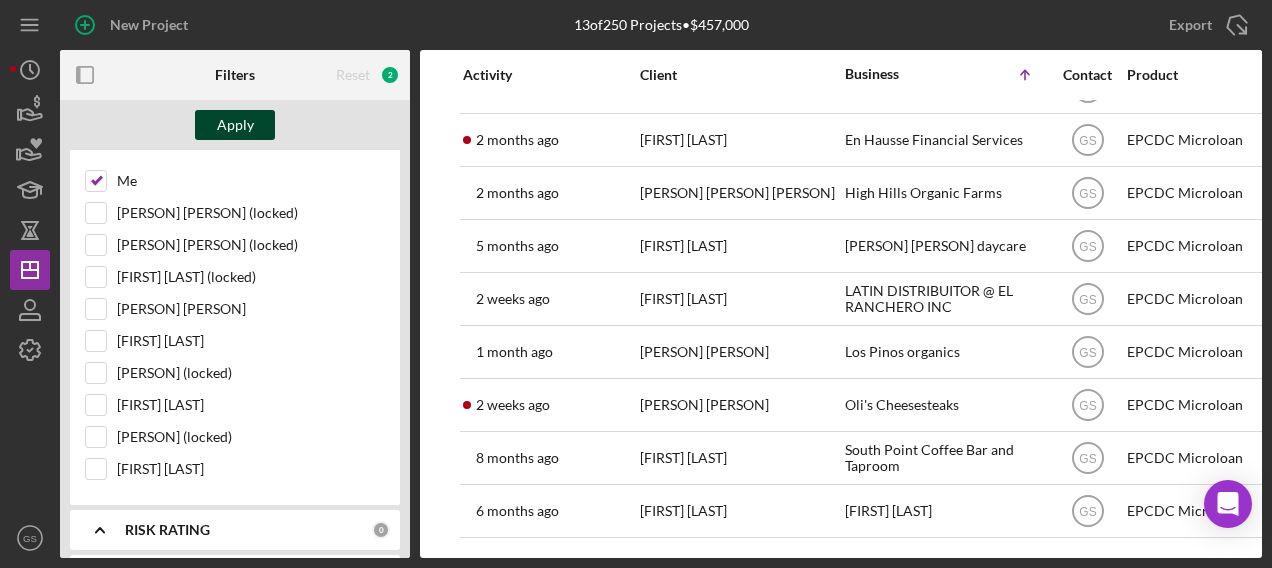 click on "Apply" at bounding box center (235, 125) 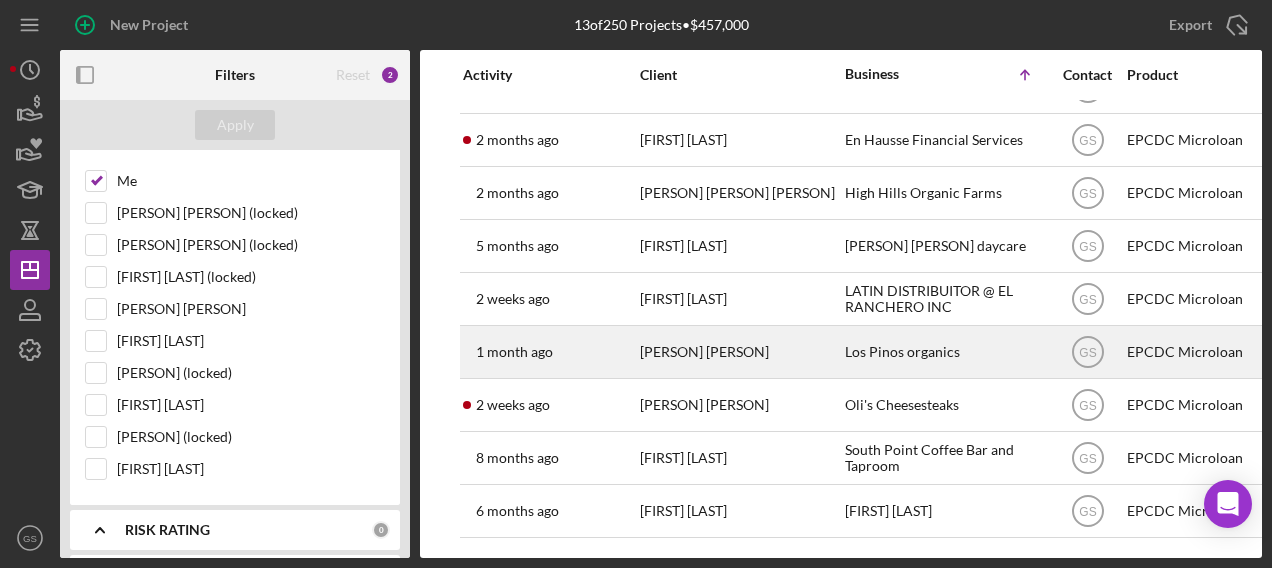 click on "[TIME] ago [PERSON] [PERSON]" at bounding box center [550, 352] 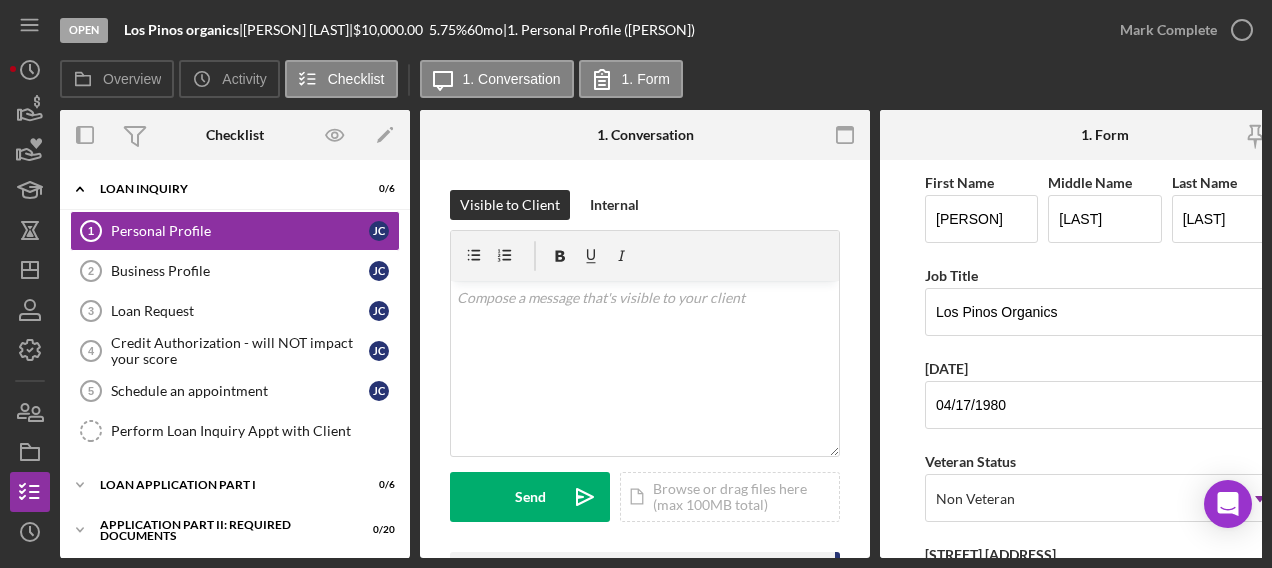 scroll, scrollTop: 108, scrollLeft: 0, axis: vertical 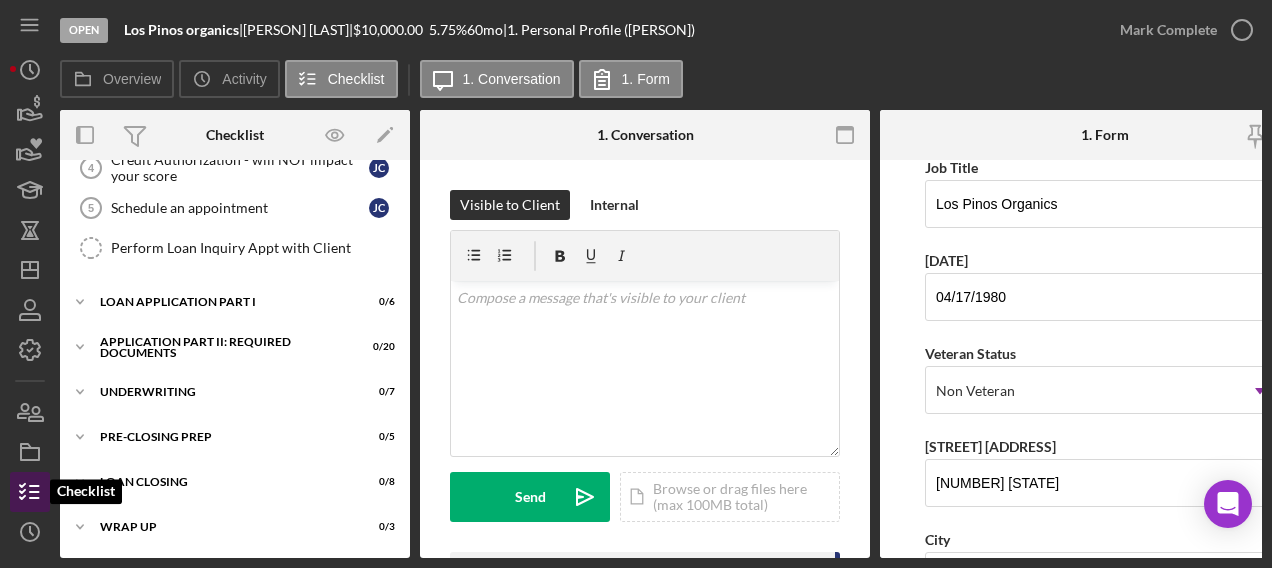 click 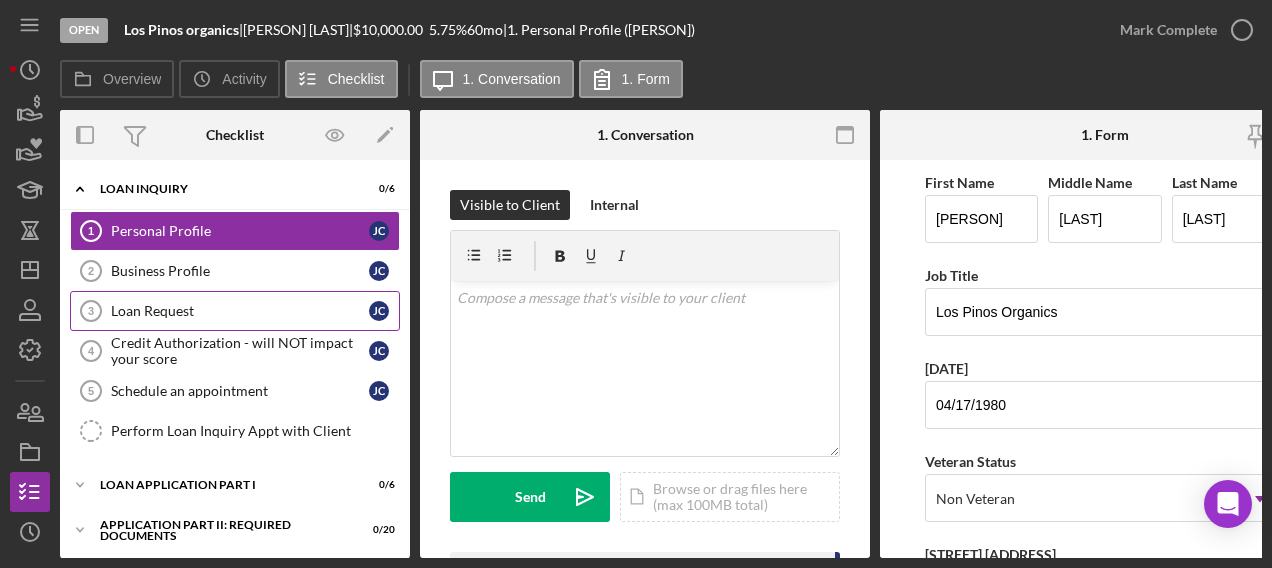 scroll, scrollTop: 184, scrollLeft: 0, axis: vertical 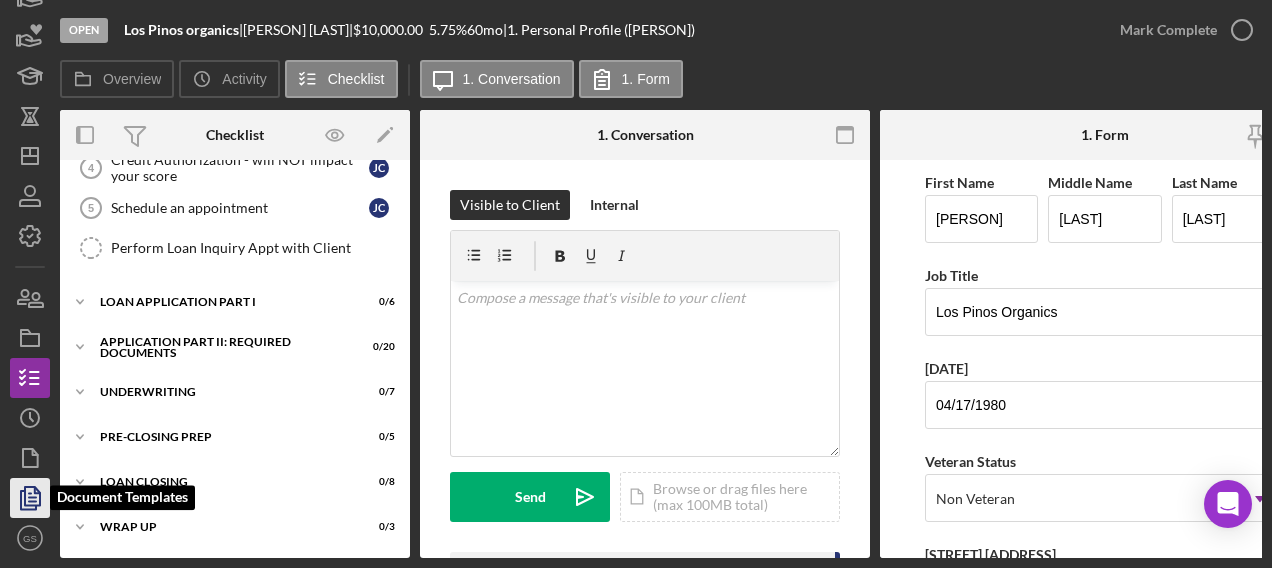 click 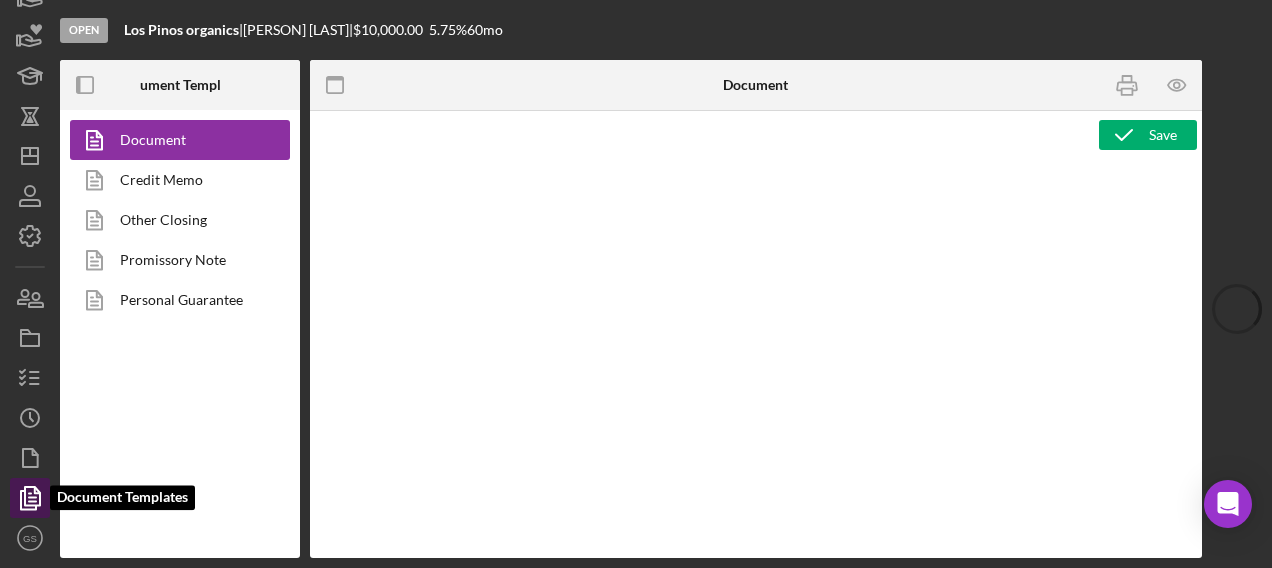 type on "OFFICE USE ONLY Intake Contact: Lender Contact Full Name Action Needed:_________________ In Business: Yes Client Type: Lending Funding: Other Consultant: Lender Contact Full Name Post-Coded Date: _________________ El Pajaro Community Development Corporation" 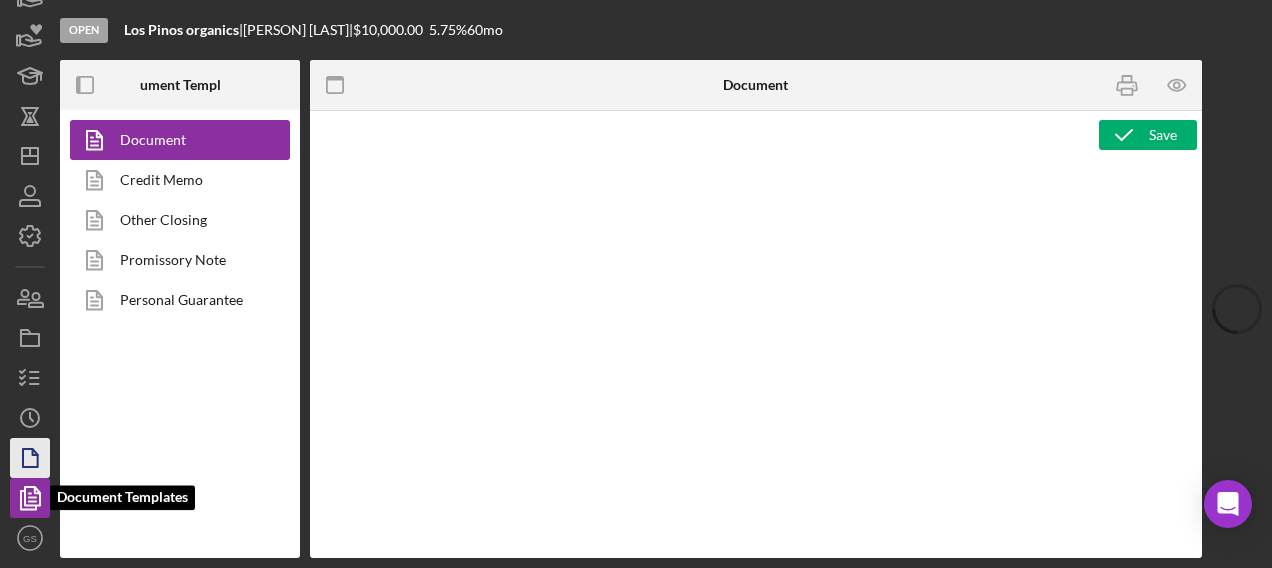 scroll, scrollTop: 0, scrollLeft: 0, axis: both 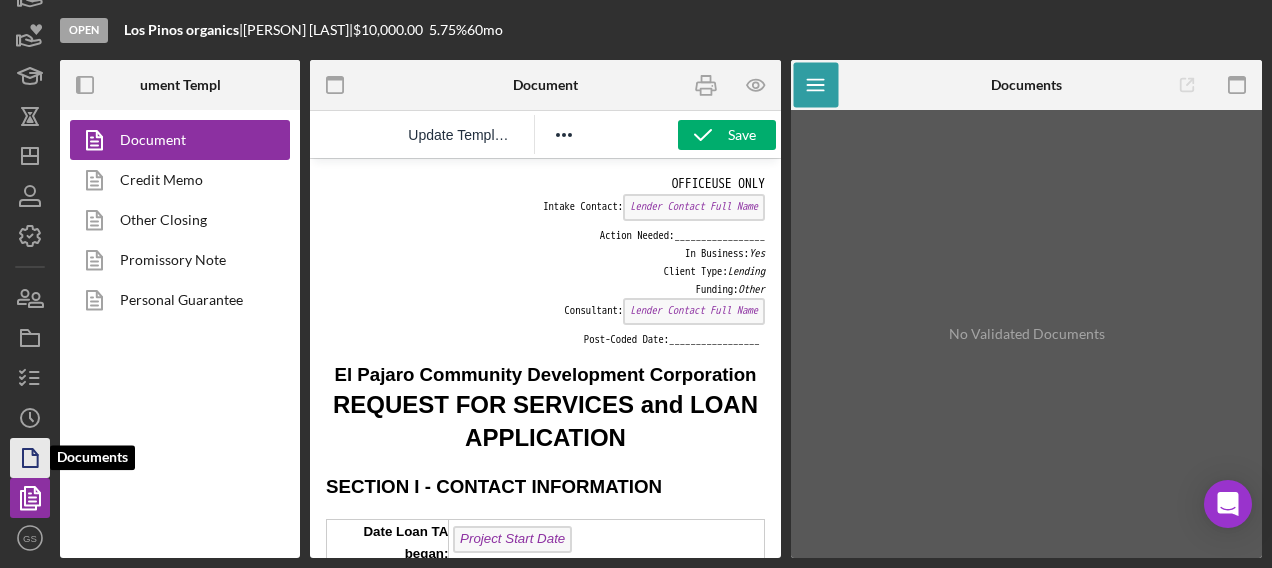 click 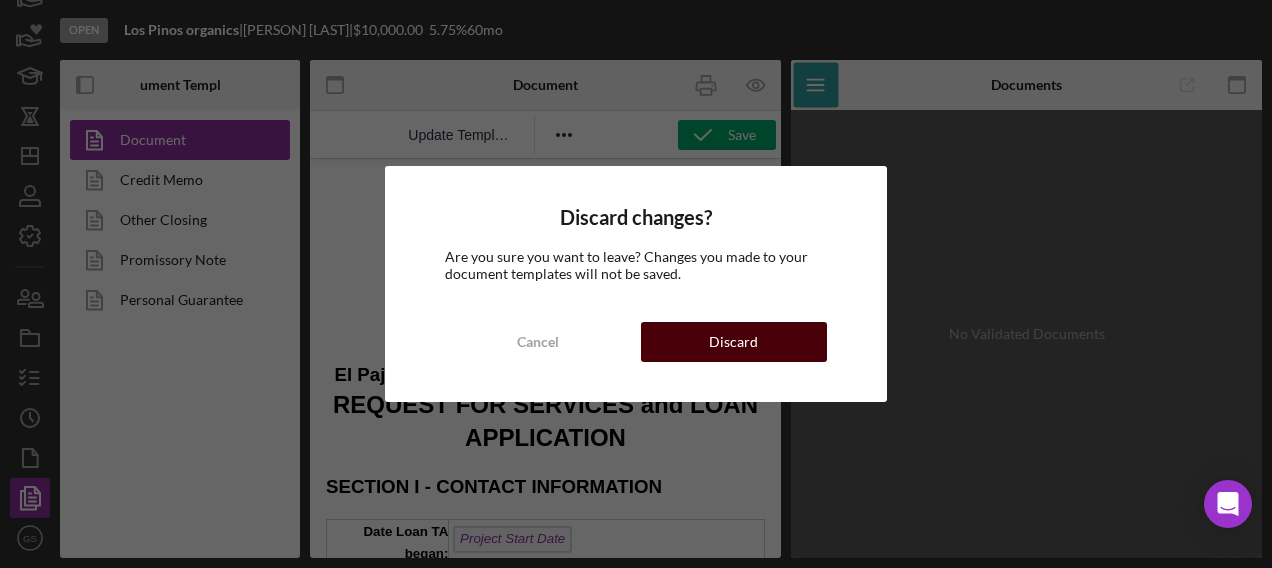 click on "Discard" at bounding box center (733, 342) 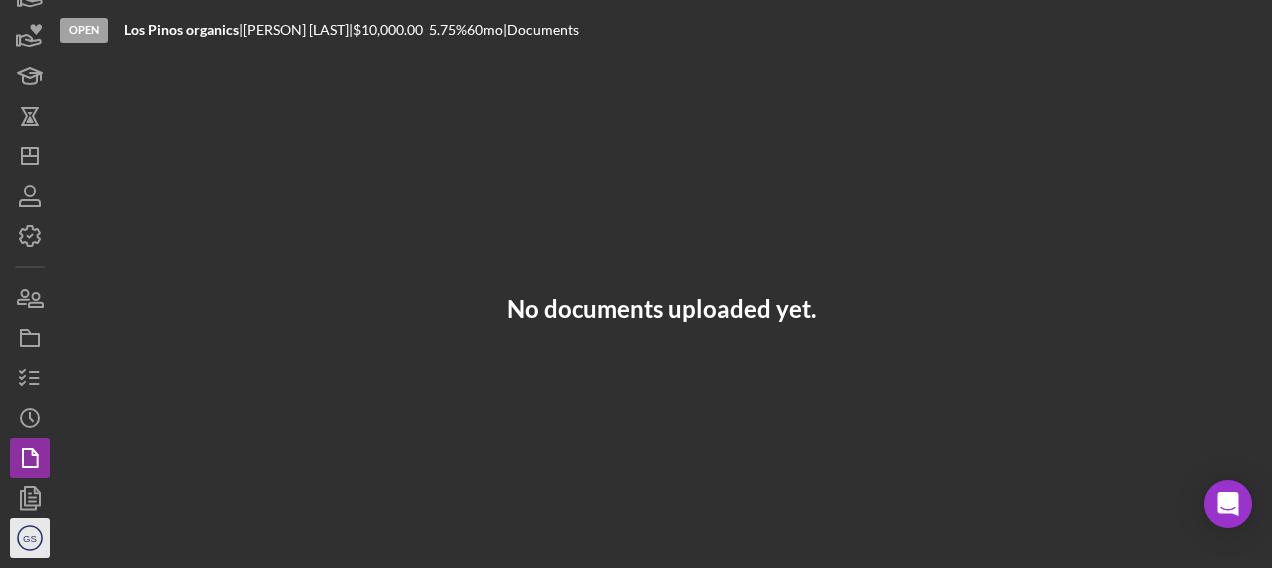 click on "GS" 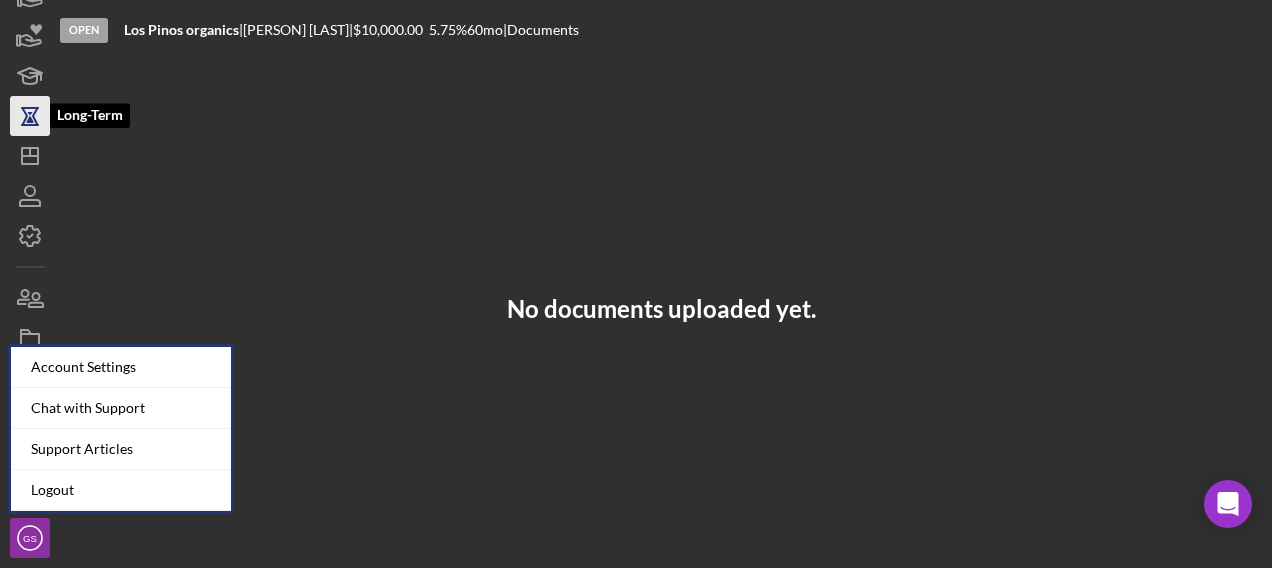 scroll, scrollTop: 0, scrollLeft: 0, axis: both 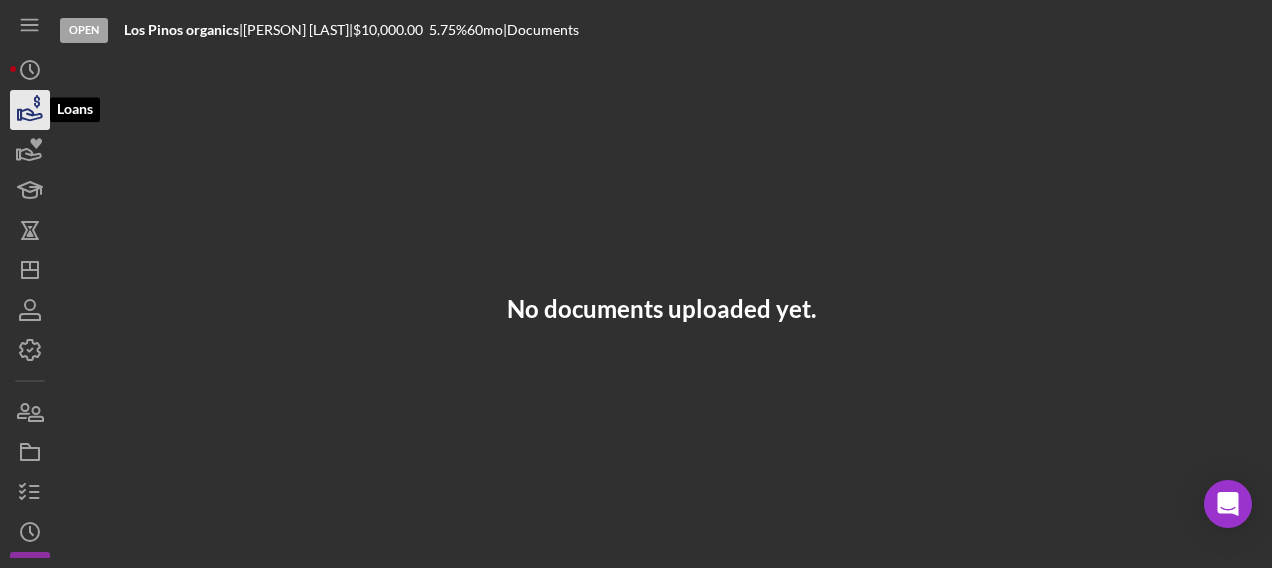 click 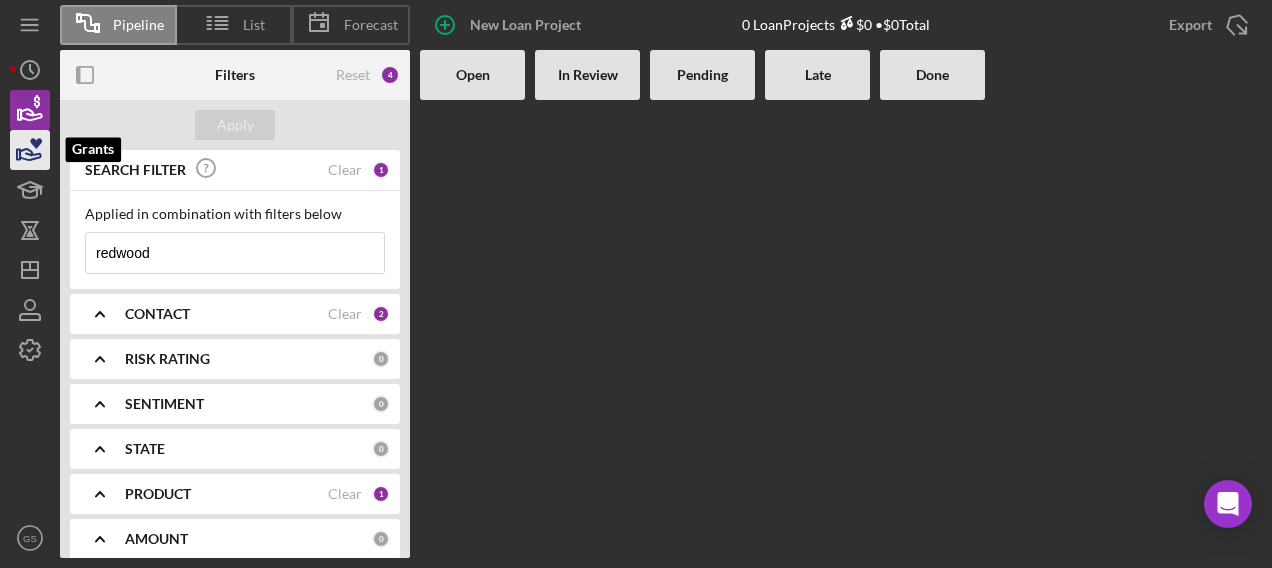 click 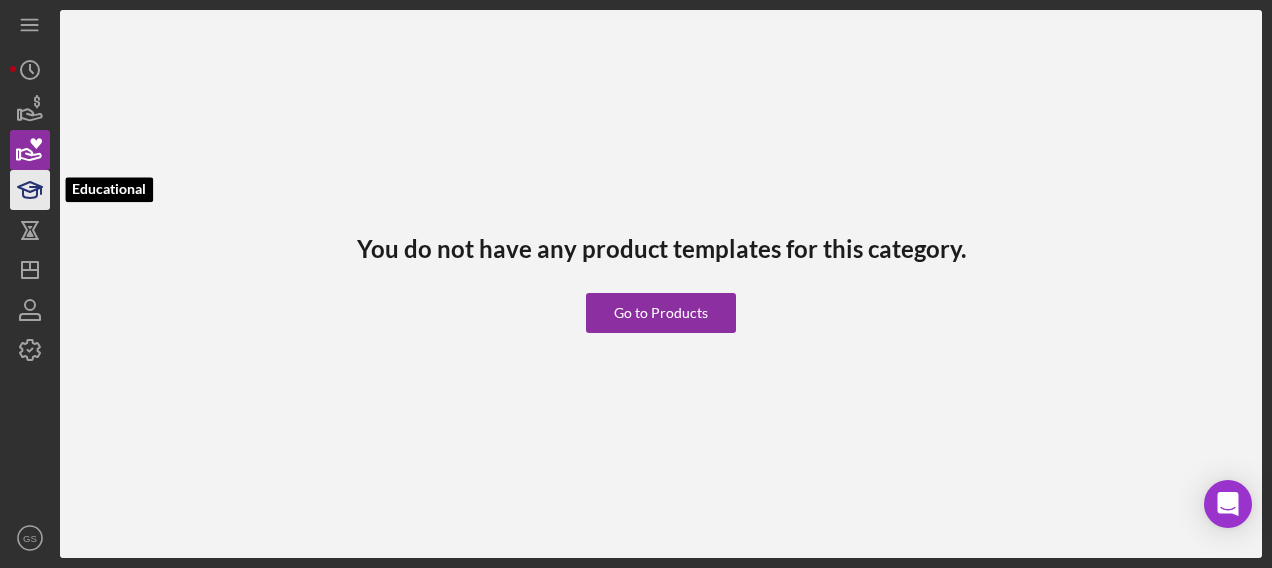 click 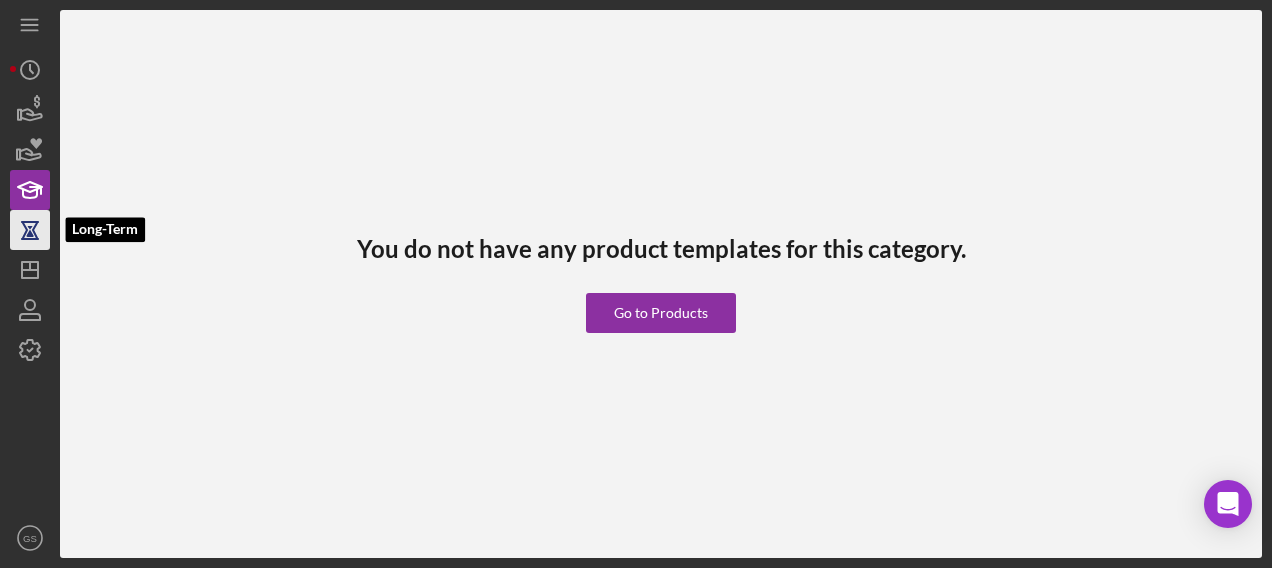 click 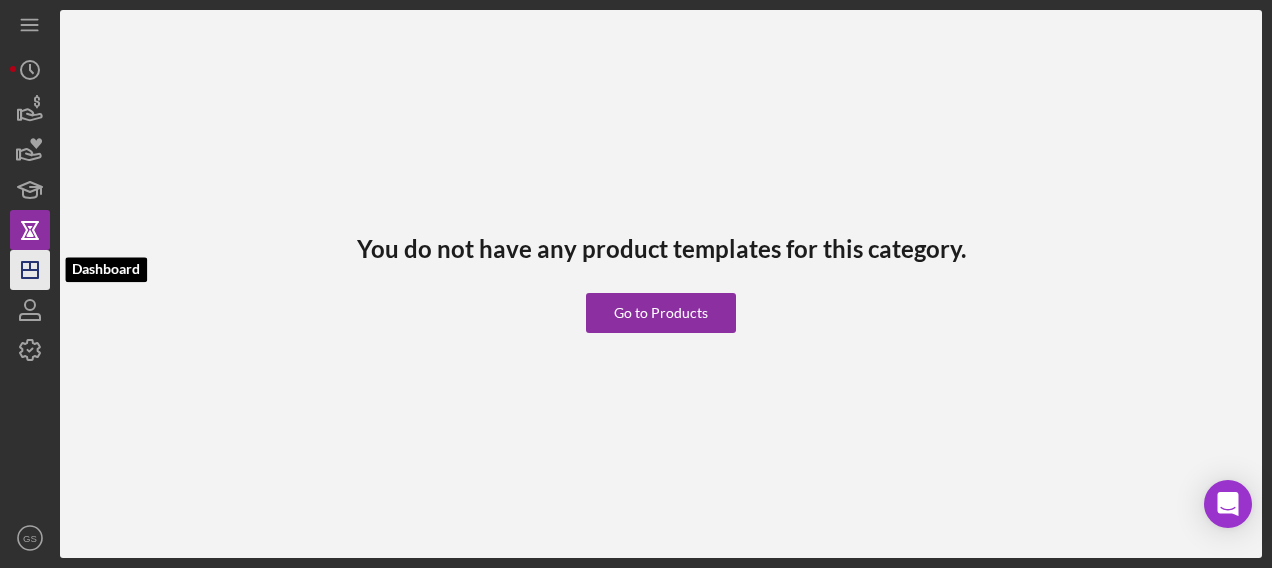 click on "Icon/Dashboard" 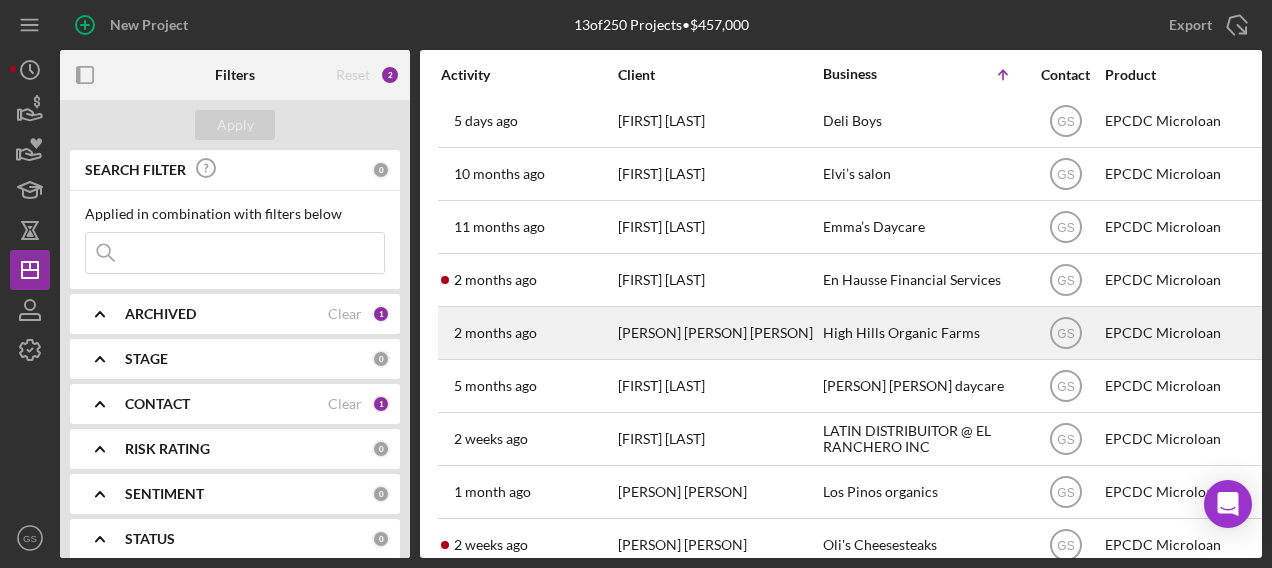scroll, scrollTop: 263, scrollLeft: 22, axis: both 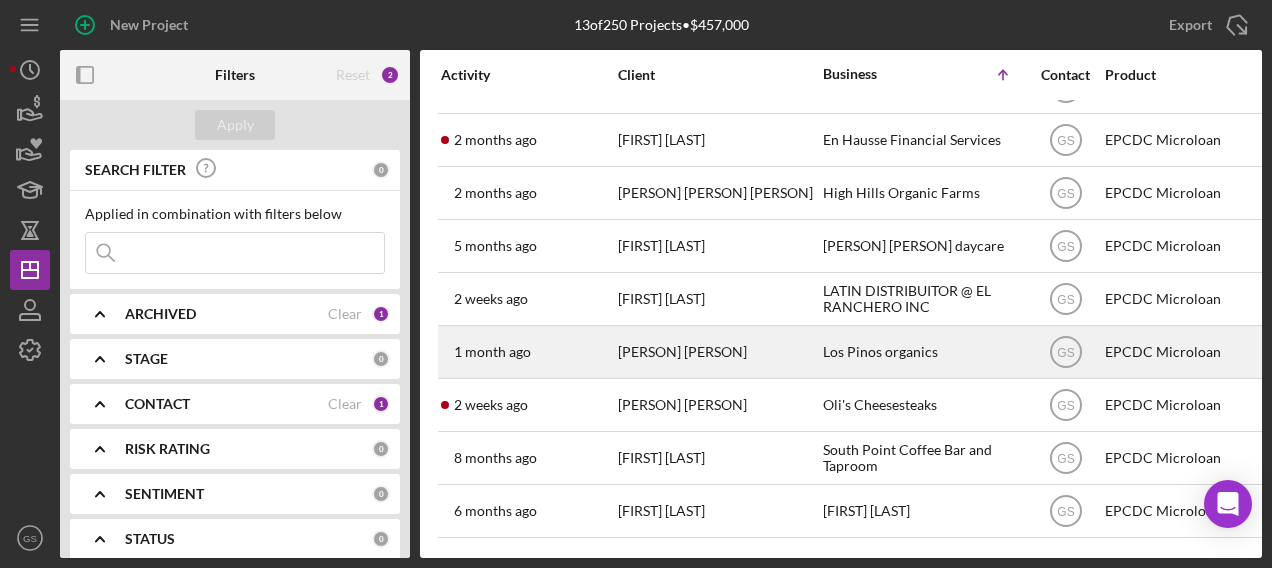 click on "[PERSON] [PERSON]" at bounding box center [718, 352] 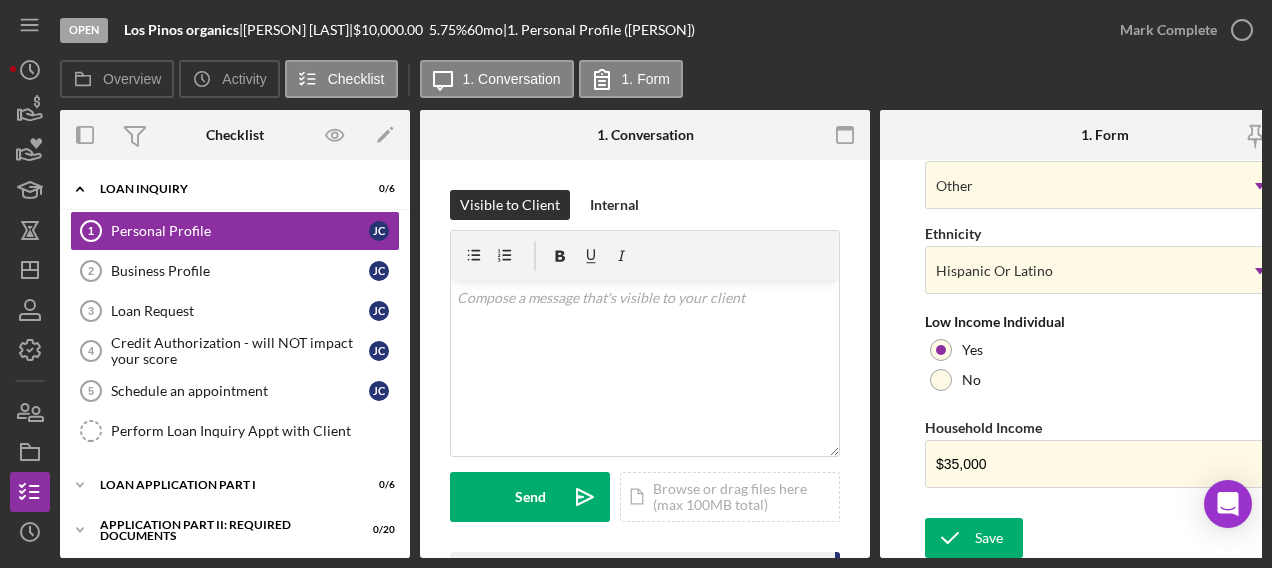 scroll, scrollTop: 937, scrollLeft: 0, axis: vertical 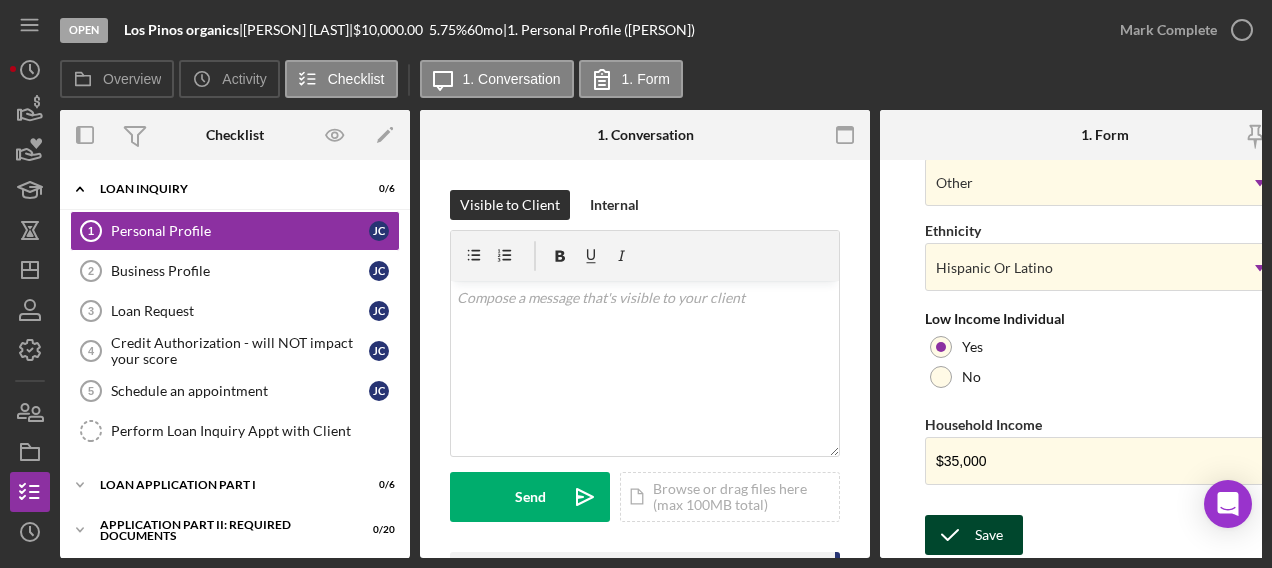 click 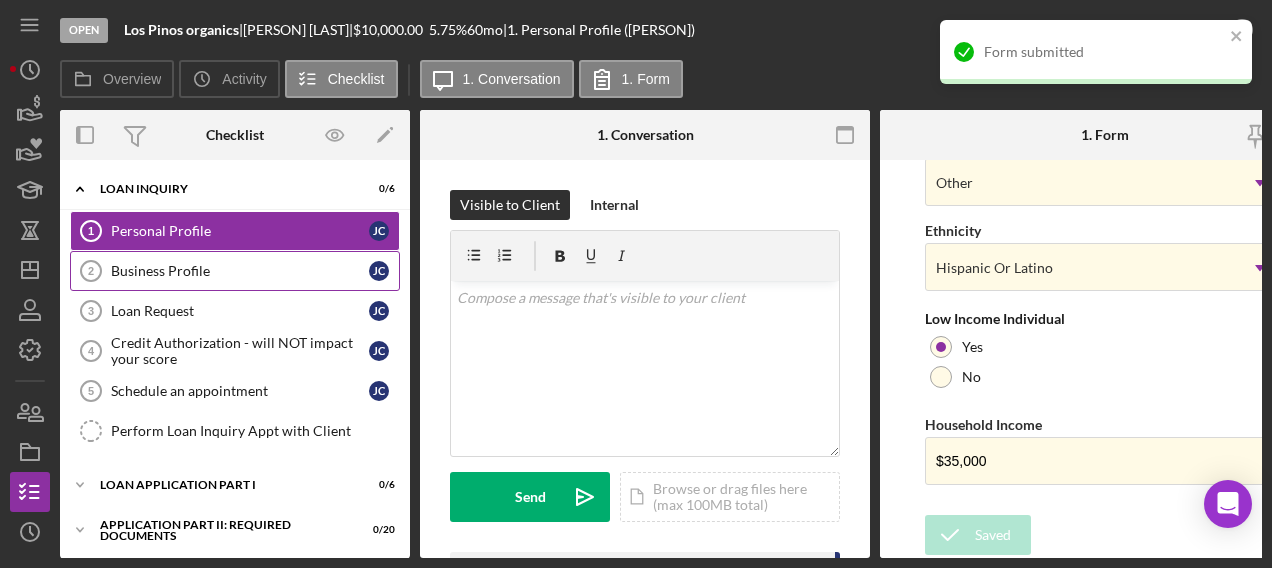 click on "Business Profile 2 Business Profile J C" at bounding box center (235, 271) 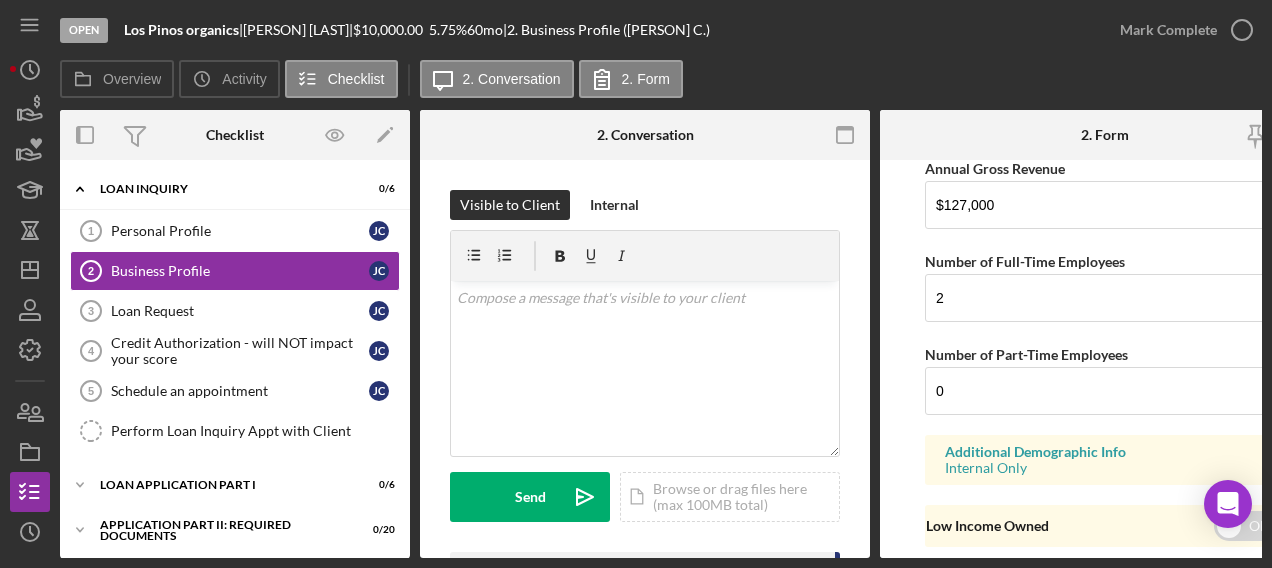 scroll, scrollTop: 1832, scrollLeft: 0, axis: vertical 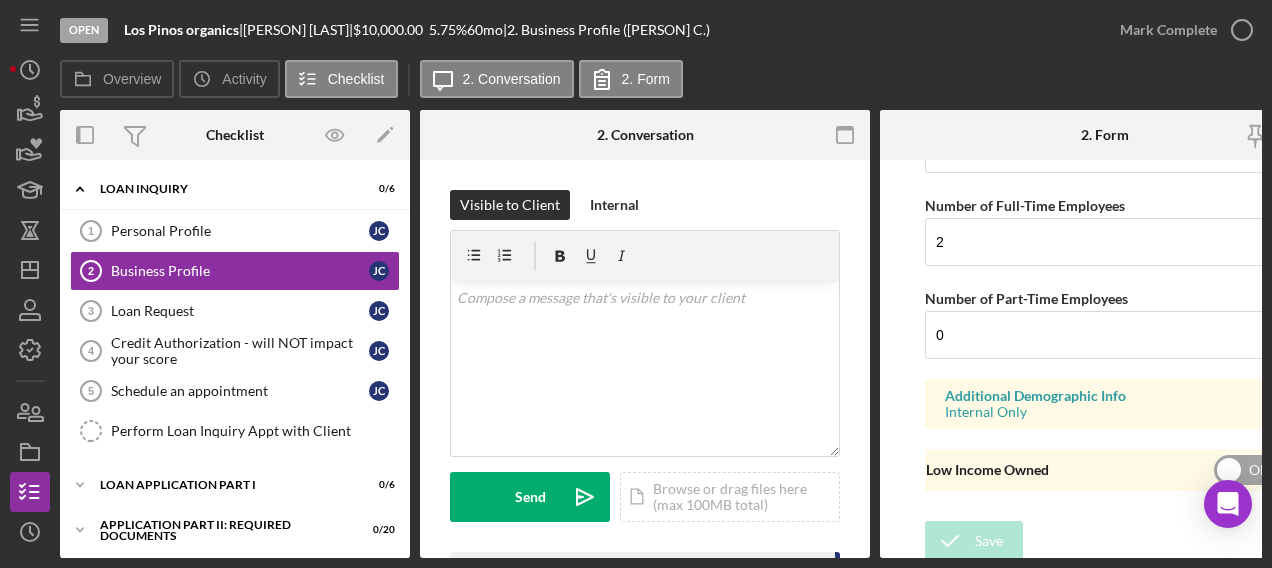 click at bounding box center [1249, 470] 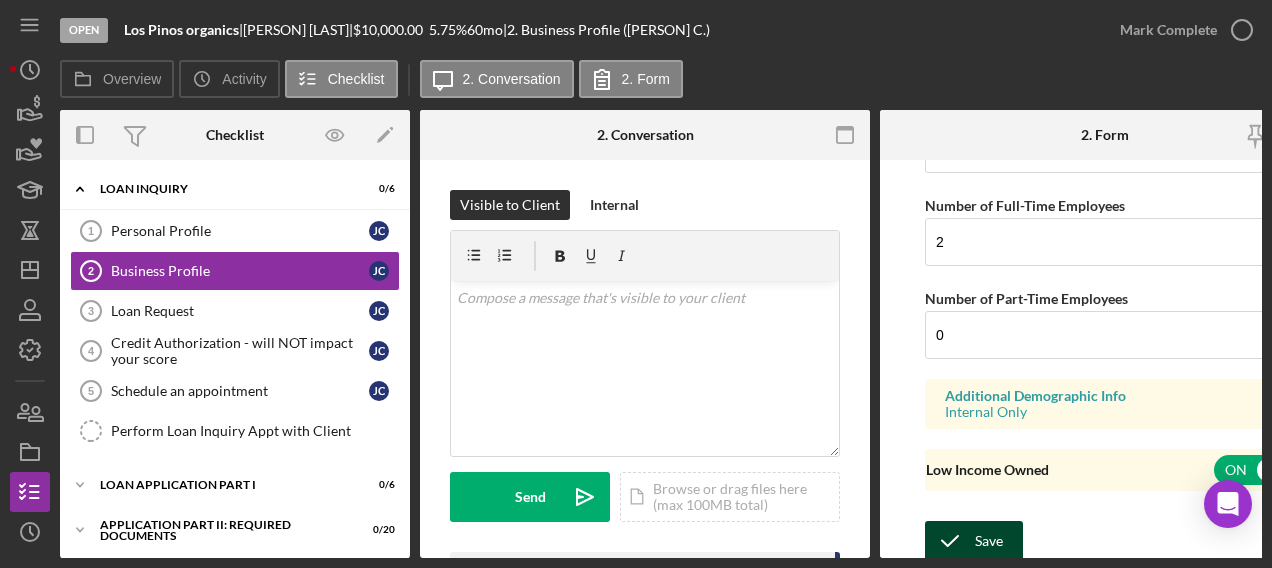 click on "Save" at bounding box center (989, 541) 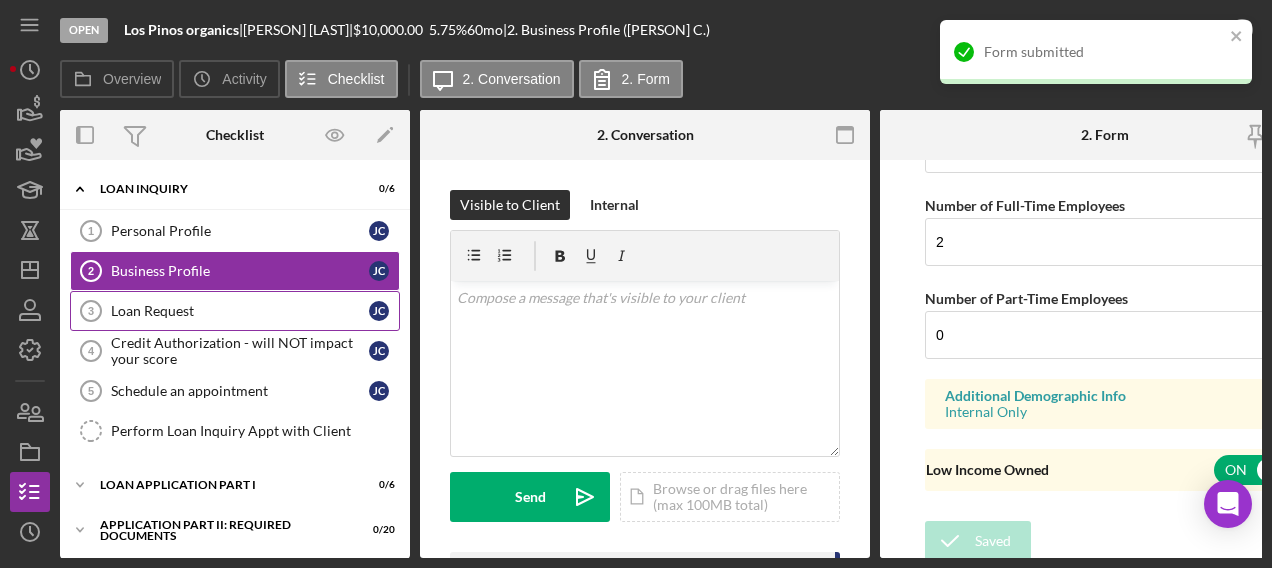 click on "Loan Request" at bounding box center (240, 311) 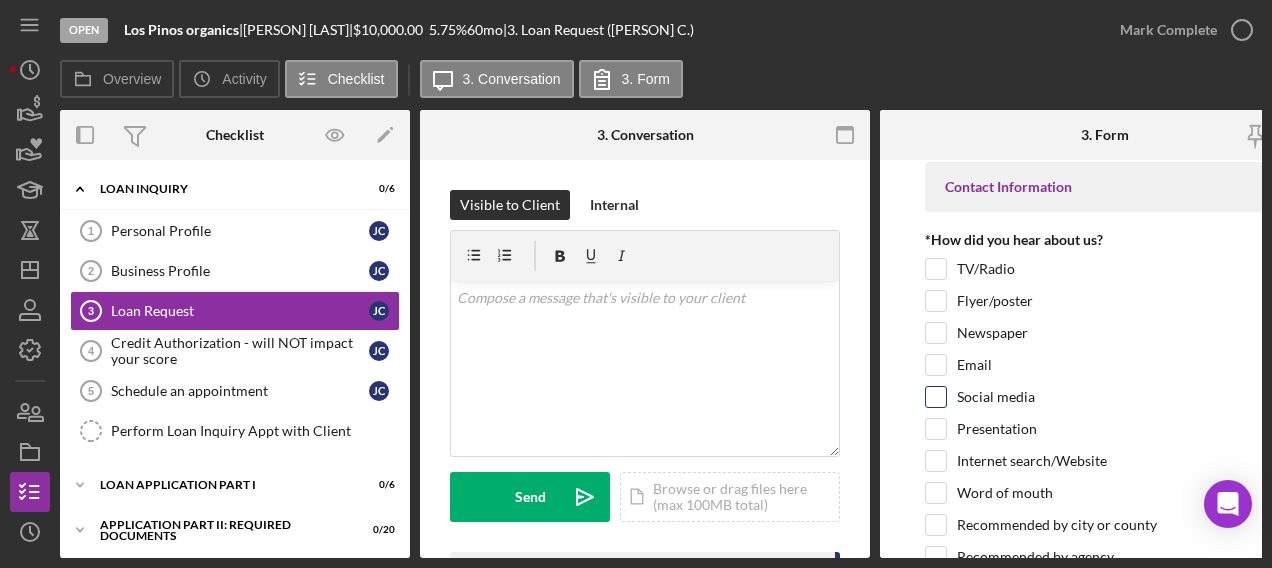 scroll, scrollTop: 0, scrollLeft: 0, axis: both 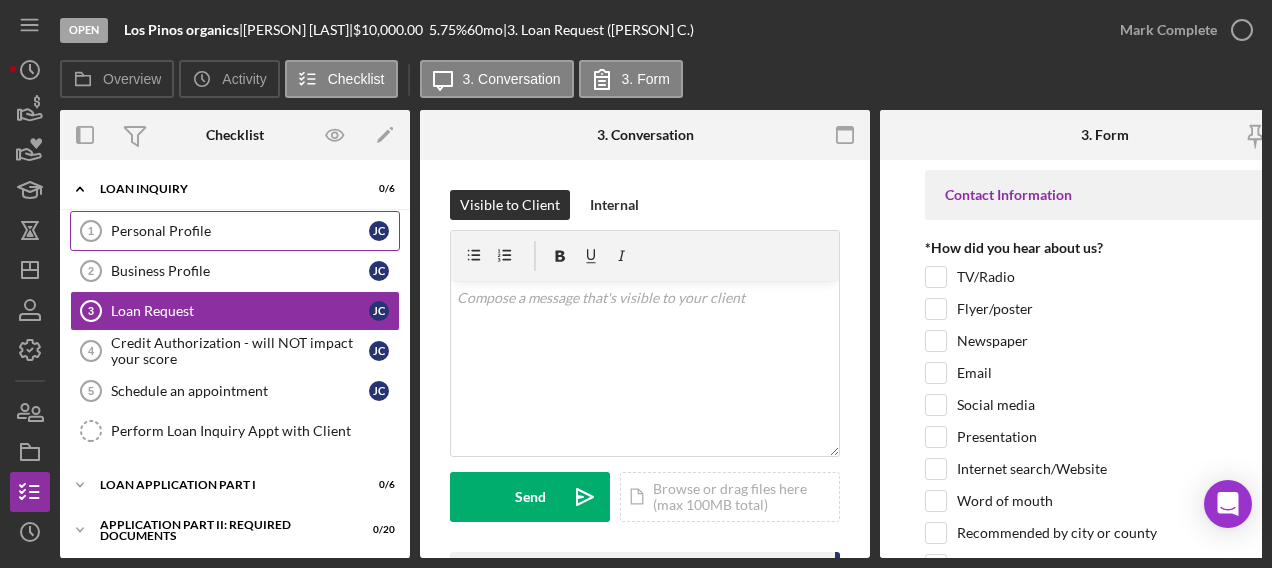 click on "Personal Profile 1 Personal Profile J C" at bounding box center [235, 231] 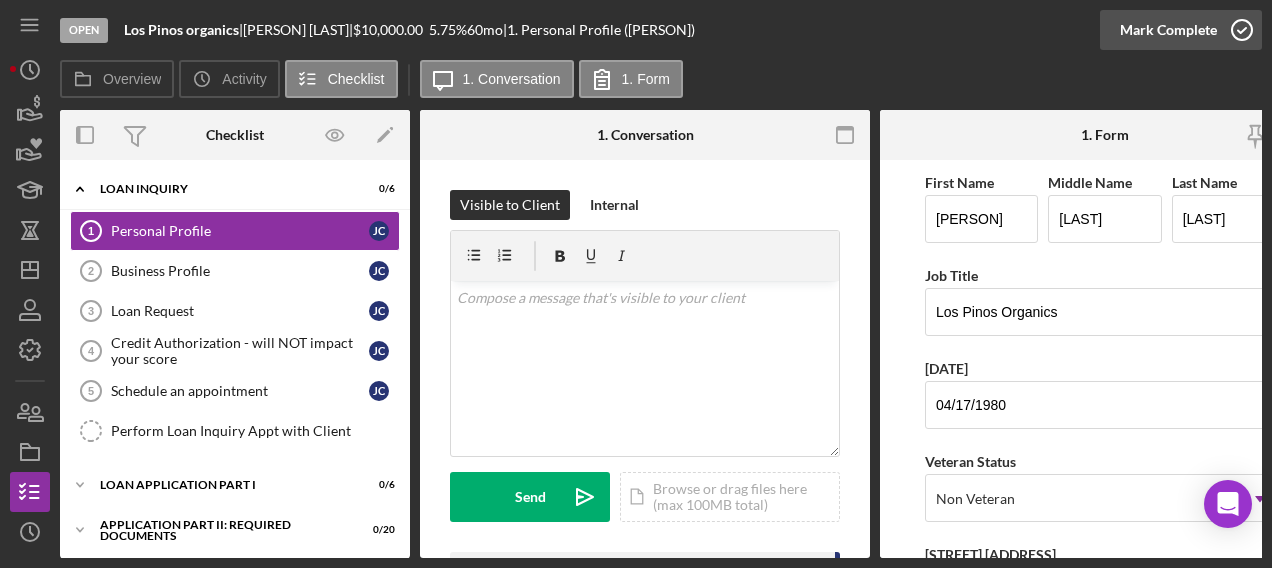 click 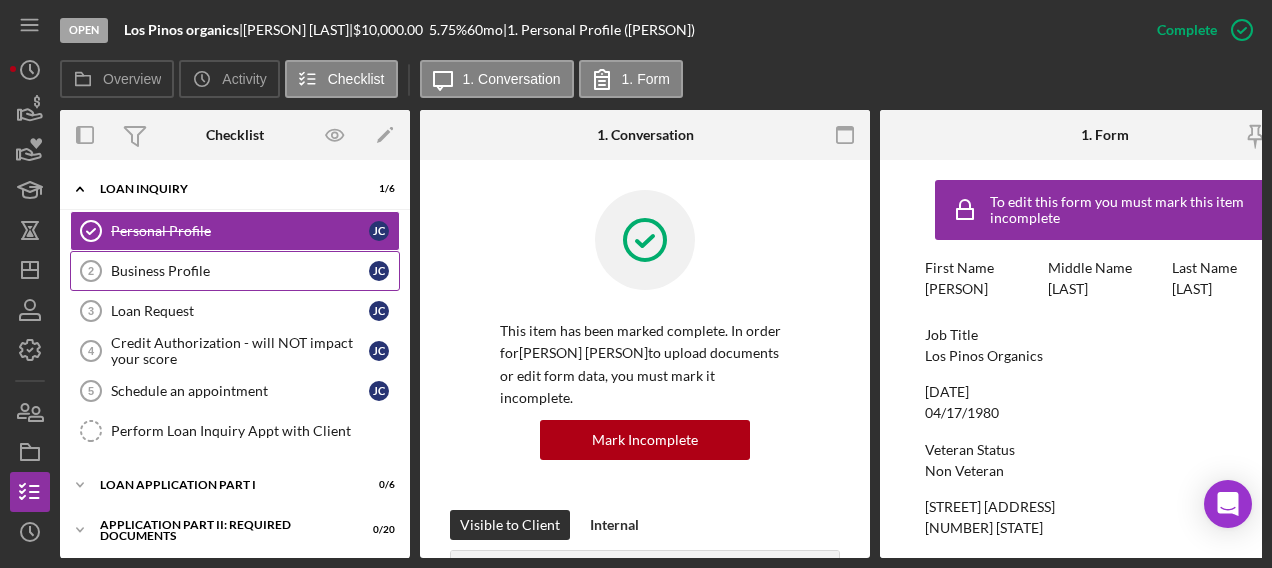 click on "Business Profile" at bounding box center (240, 271) 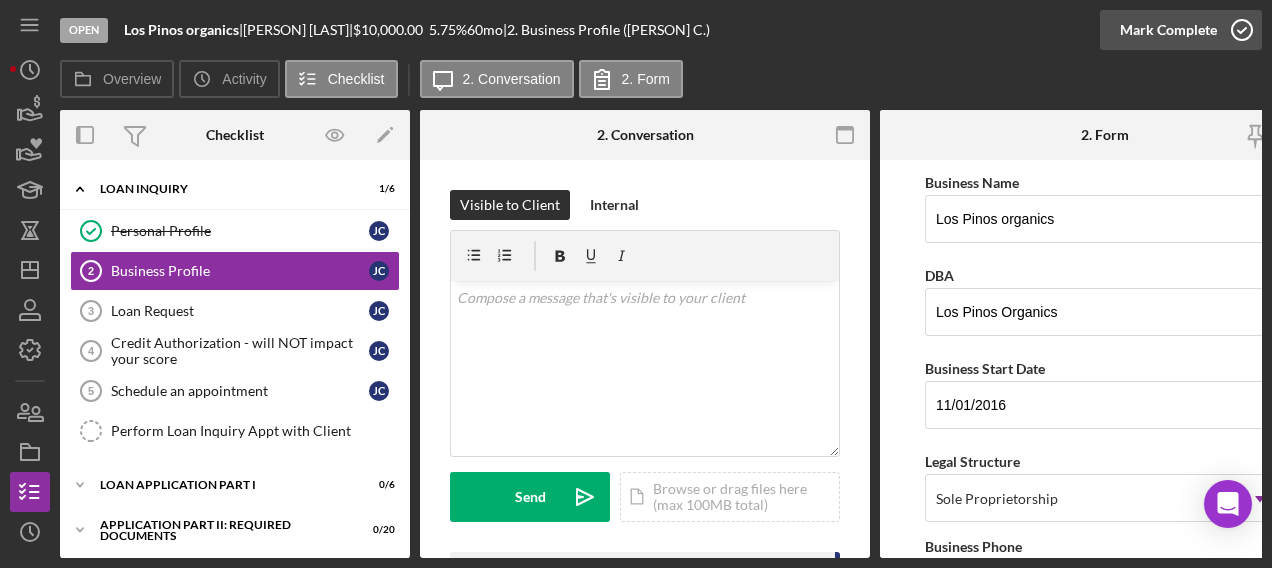 click 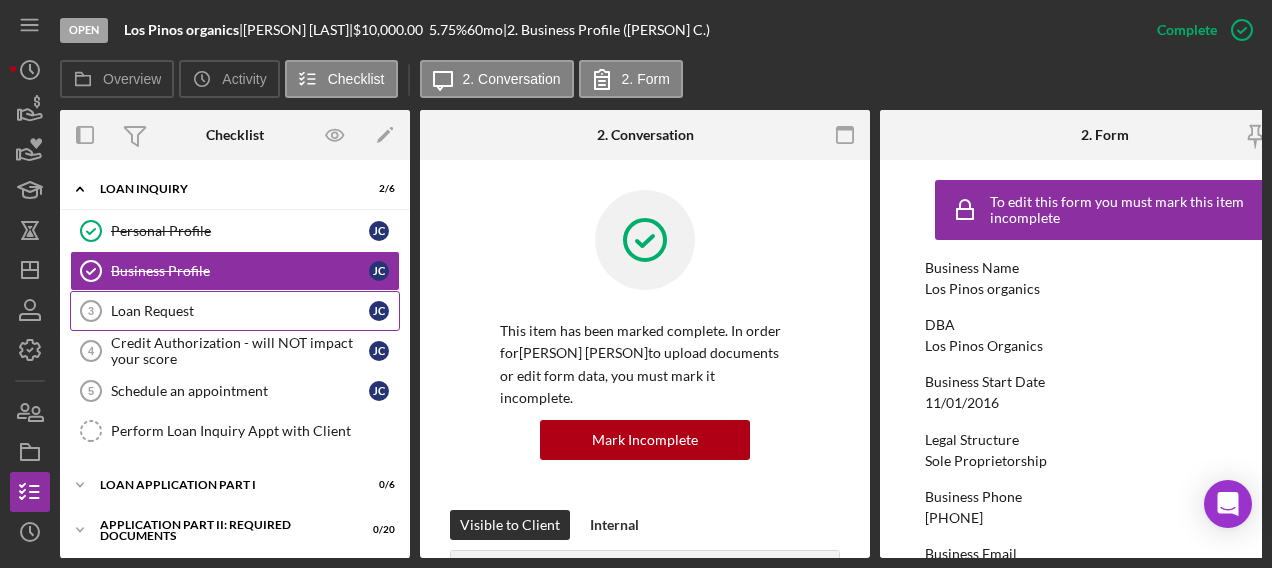 click on "Loan Request 3 Loan Request J C" at bounding box center (235, 311) 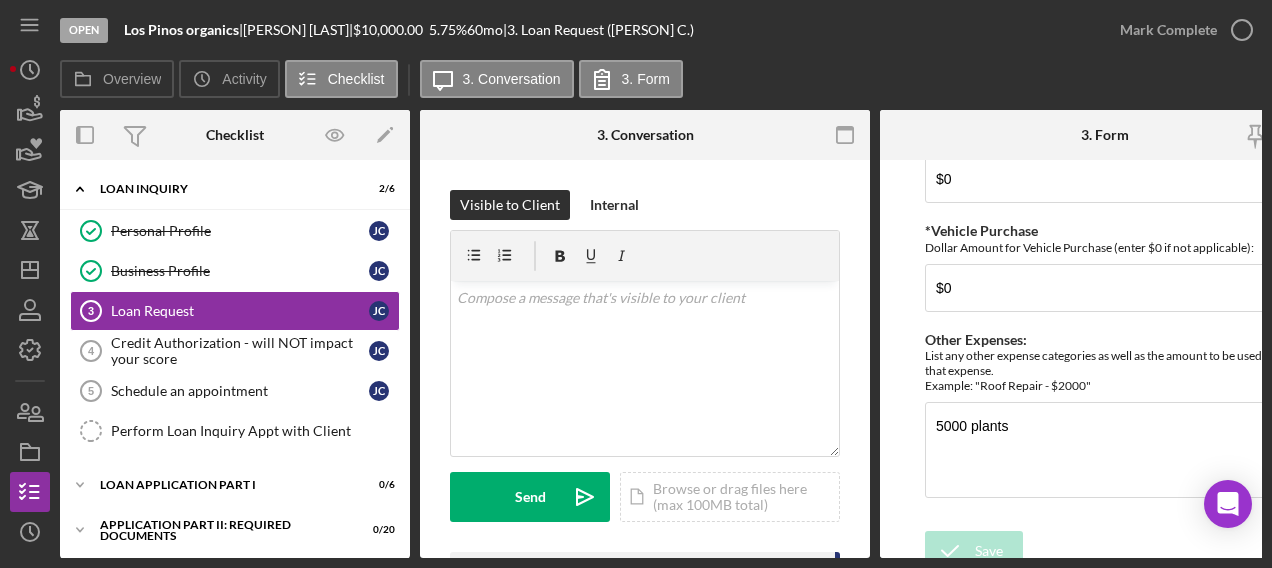 scroll, scrollTop: 2186, scrollLeft: 0, axis: vertical 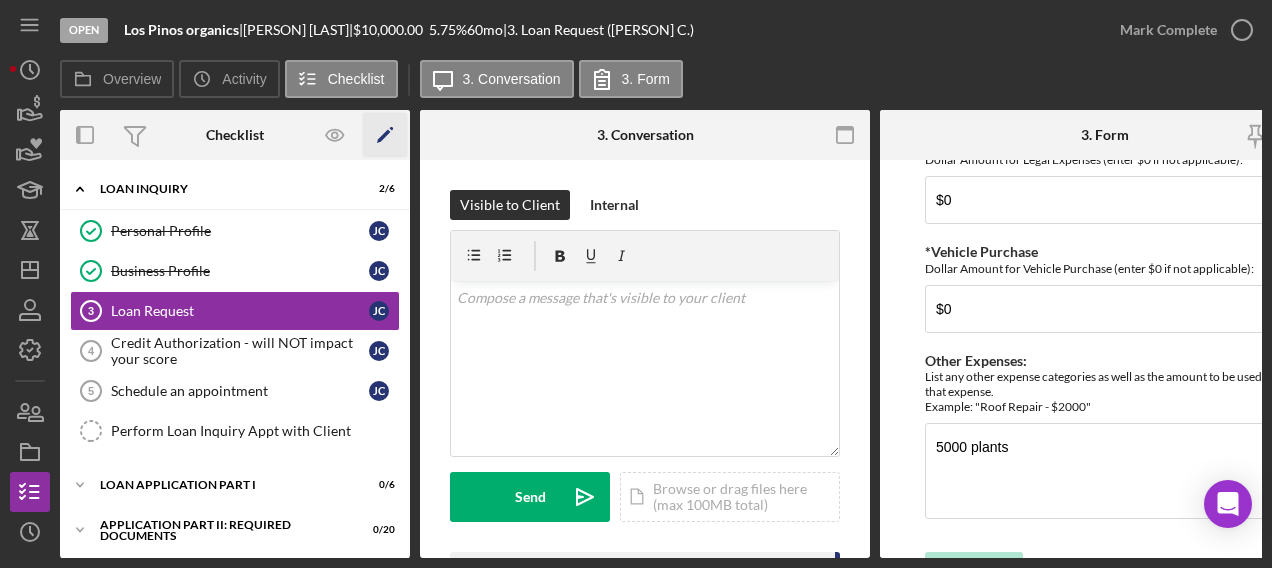 click on "Icon/Edit" 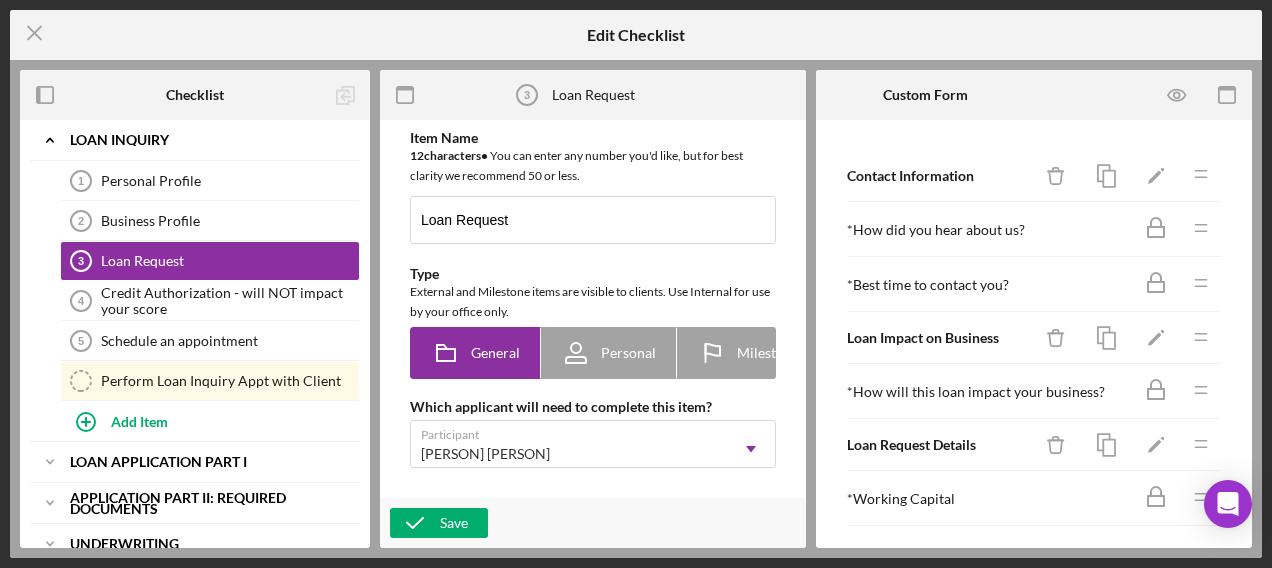 scroll, scrollTop: 0, scrollLeft: 0, axis: both 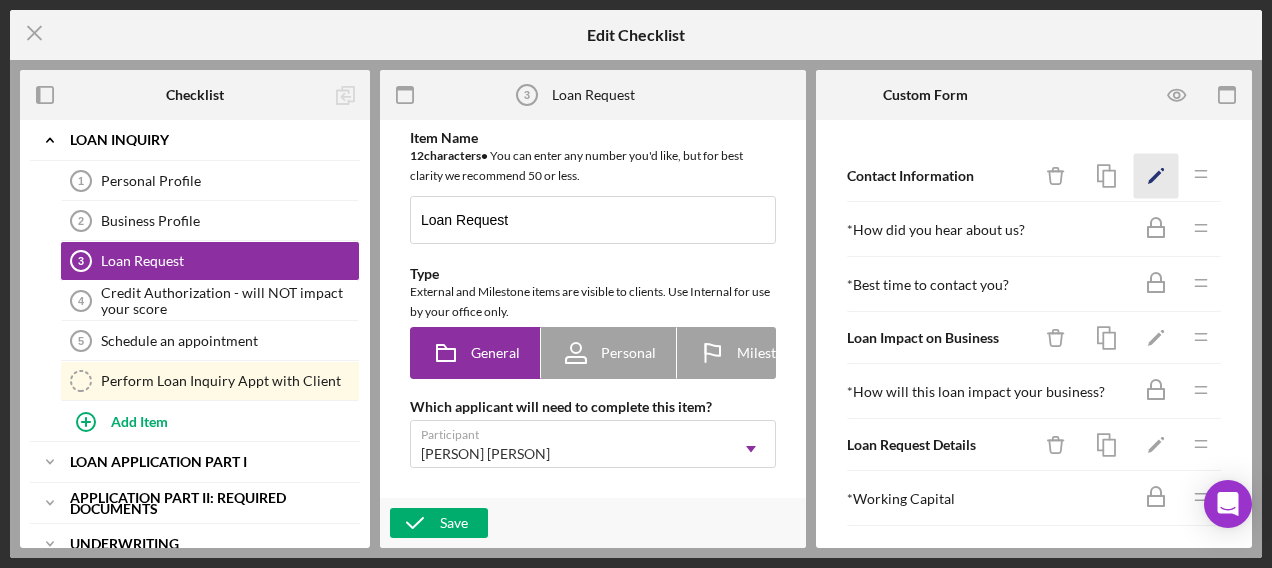 click on "Icon/Edit" 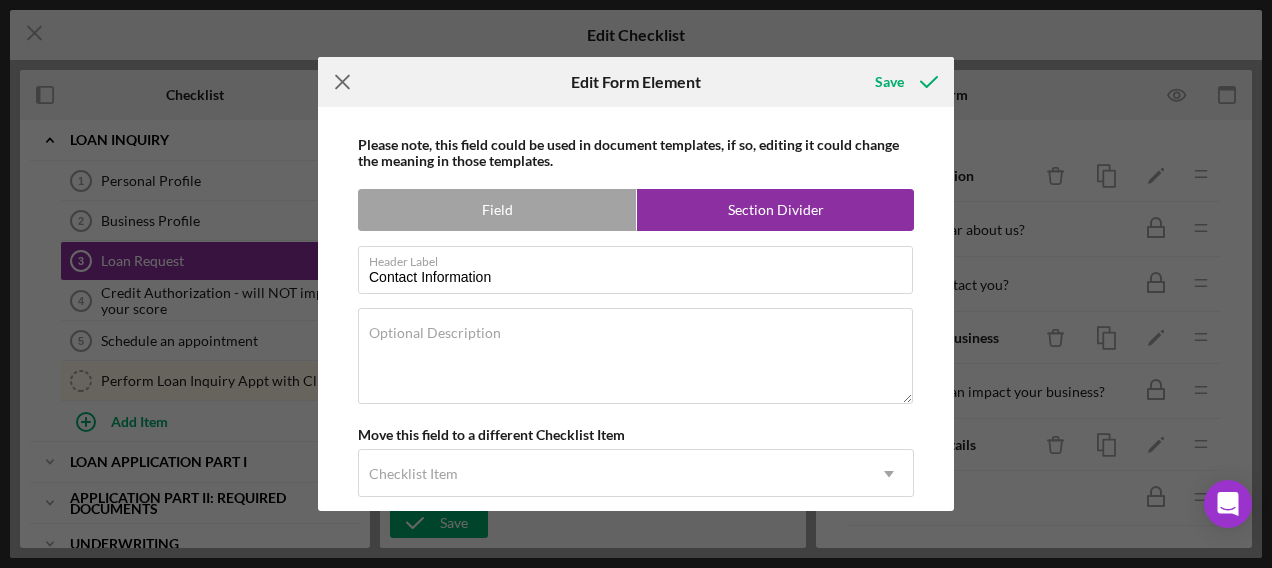 click 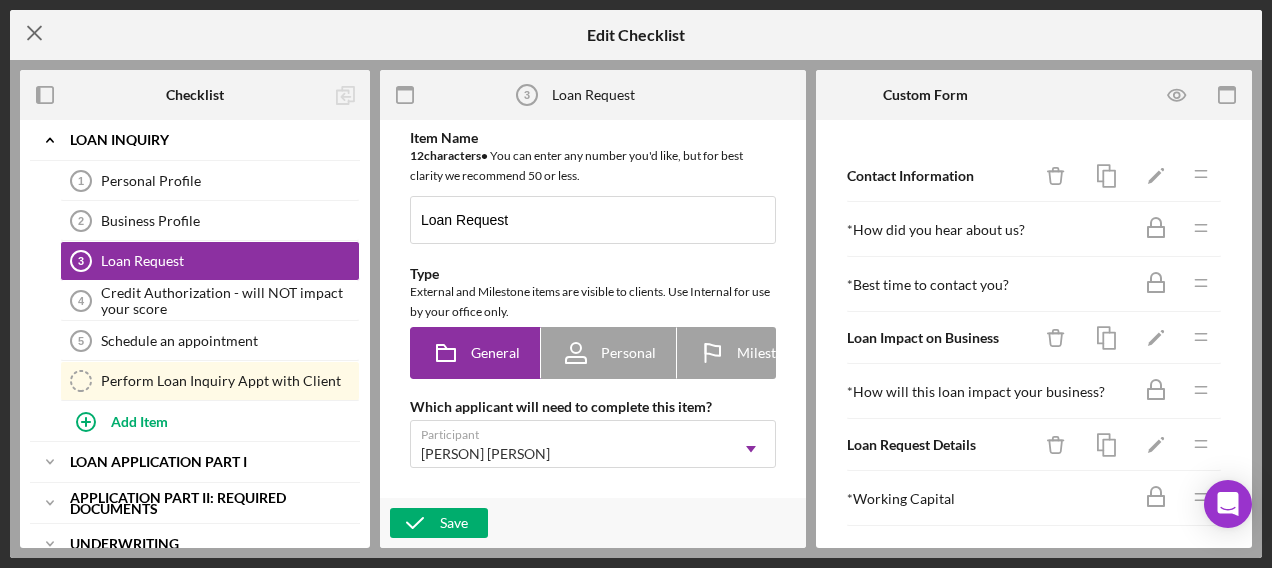 click 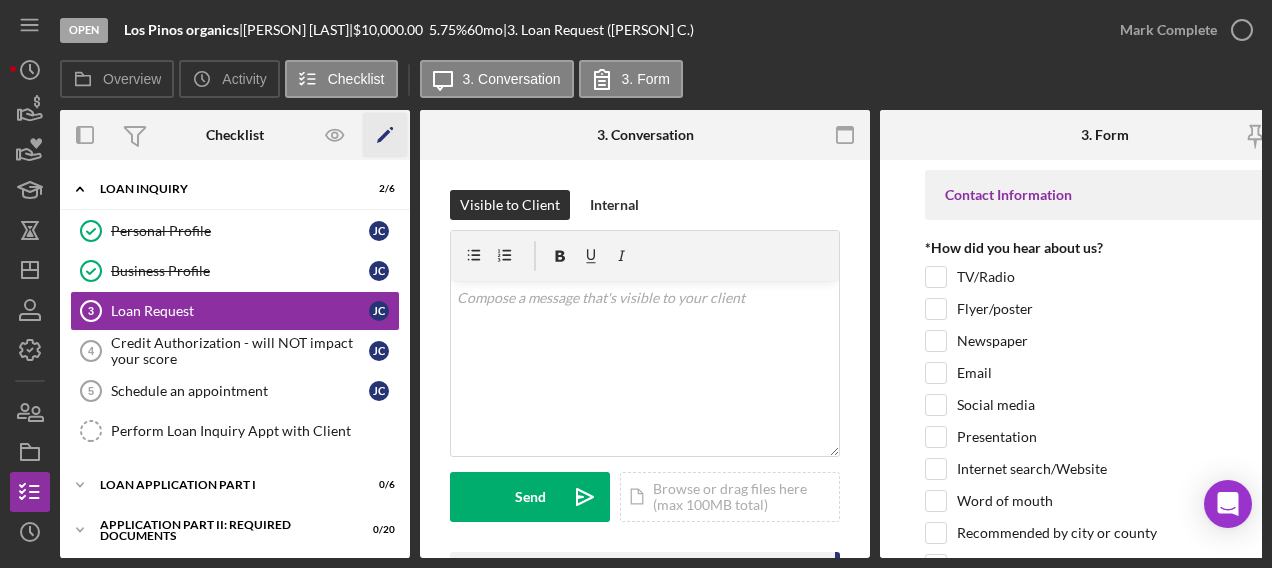 click on "Icon/Edit" 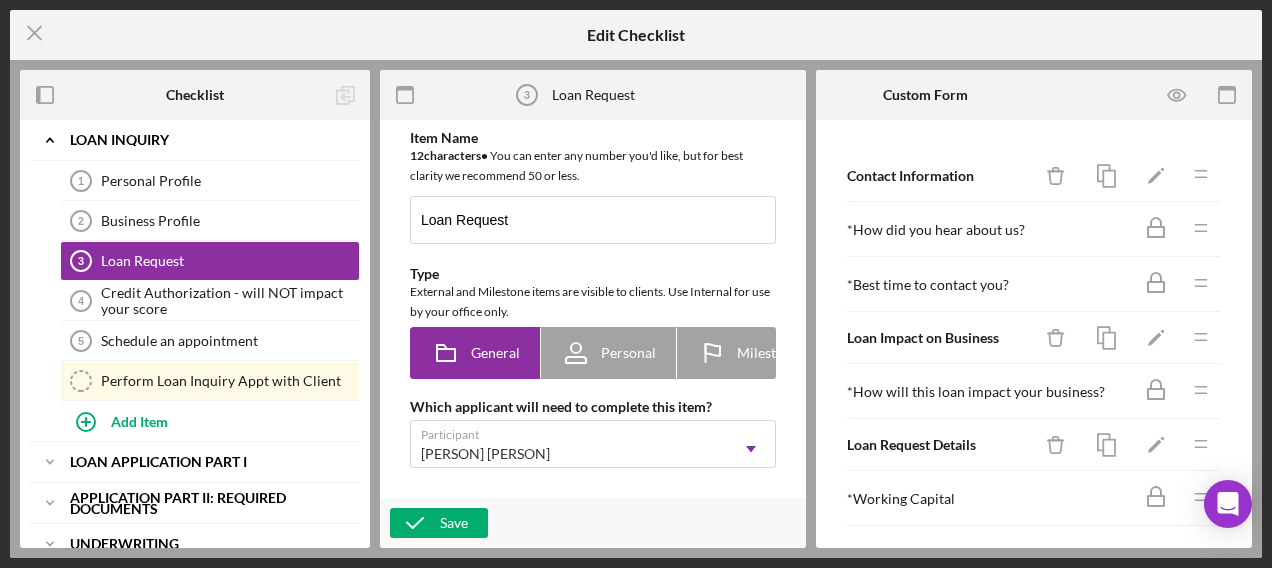 scroll, scrollTop: 0, scrollLeft: 0, axis: both 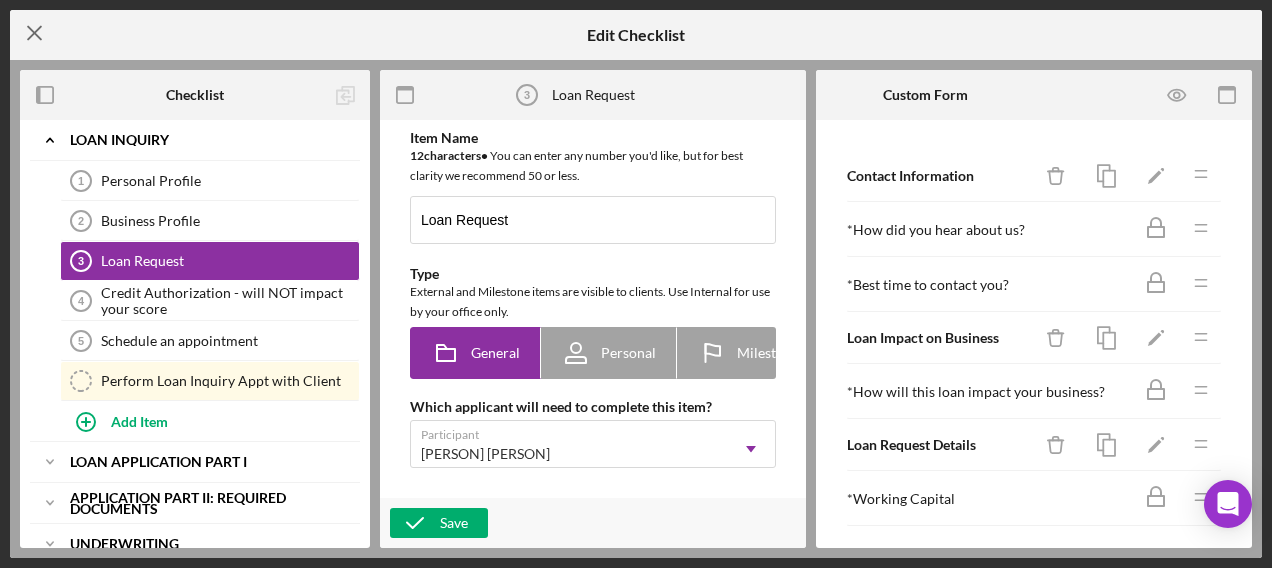 click 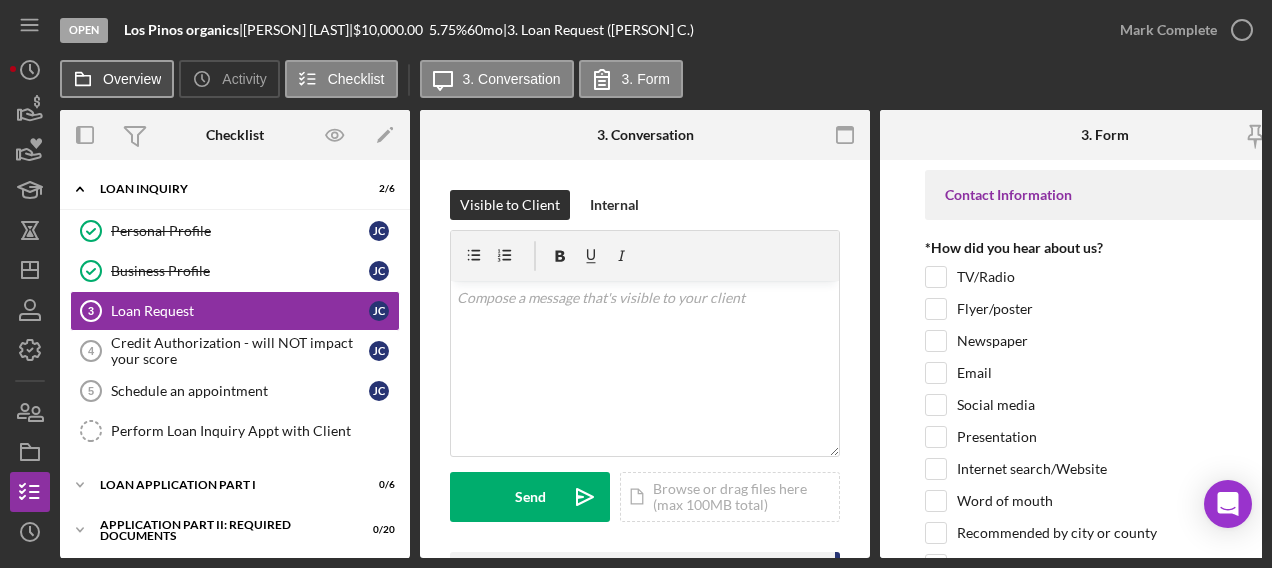 click on "Overview" at bounding box center (132, 79) 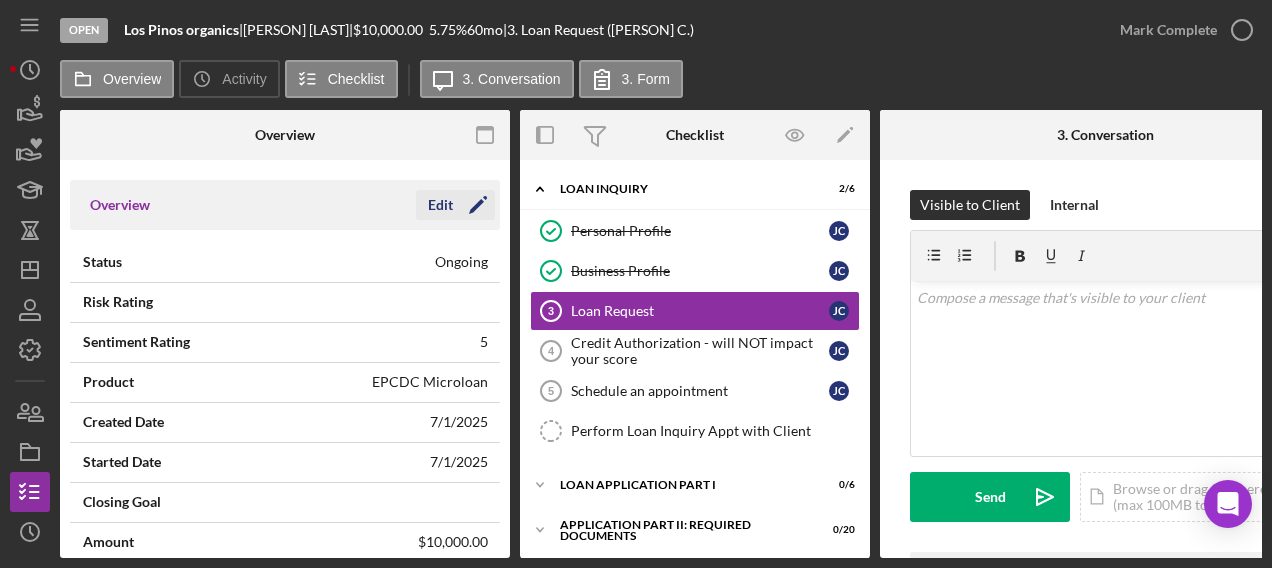 click 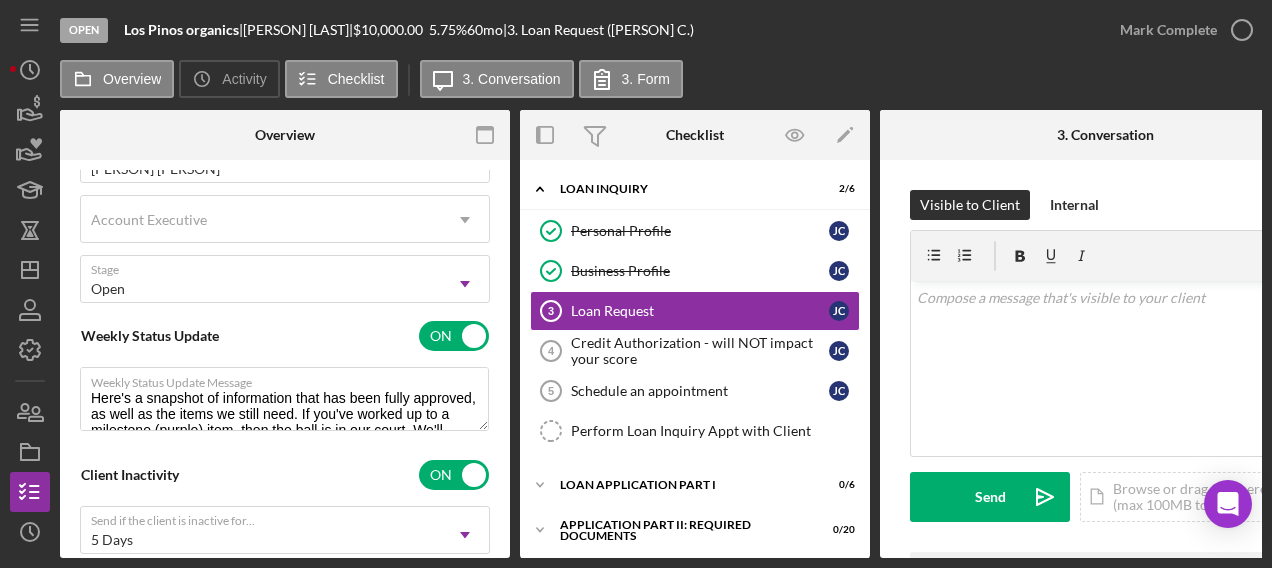 scroll, scrollTop: 656, scrollLeft: 0, axis: vertical 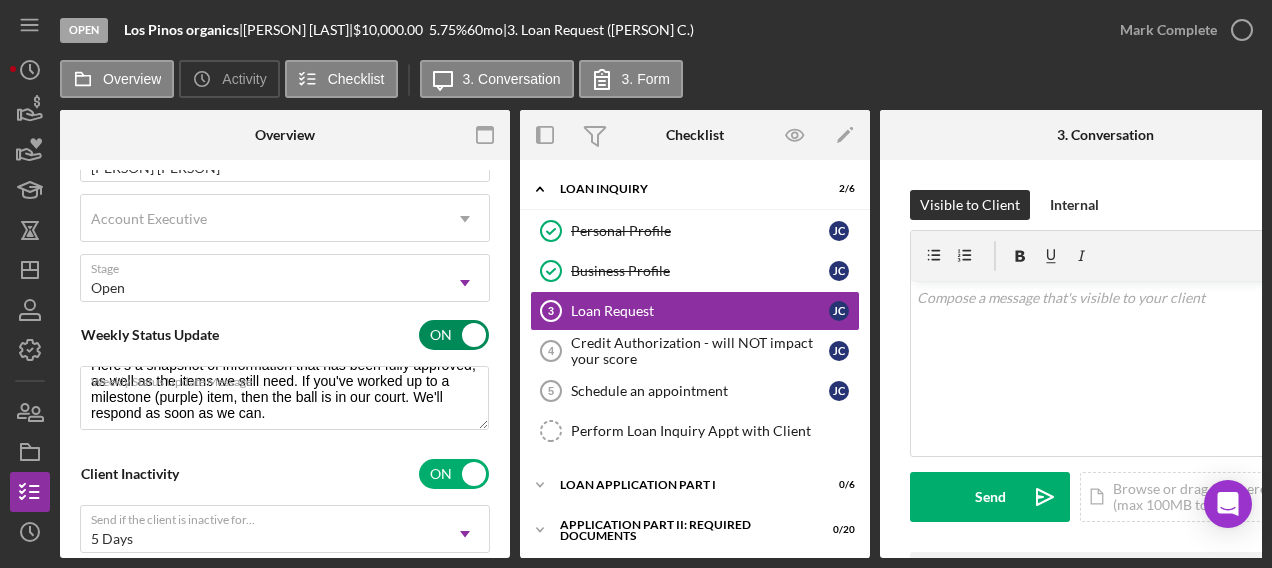 click at bounding box center [454, 335] 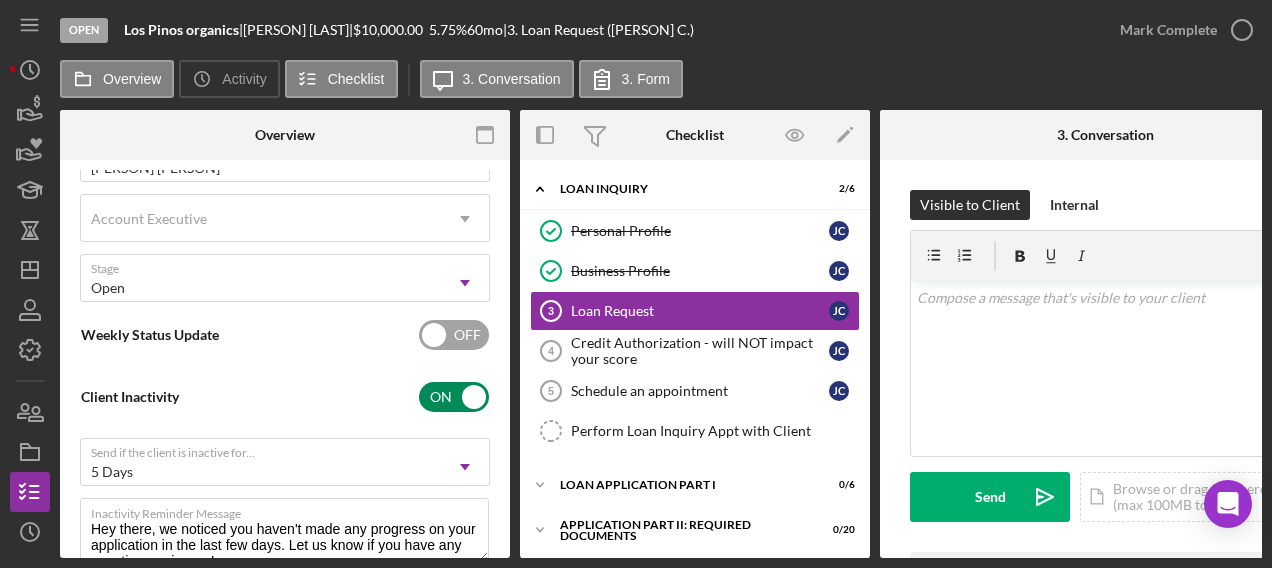 type on "Hey there, we noticed you haven't made any progress on your application in the last few days. Let us know if you have any questions or issues!" 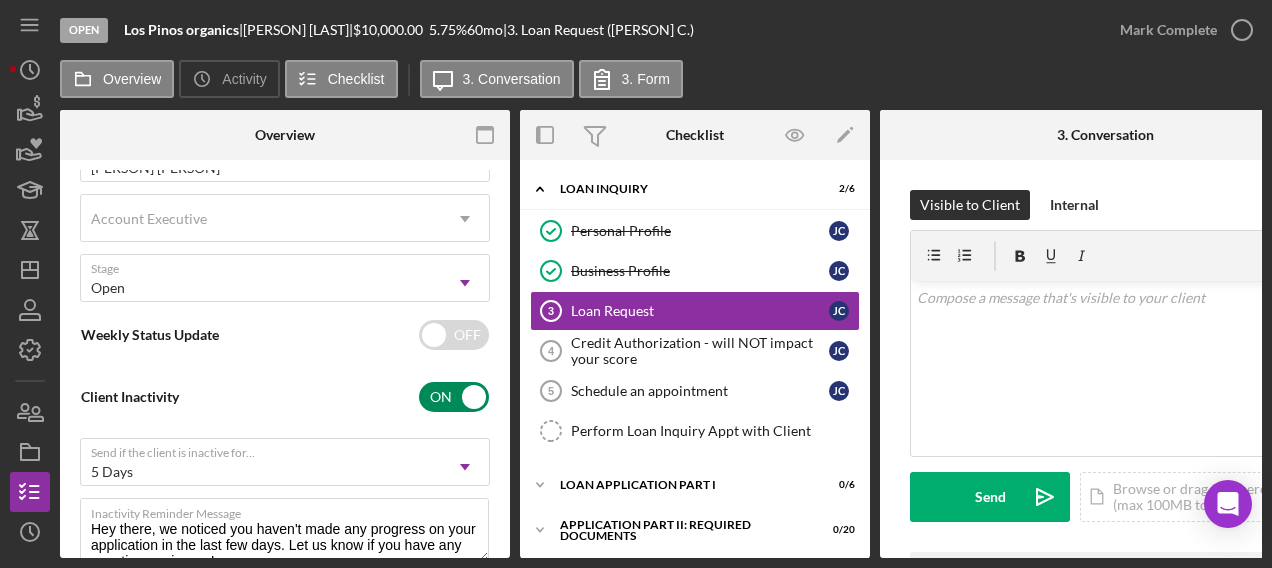 click at bounding box center [454, 397] 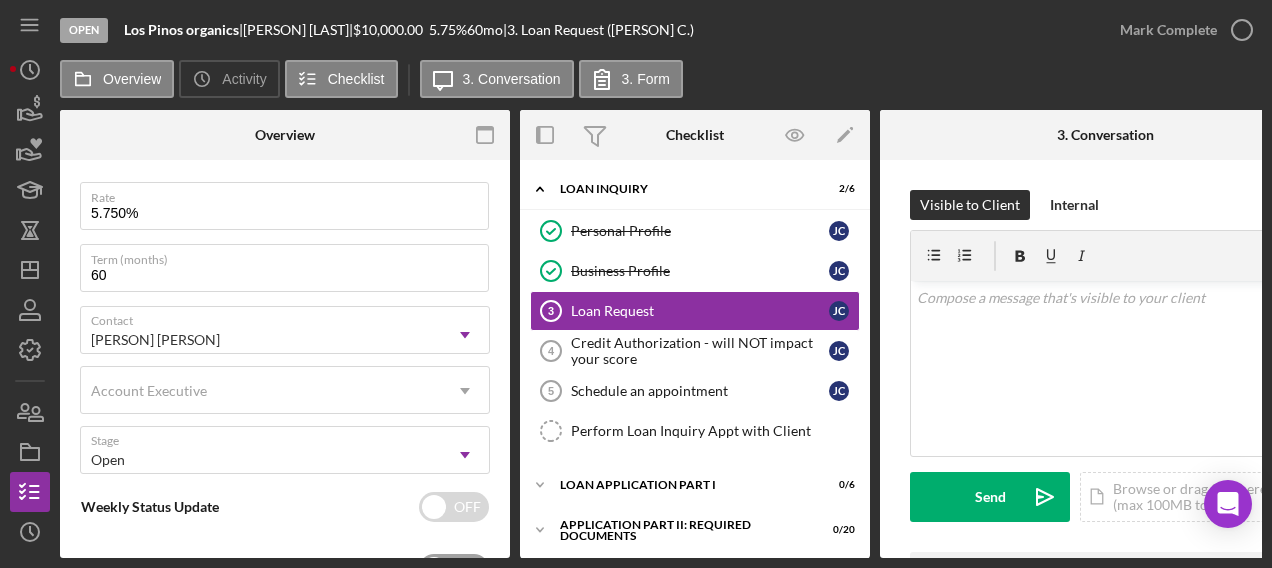 scroll, scrollTop: 482, scrollLeft: 0, axis: vertical 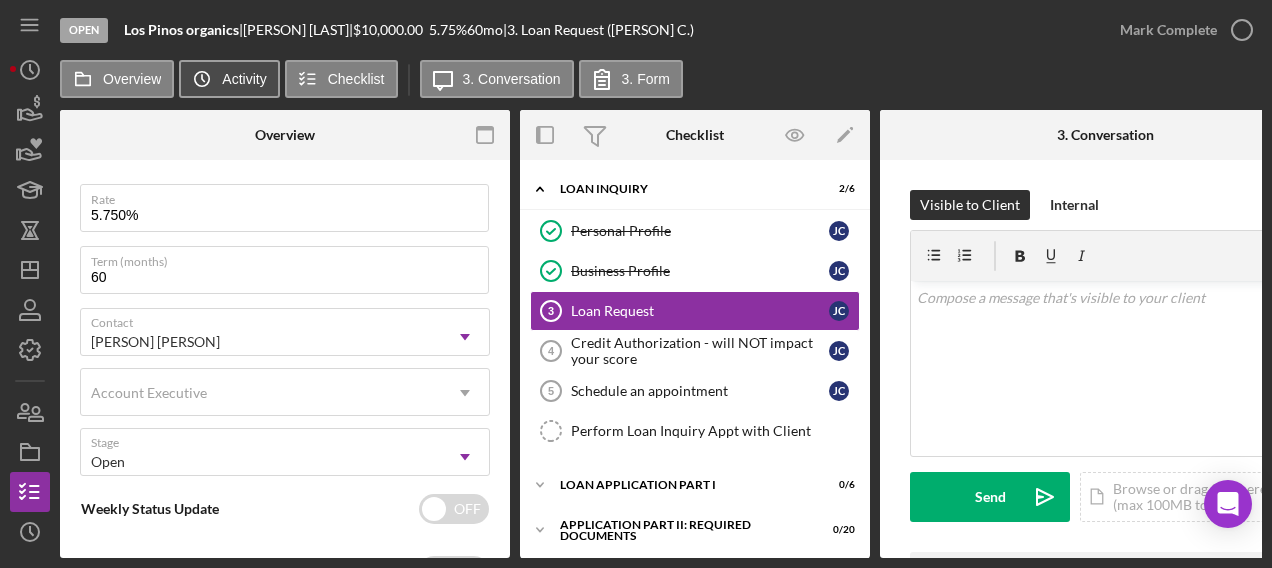 click on "Icon/History" 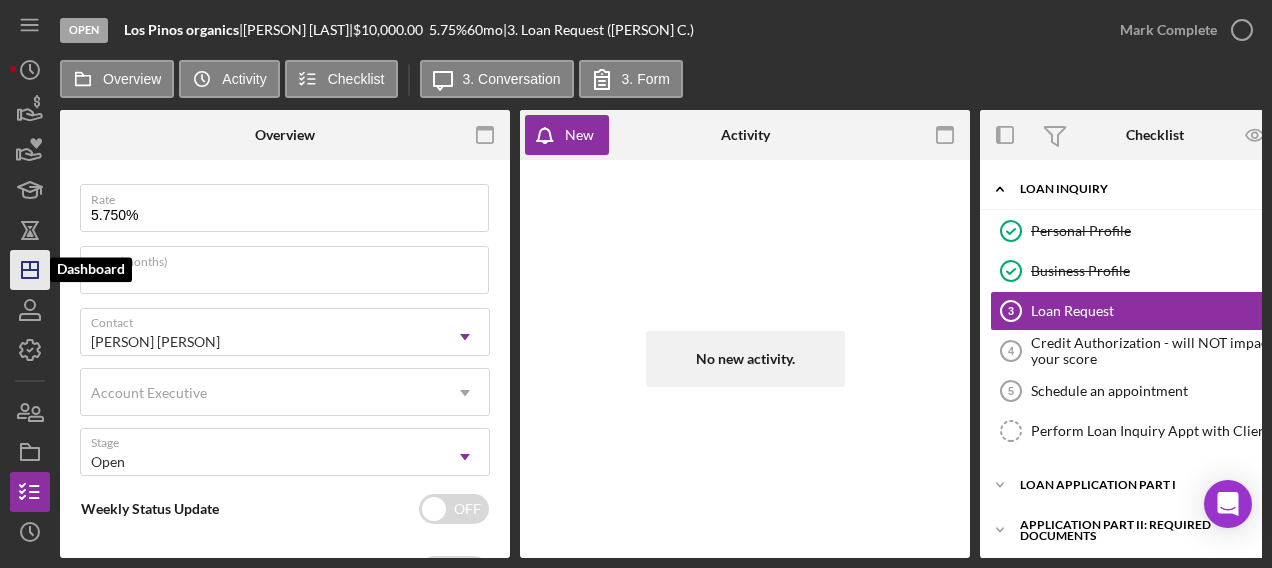 click on "Icon/Dashboard" 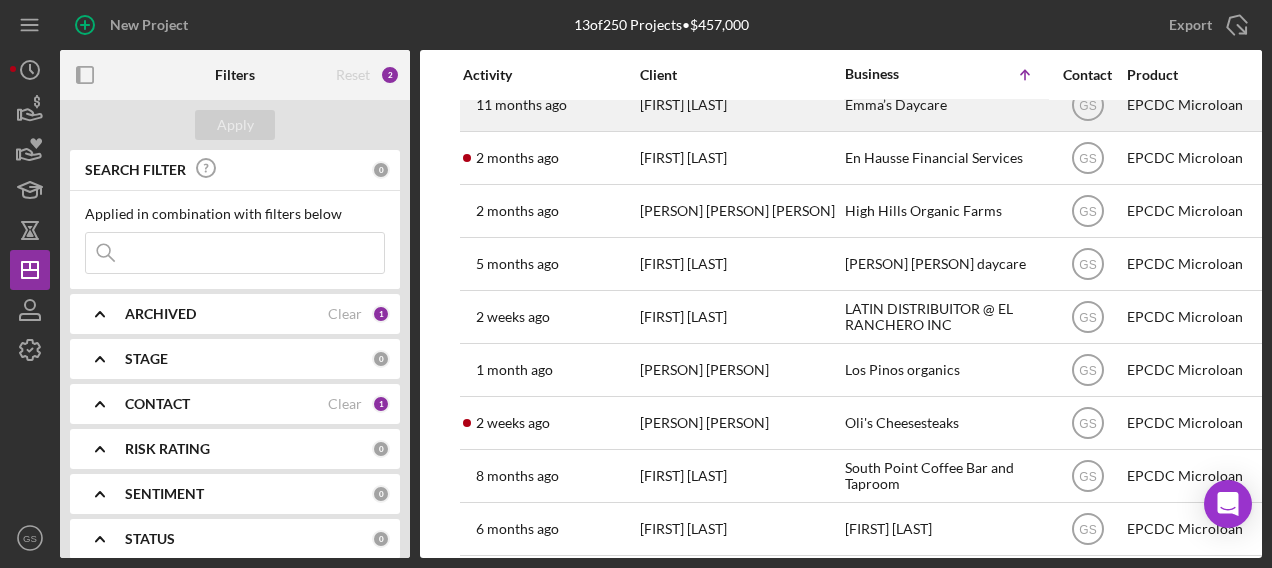 scroll, scrollTop: 238, scrollLeft: 0, axis: vertical 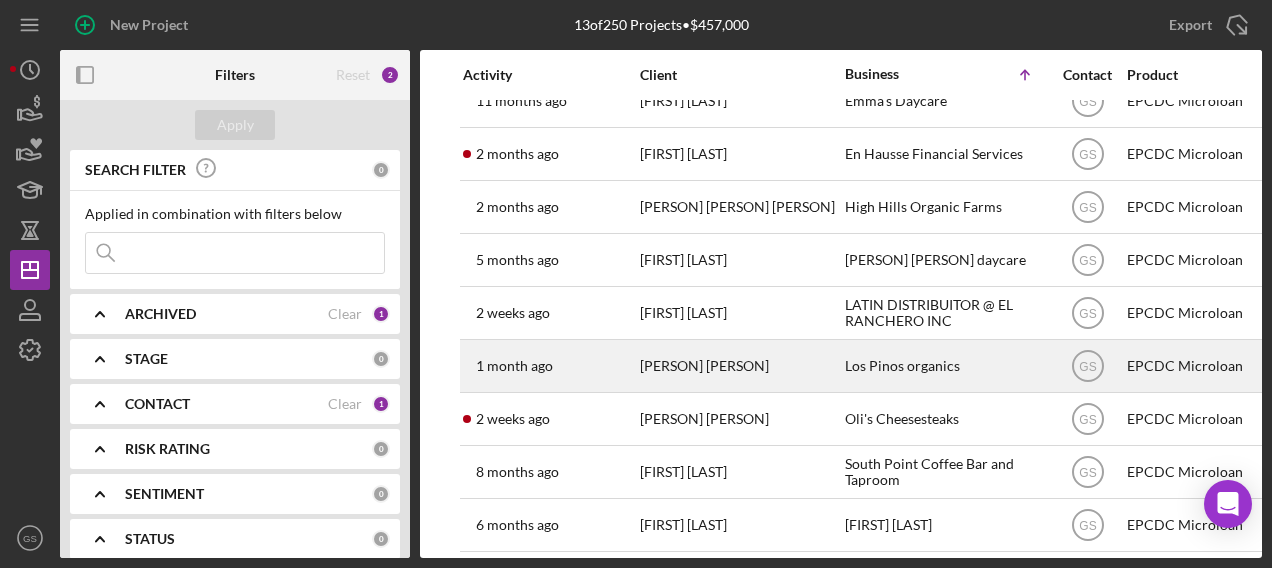click on "[PERSON] [PERSON]" at bounding box center [740, 366] 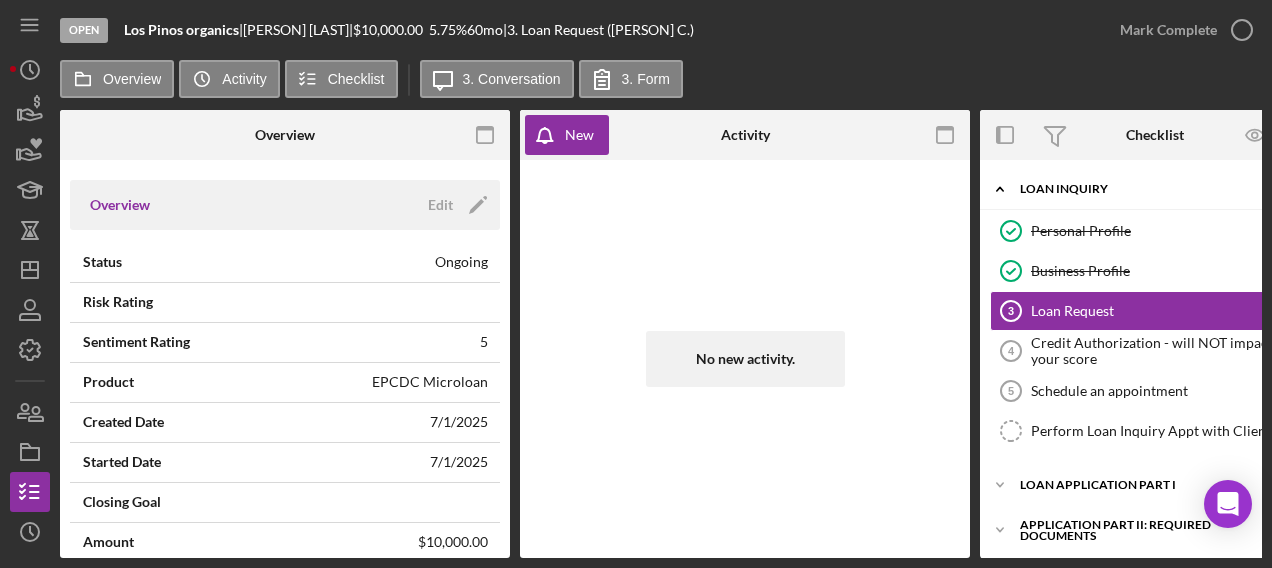 scroll, scrollTop: 0, scrollLeft: 0, axis: both 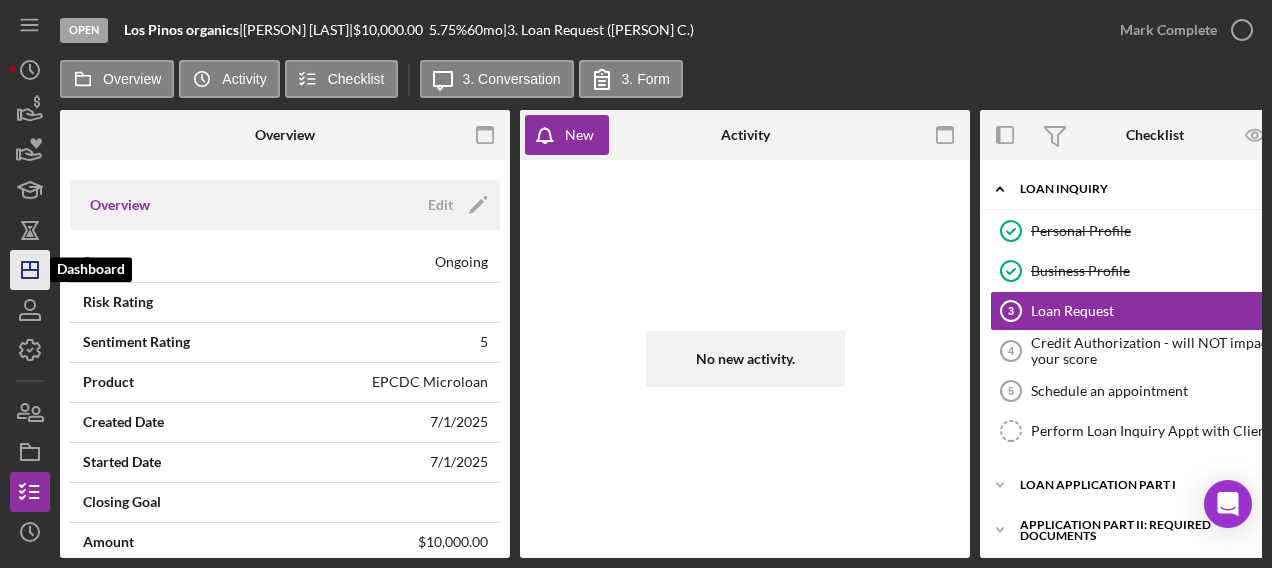 click 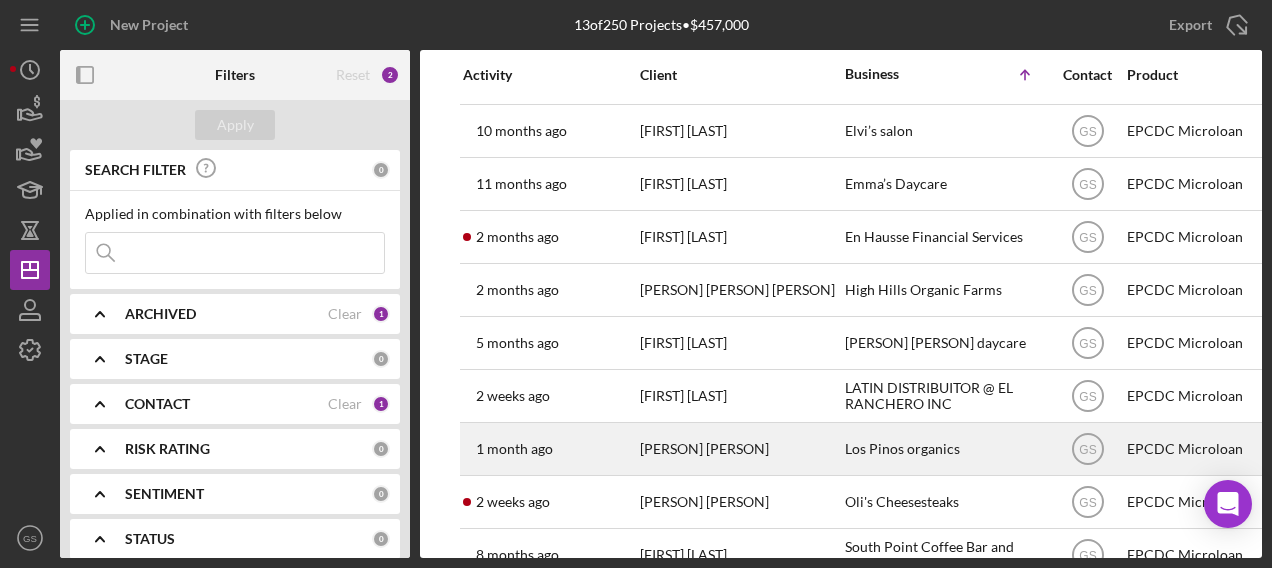 scroll, scrollTop: 156, scrollLeft: 0, axis: vertical 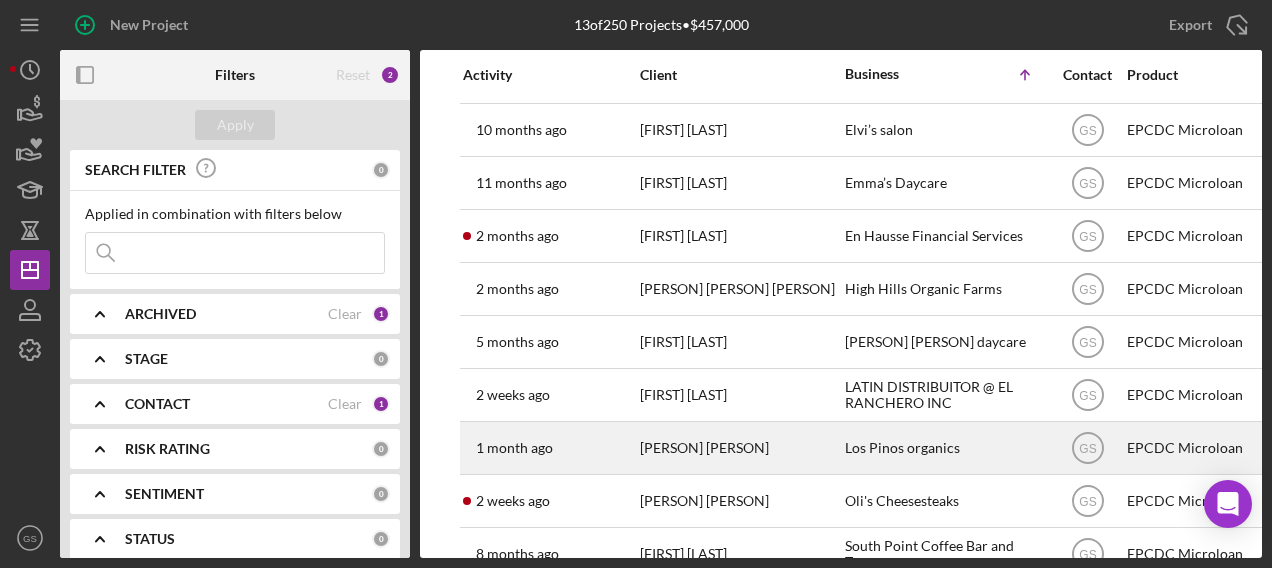 click on "[PERSON] [PERSON]" at bounding box center [740, 448] 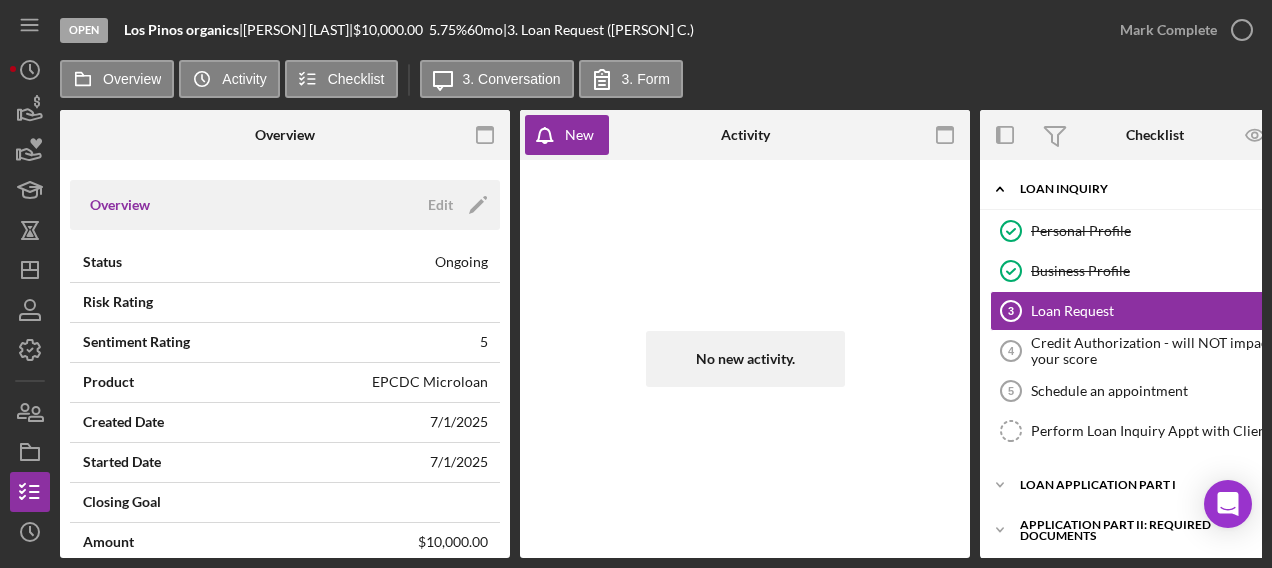 scroll, scrollTop: 0, scrollLeft: 52, axis: horizontal 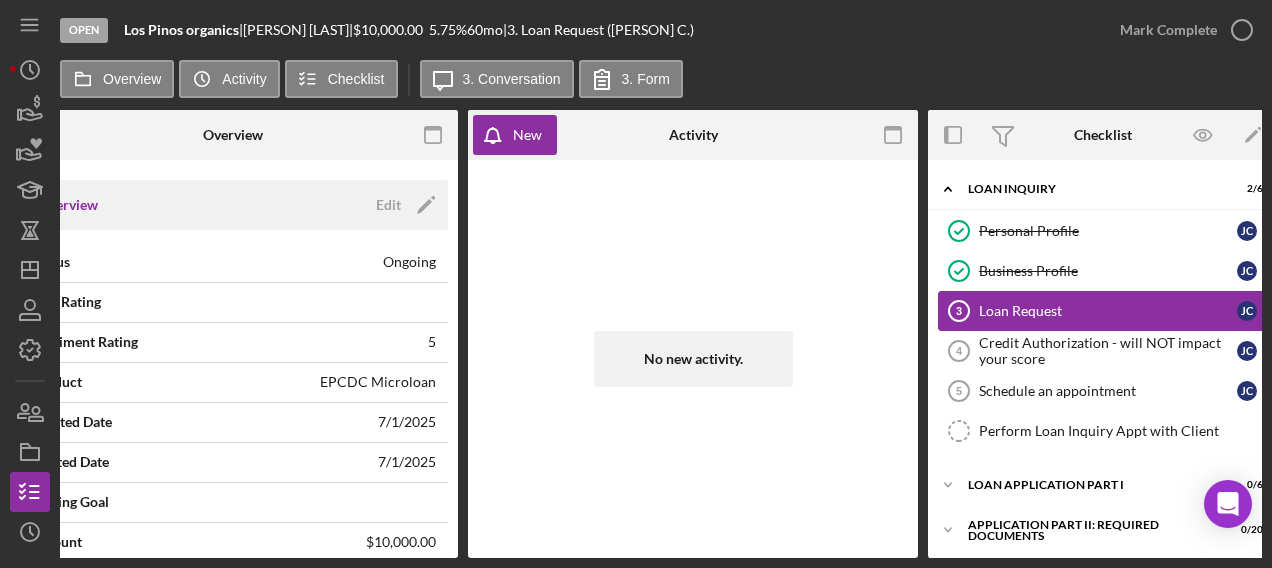 click on "Loan Request" at bounding box center (1108, 311) 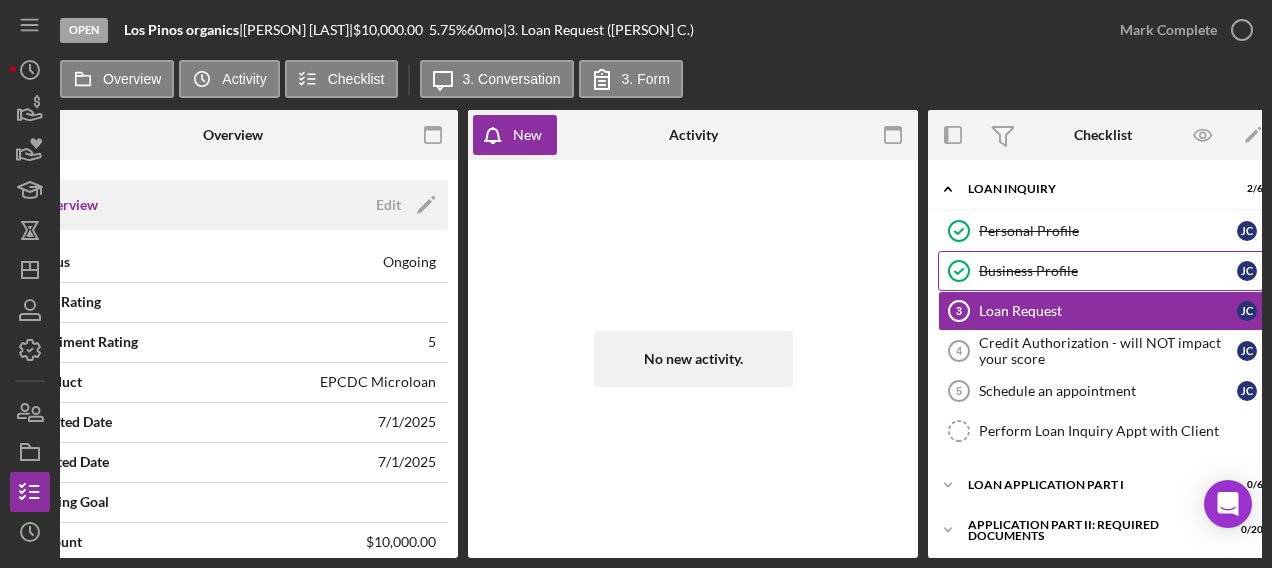 click on "Business Profile" at bounding box center (1108, 271) 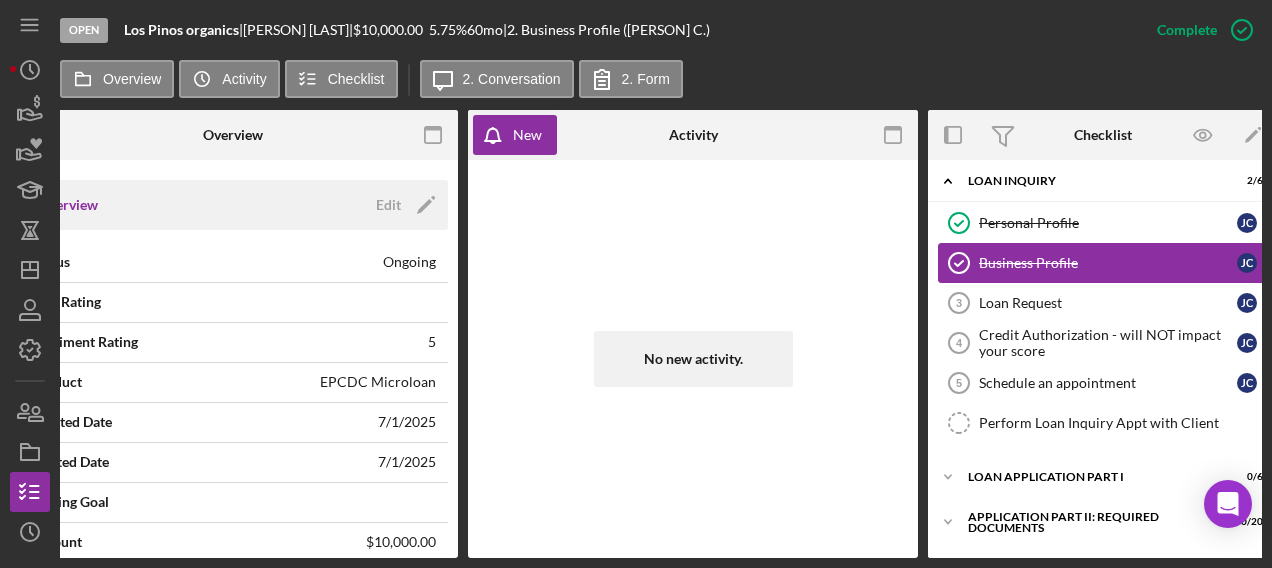 scroll, scrollTop: 8, scrollLeft: 0, axis: vertical 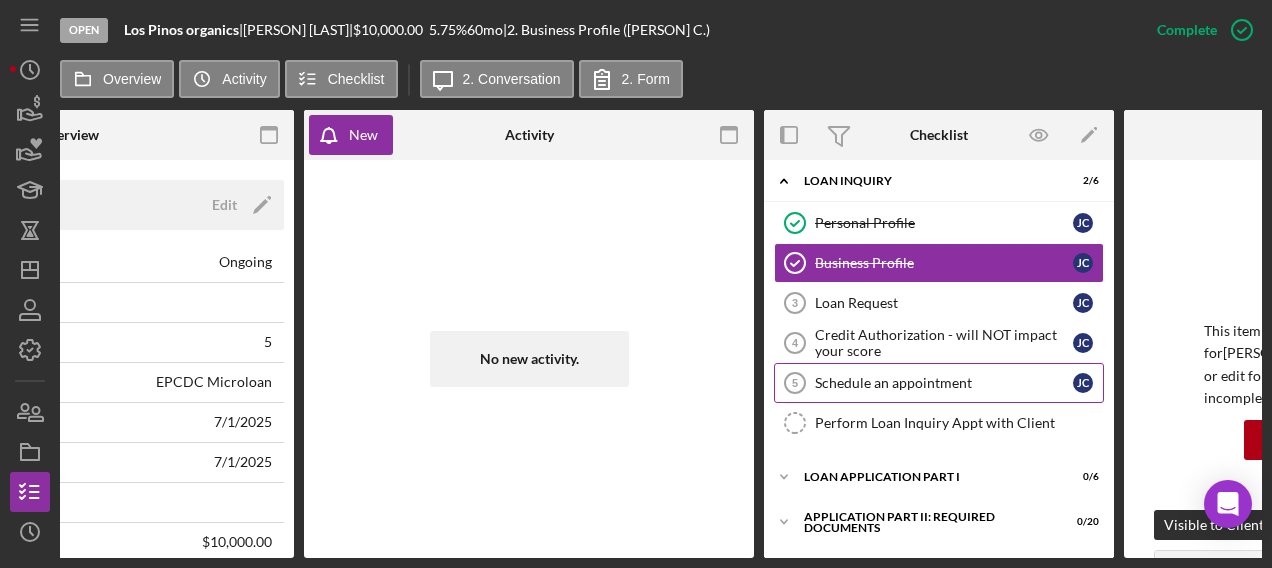 click on "Schedule an appointment" at bounding box center (944, 383) 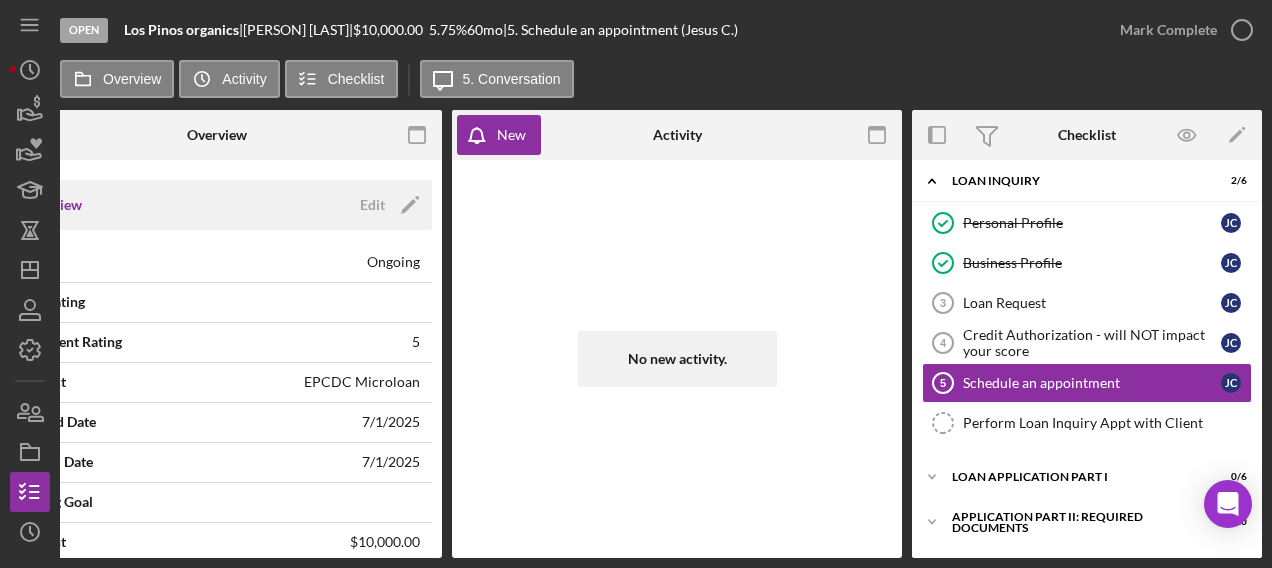 scroll, scrollTop: 0, scrollLeft: 0, axis: both 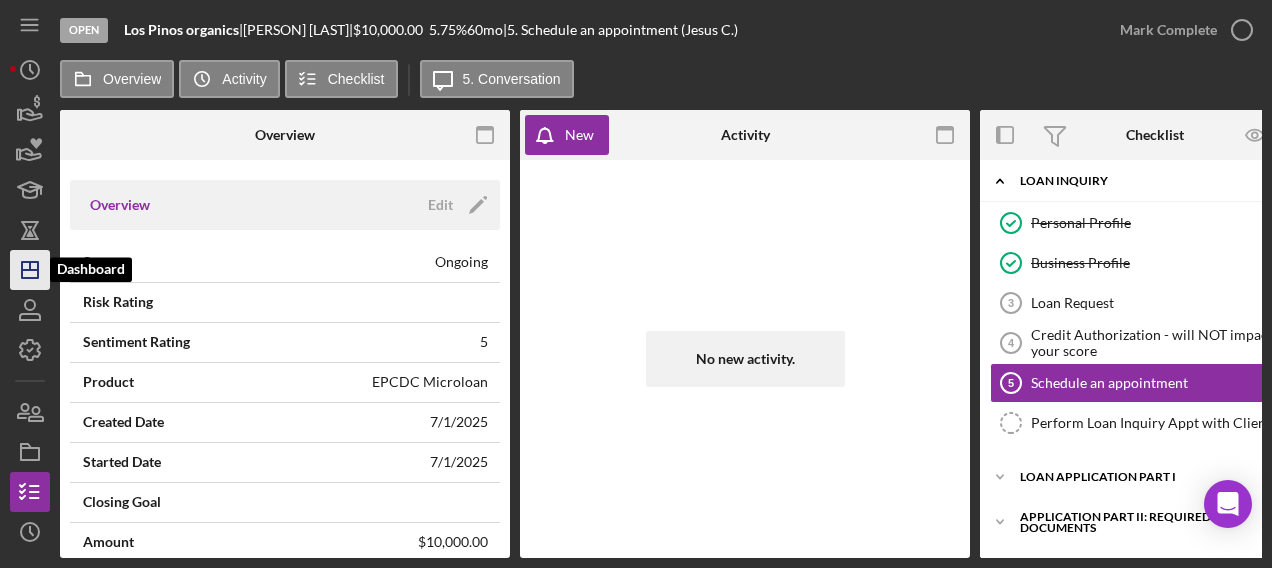 click on "Icon/Dashboard" 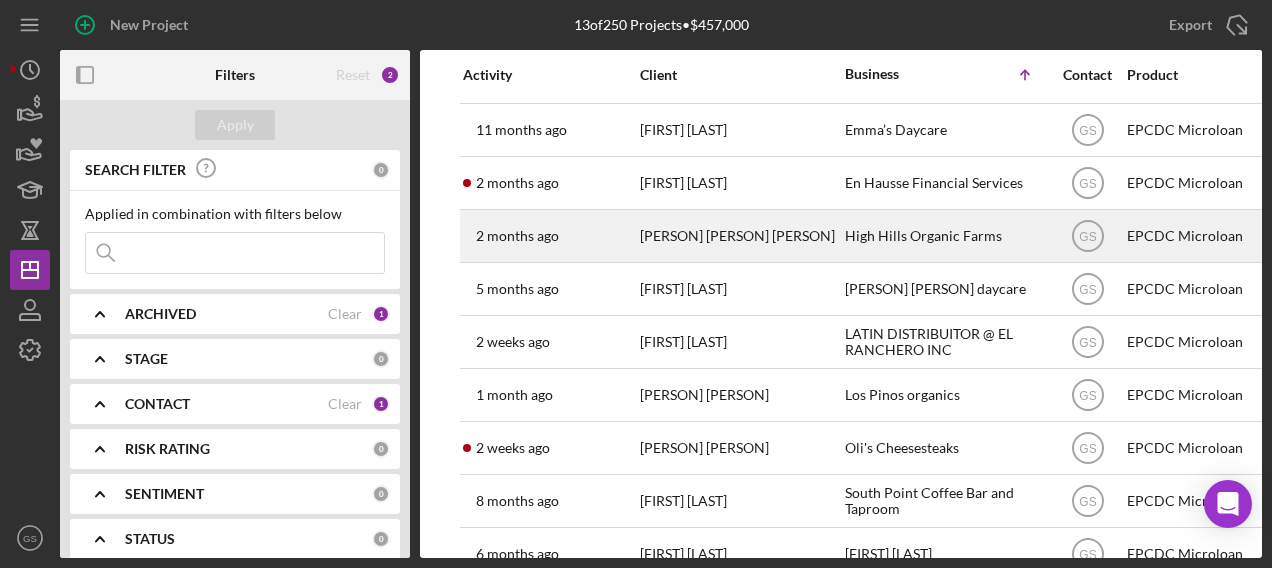 scroll, scrollTop: 210, scrollLeft: 0, axis: vertical 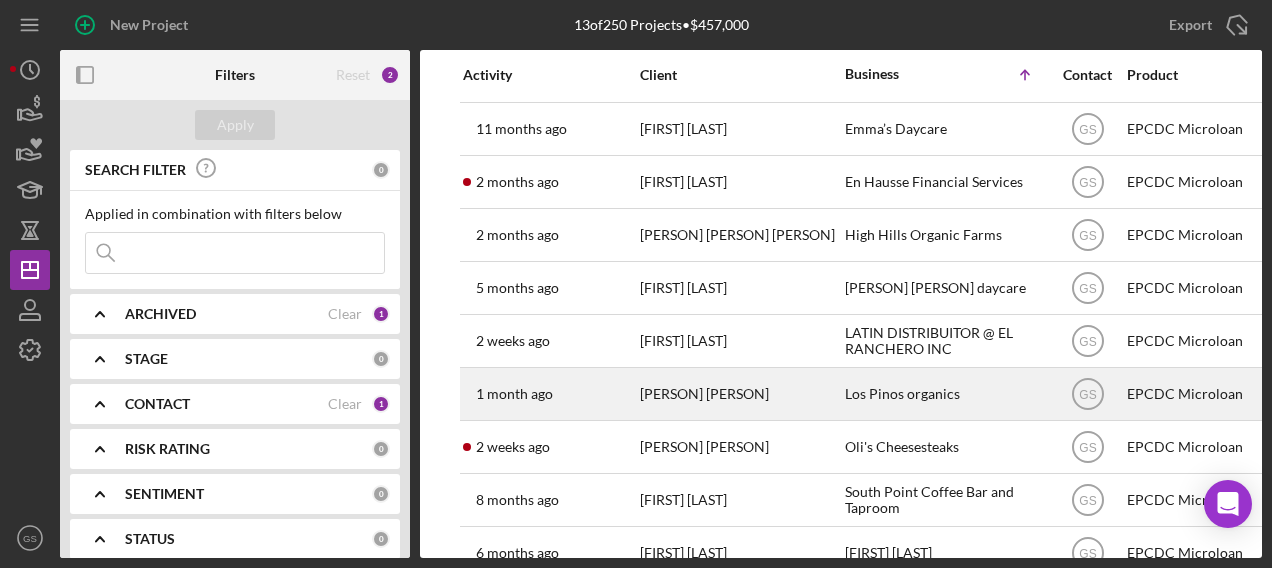 click on "[PERSON] [PERSON]" at bounding box center [740, 394] 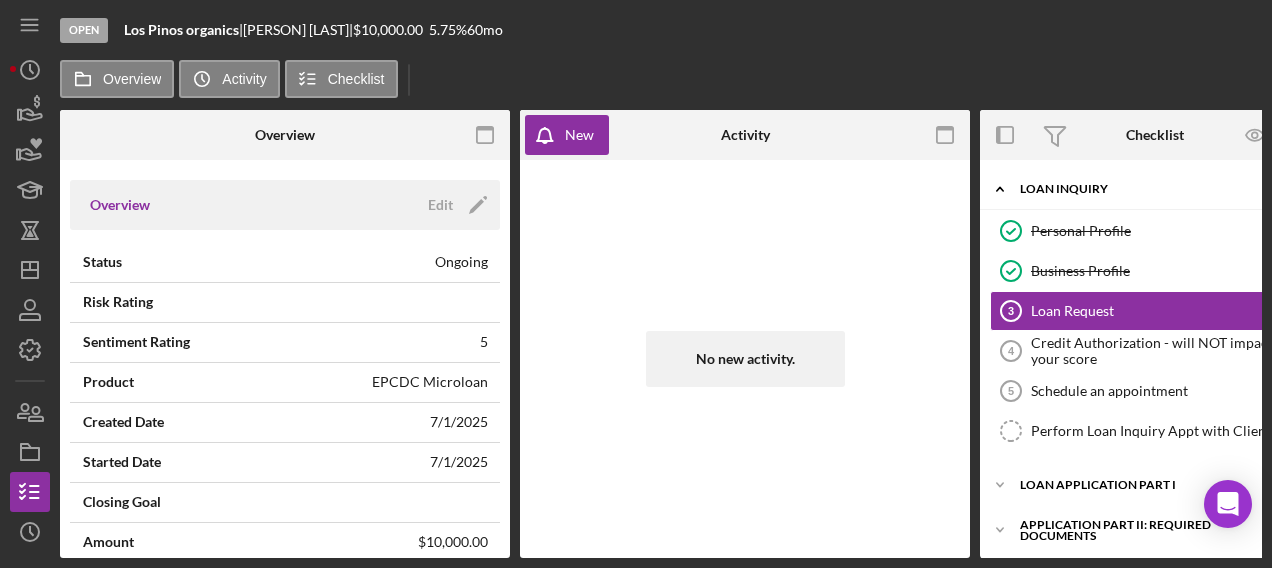 scroll, scrollTop: 0, scrollLeft: 52, axis: horizontal 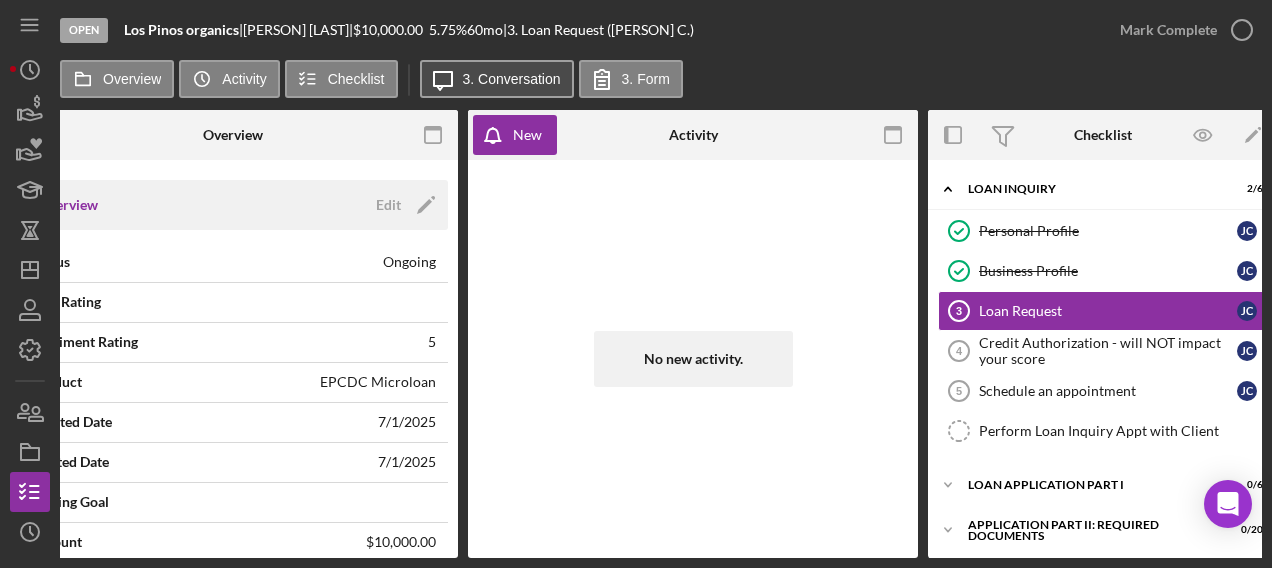 click on "Icon/Message" 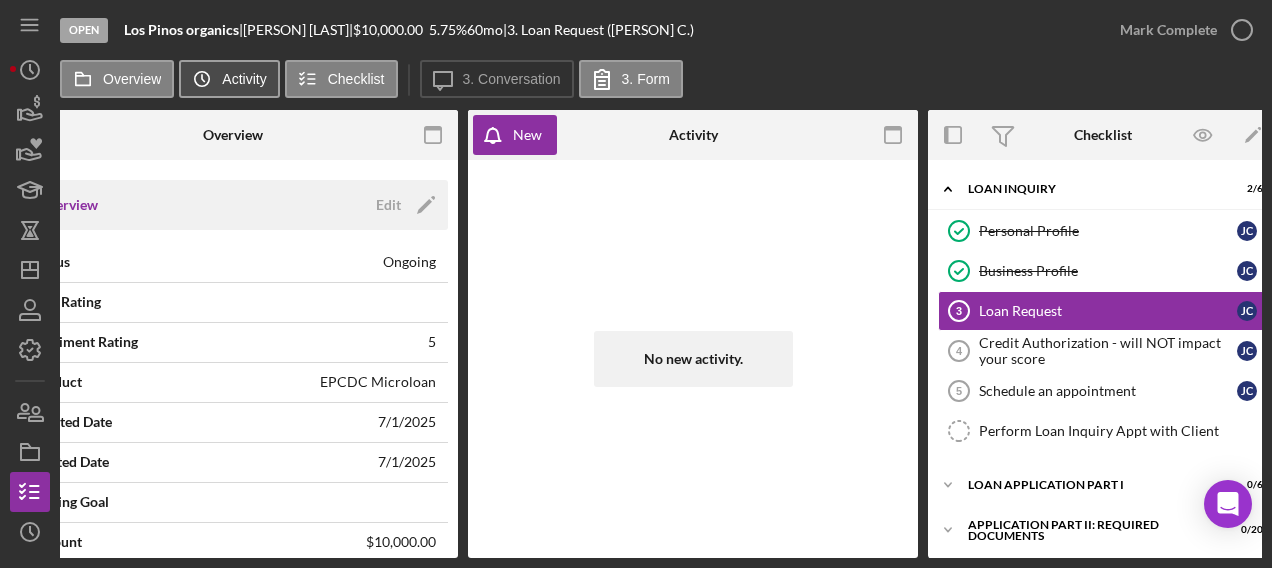click on "Activity" at bounding box center [244, 79] 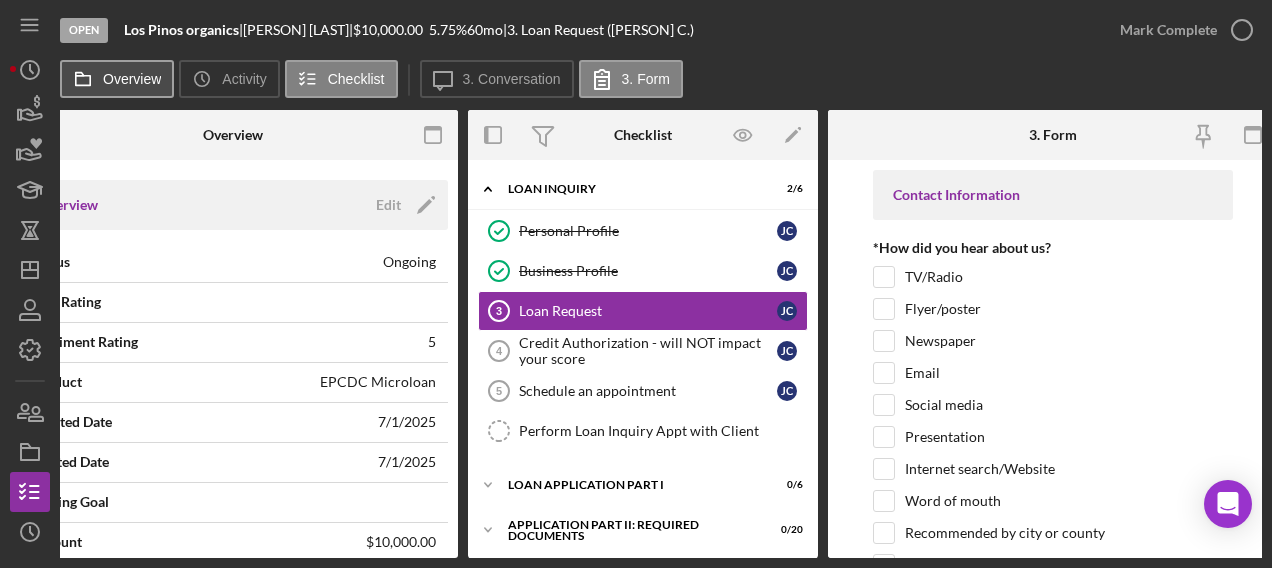 click on "Overview" at bounding box center [117, 79] 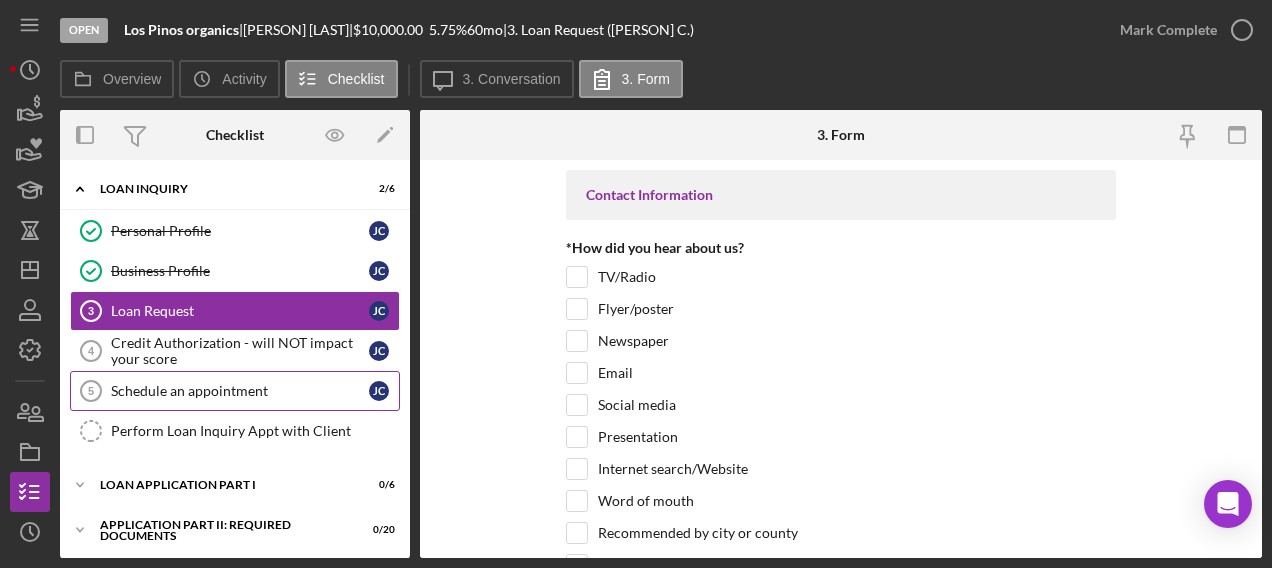 click on "Schedule an appointment" at bounding box center [240, 391] 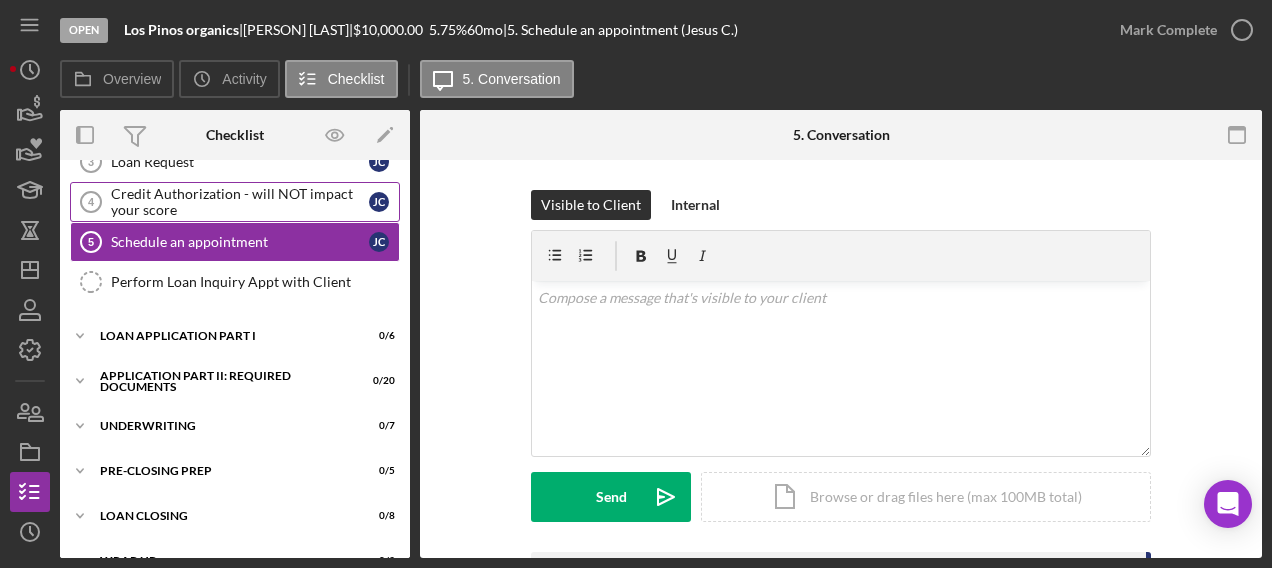 scroll, scrollTop: 151, scrollLeft: 0, axis: vertical 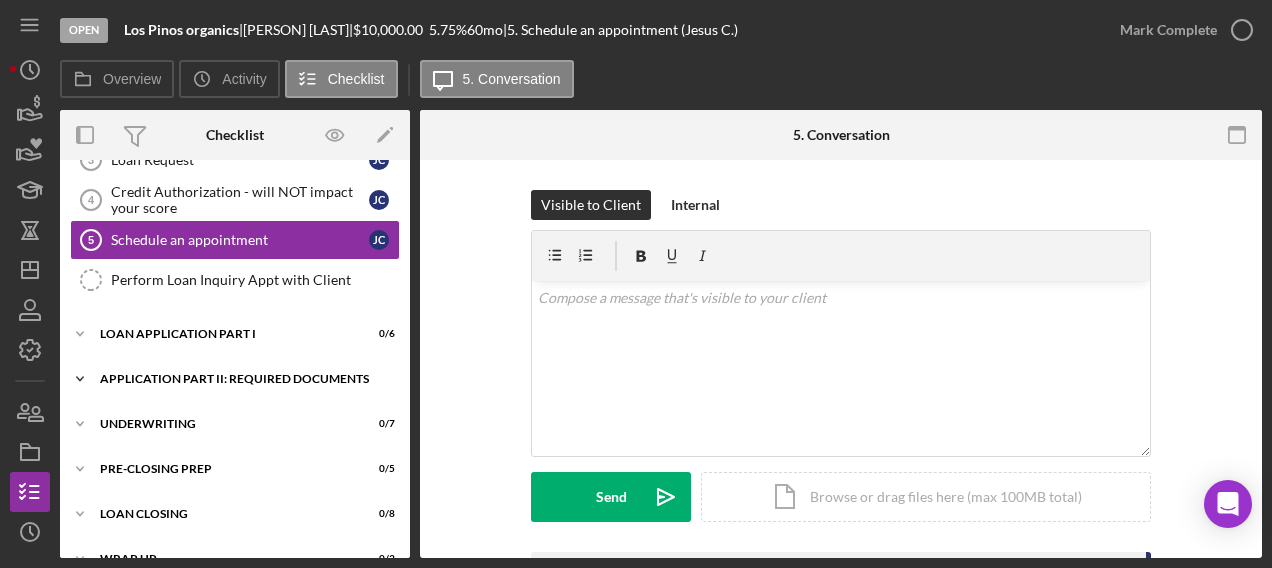 click on "Icon/Expander Application Part II: Required Documents 0 / 20" at bounding box center (235, 379) 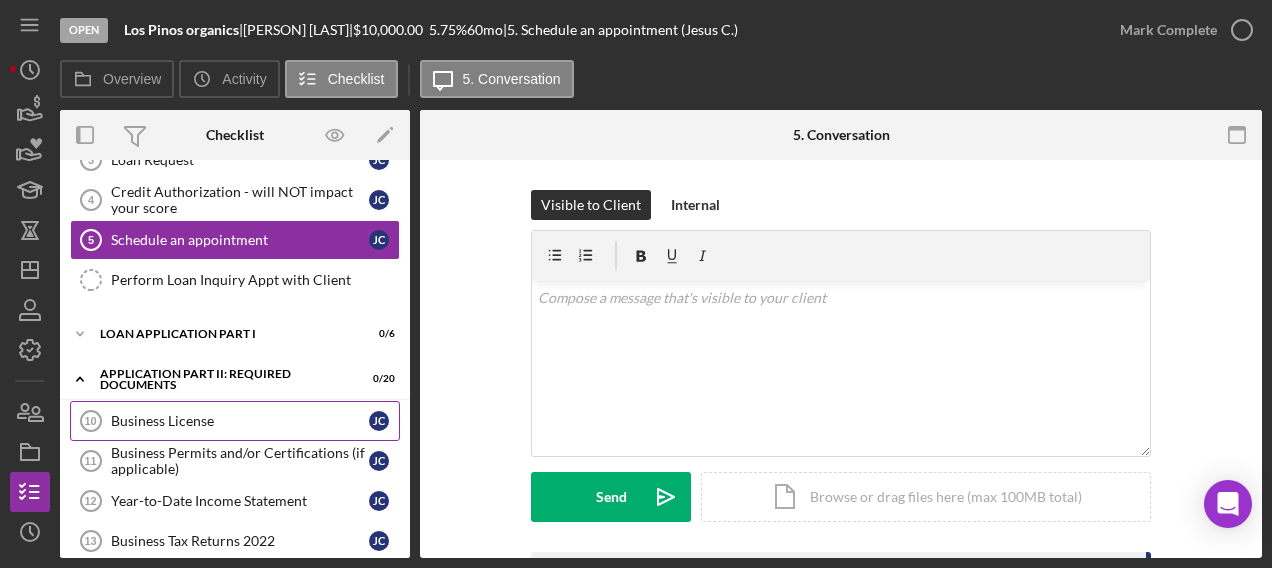 click on "Business License" at bounding box center (240, 421) 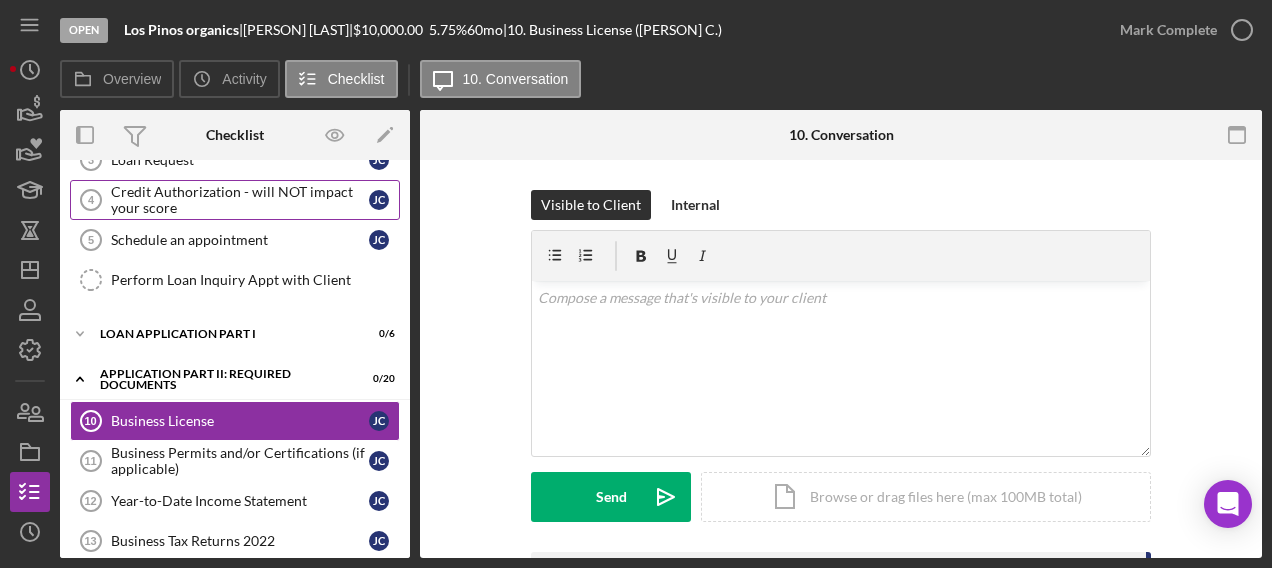scroll, scrollTop: 0, scrollLeft: 0, axis: both 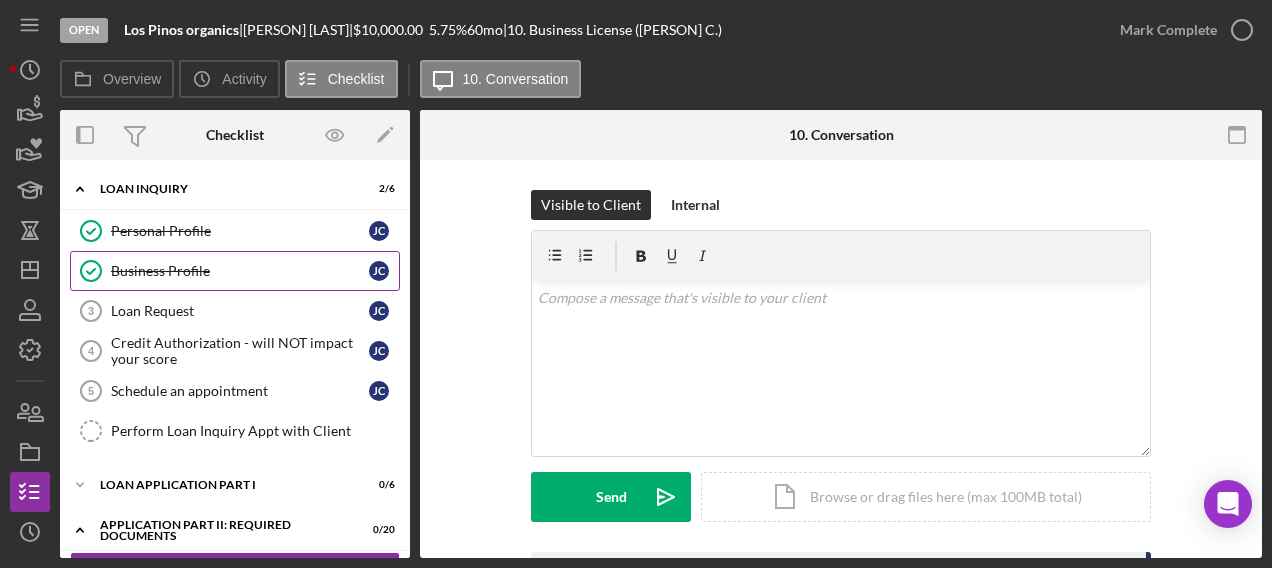 click on "Business Profile Business Profile J C" at bounding box center (235, 271) 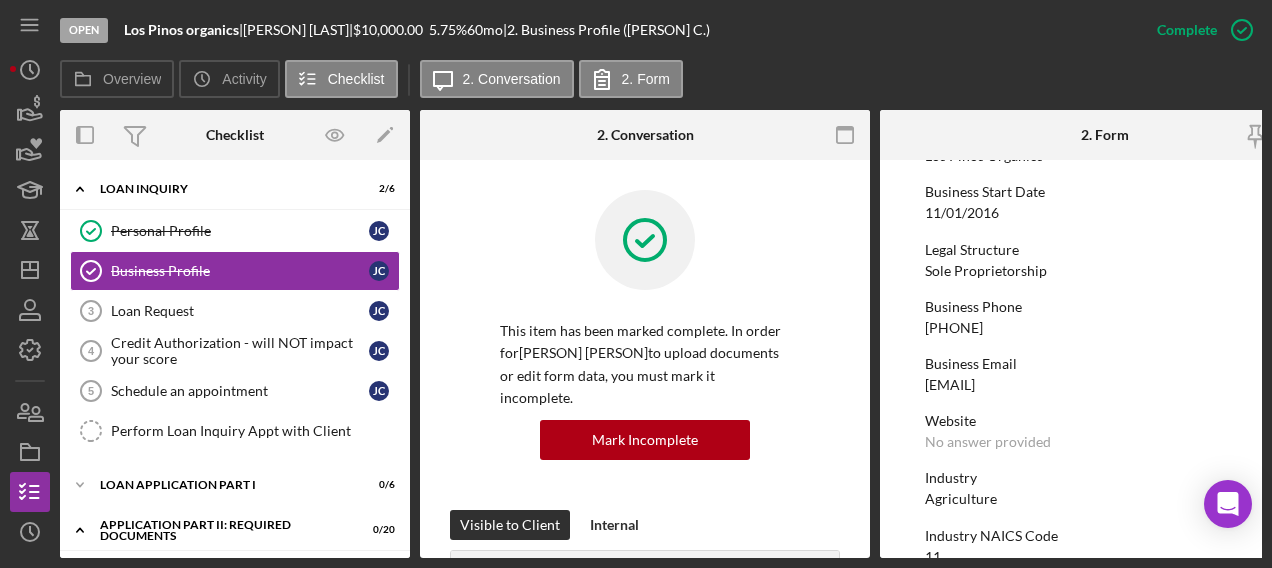 scroll, scrollTop: 200, scrollLeft: 0, axis: vertical 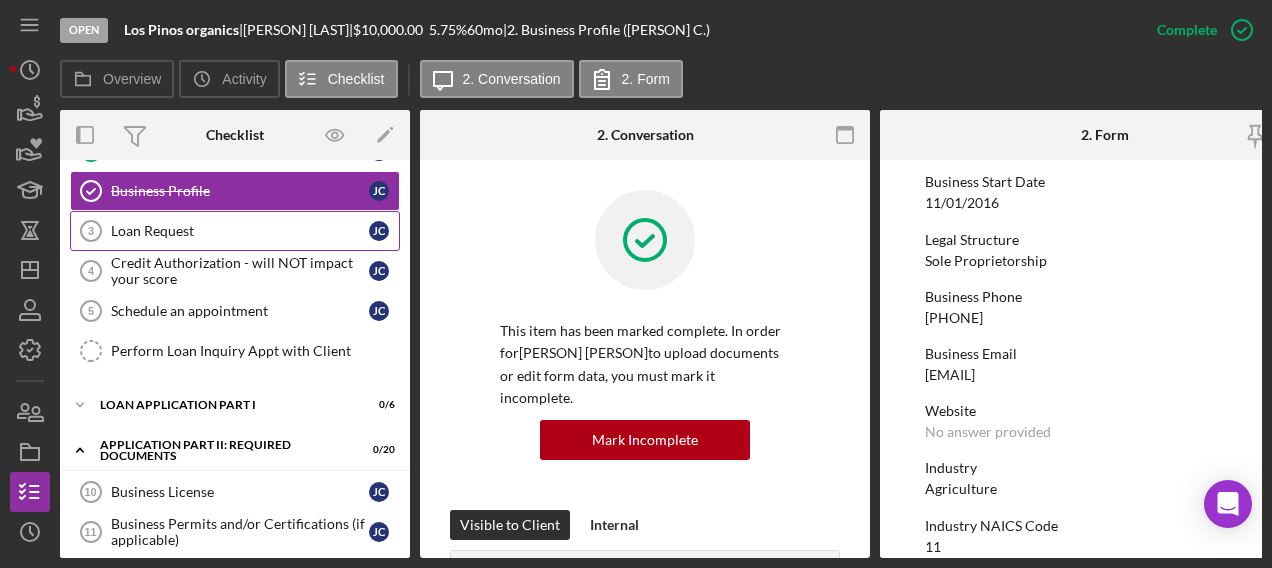 click on "Loan Request" at bounding box center [240, 231] 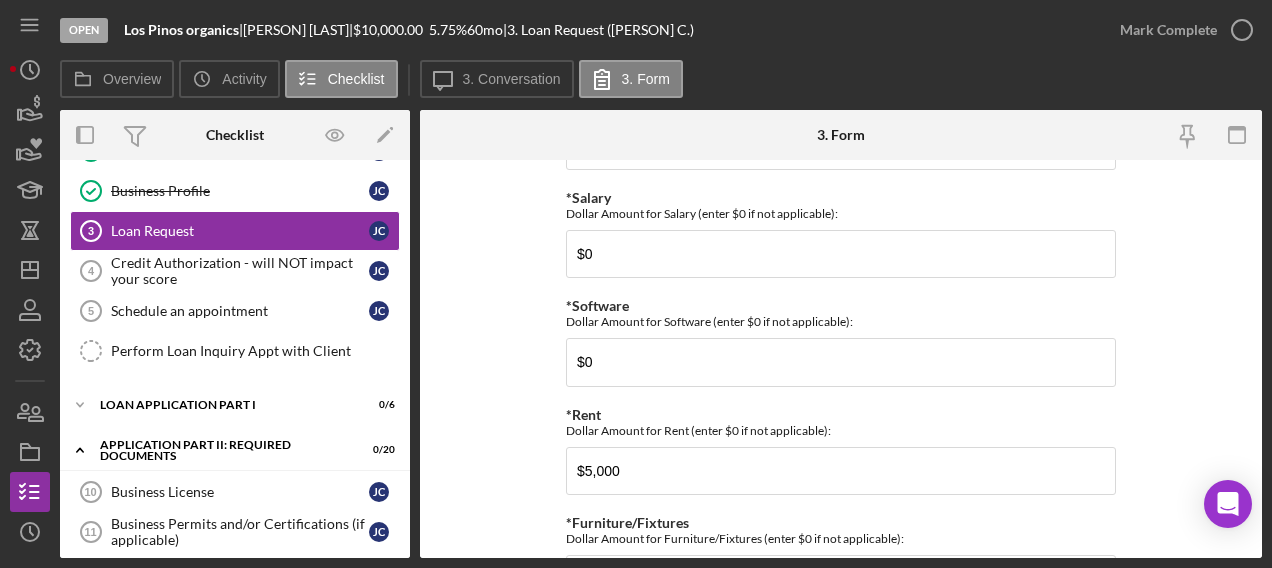 scroll, scrollTop: 2172, scrollLeft: 0, axis: vertical 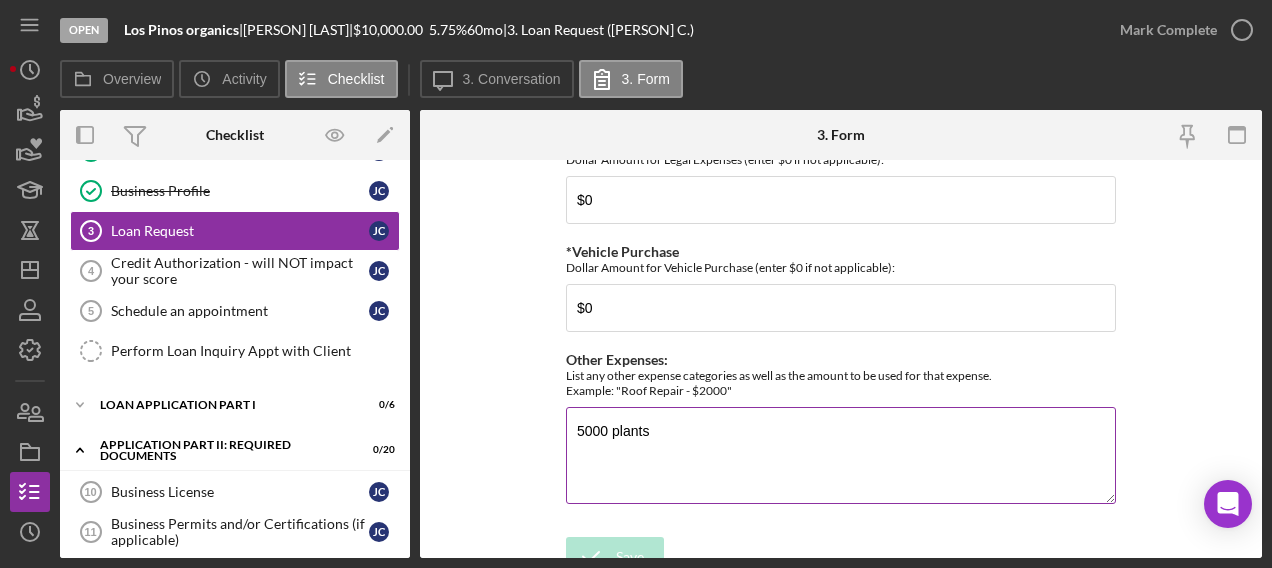 click on "5000 plants" at bounding box center [841, 455] 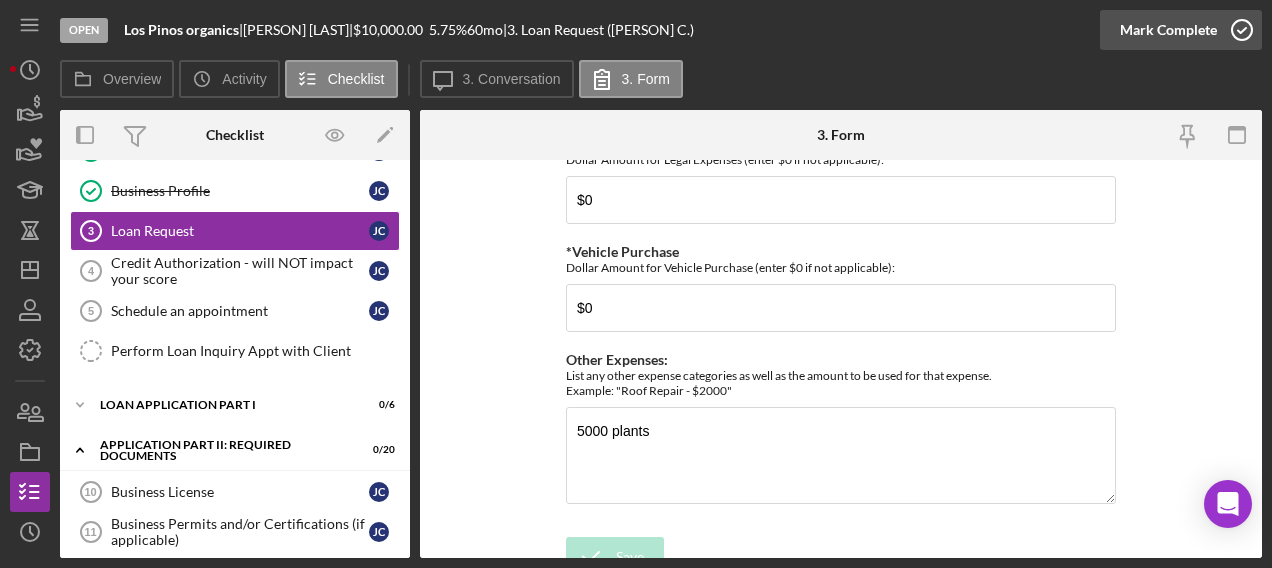 click 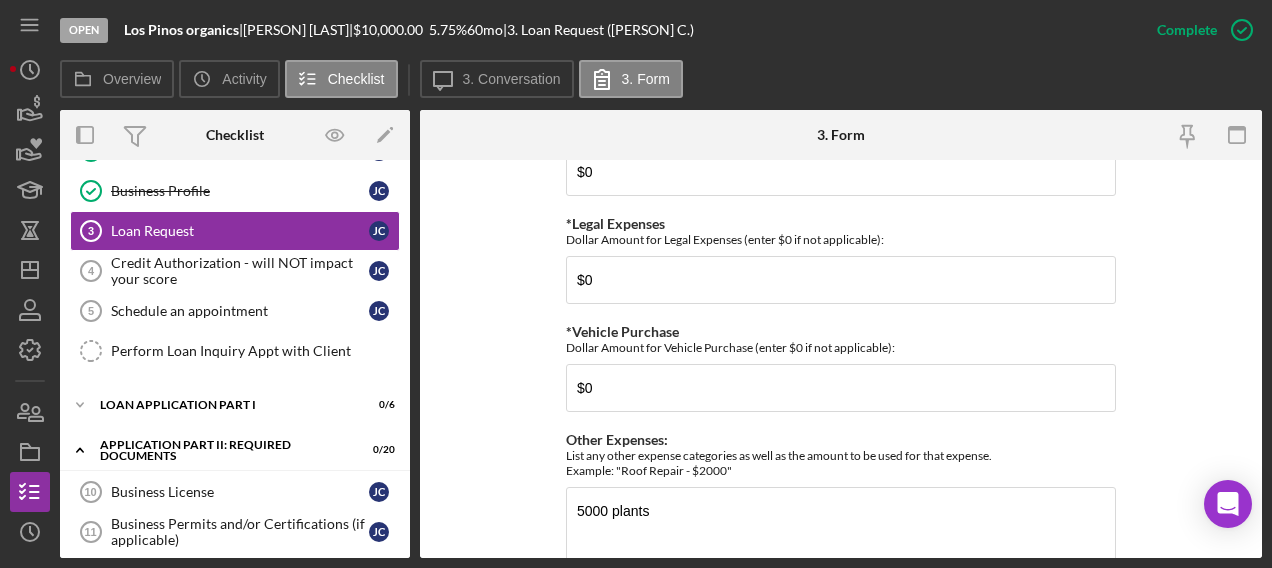 scroll, scrollTop: 2252, scrollLeft: 0, axis: vertical 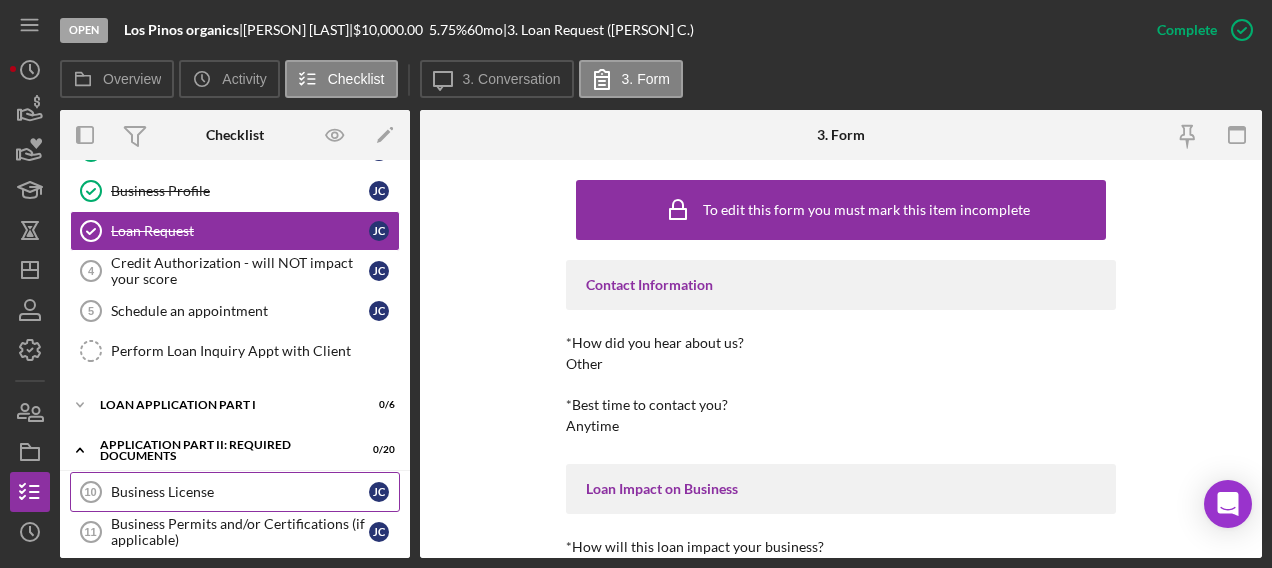 click on "Business License" at bounding box center [240, 492] 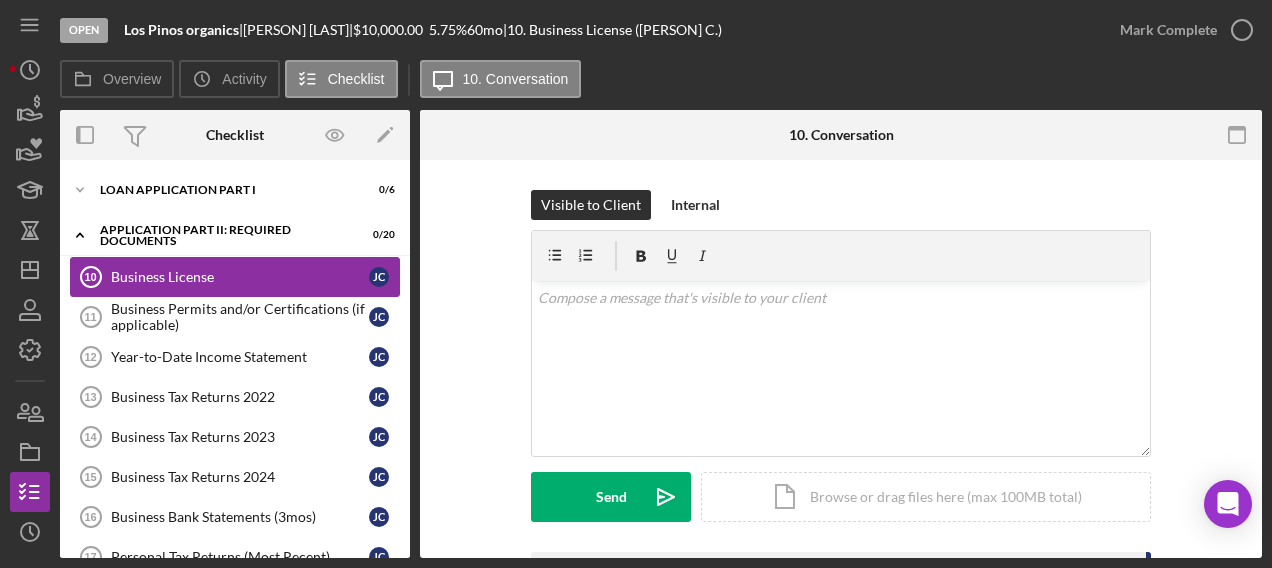 scroll, scrollTop: 305, scrollLeft: 0, axis: vertical 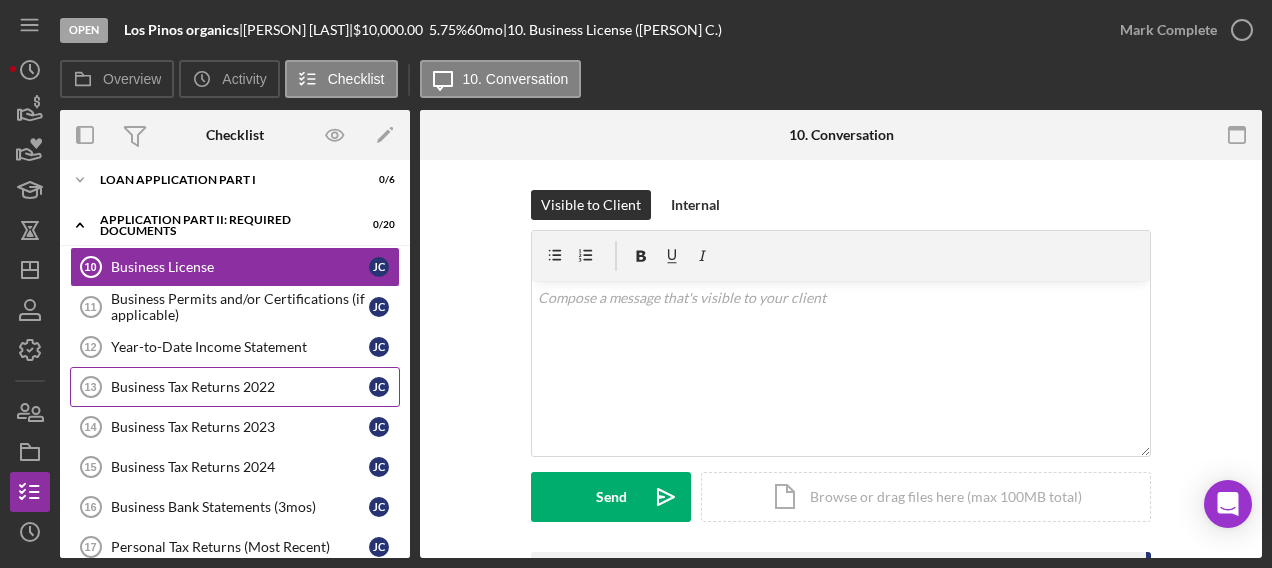 click on "Business Tax Returns 2022 13 Business Tax Returns 2022 J C" at bounding box center [235, 387] 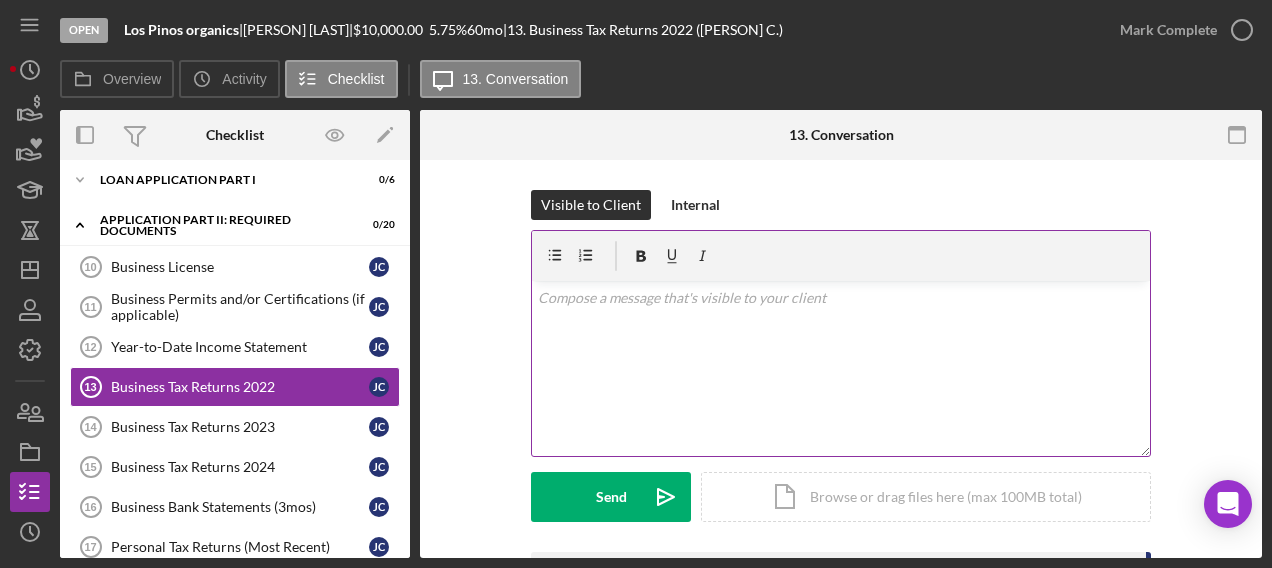 scroll, scrollTop: 164, scrollLeft: 0, axis: vertical 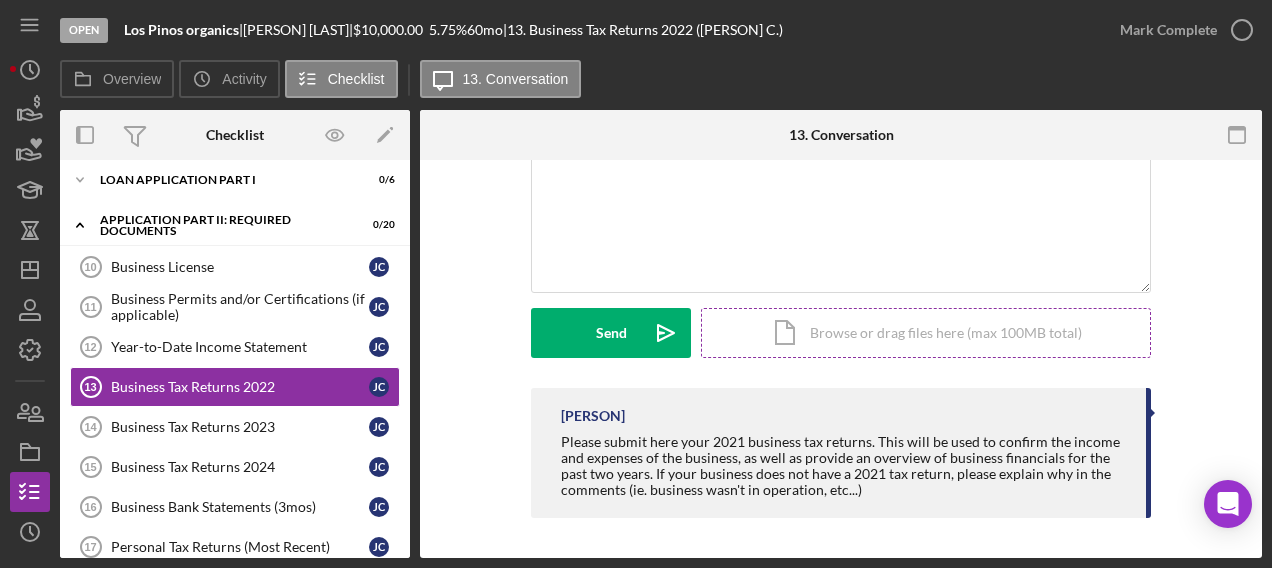 click on "Icon/Document Browse or drag files here (max 100MB total) Tap to choose files or take a photo" at bounding box center [926, 333] 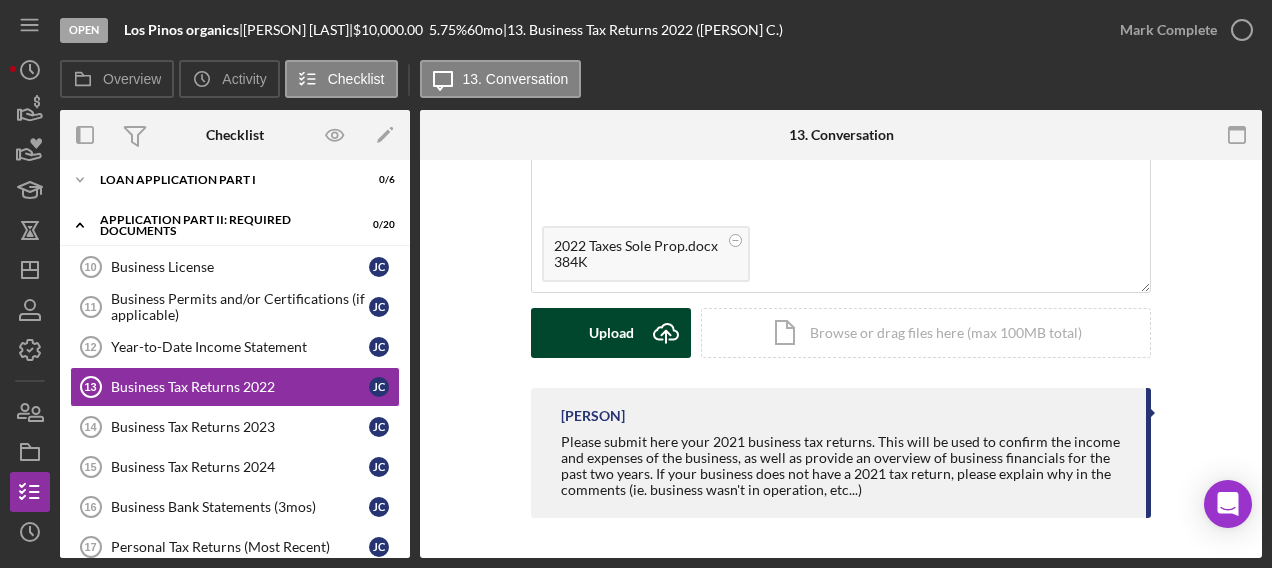 click on "Icon/Upload" 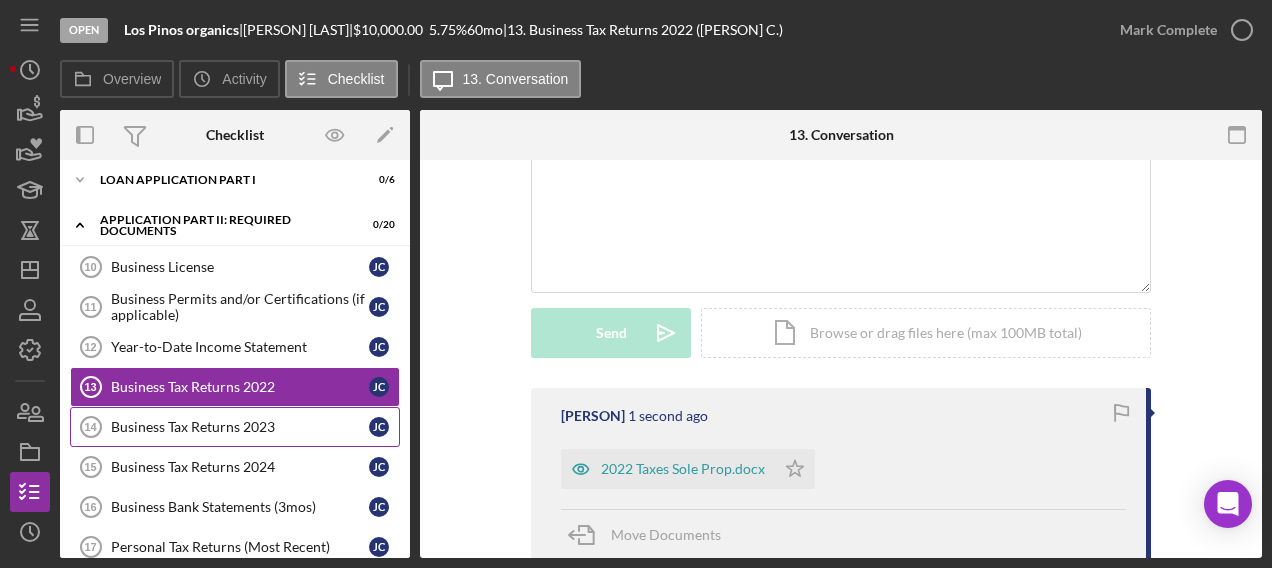 click on "Business Tax Returns 2023" at bounding box center (240, 427) 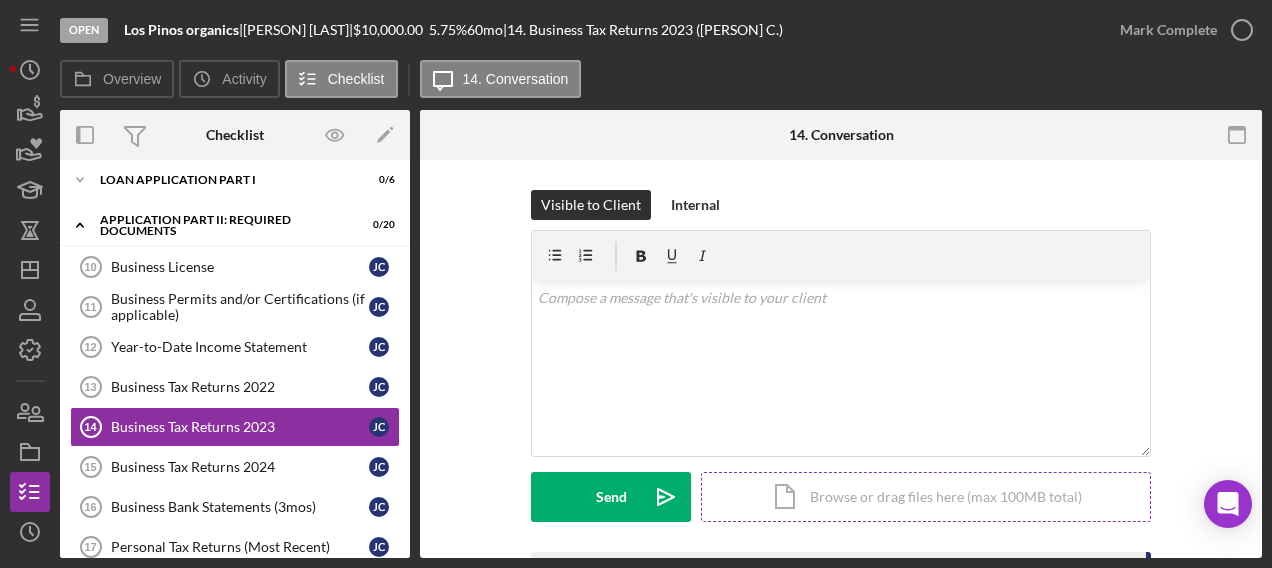 click on "Icon/Document Browse or drag files here (max 100MB total) Tap to choose files or take a photo" at bounding box center (926, 497) 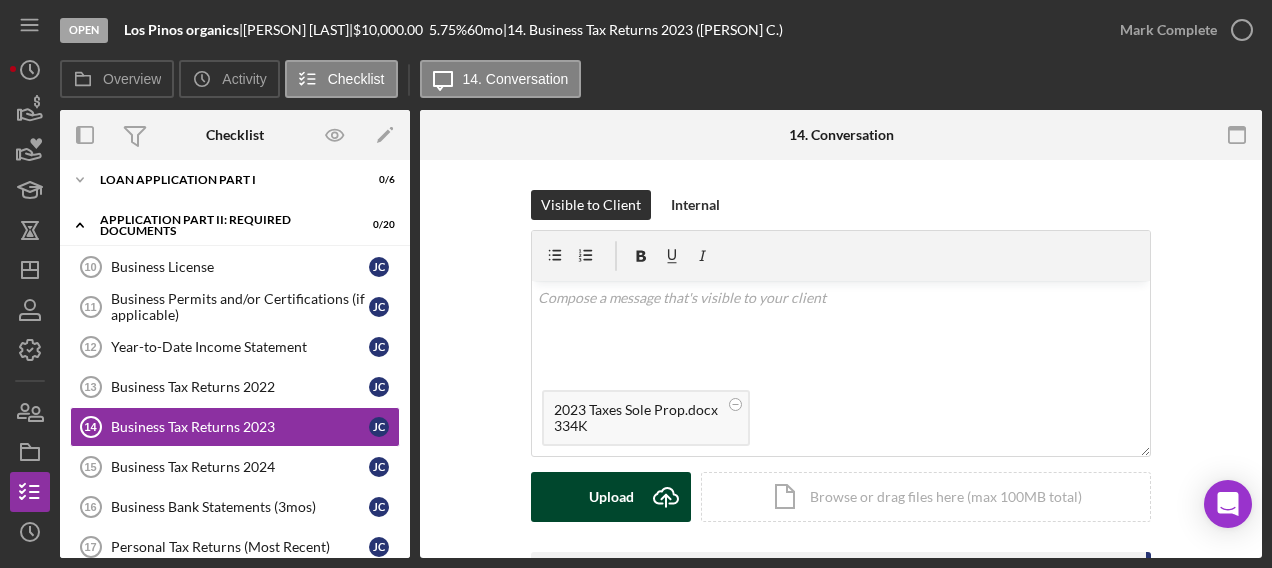 click on "Upload" at bounding box center [611, 497] 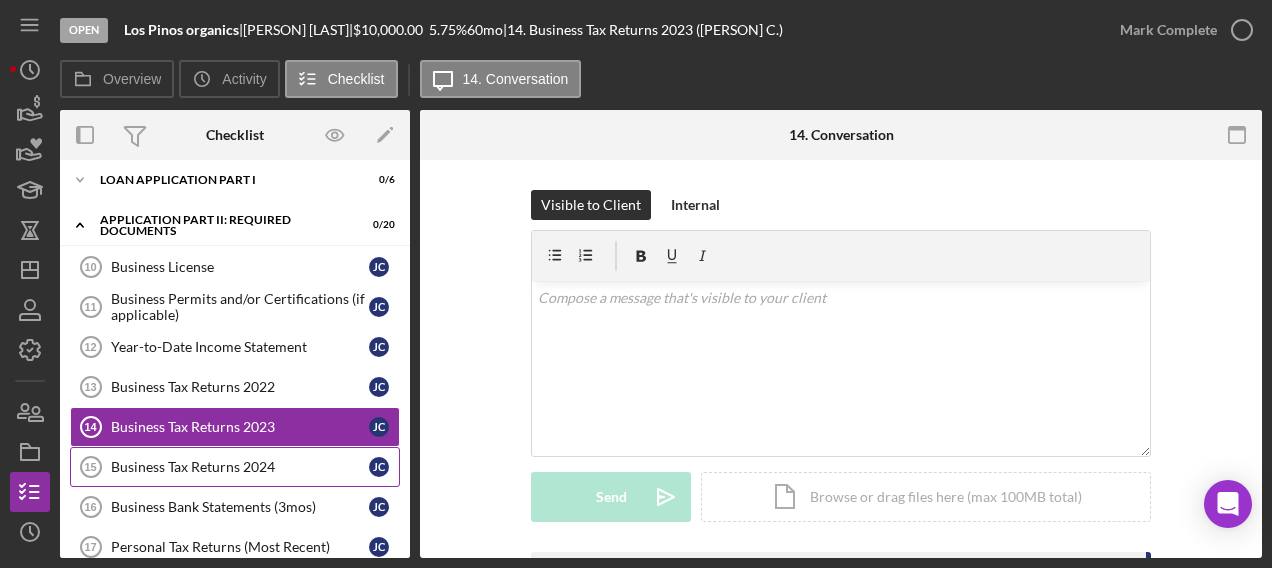 click on "Business Tax Returns 2024" at bounding box center (240, 467) 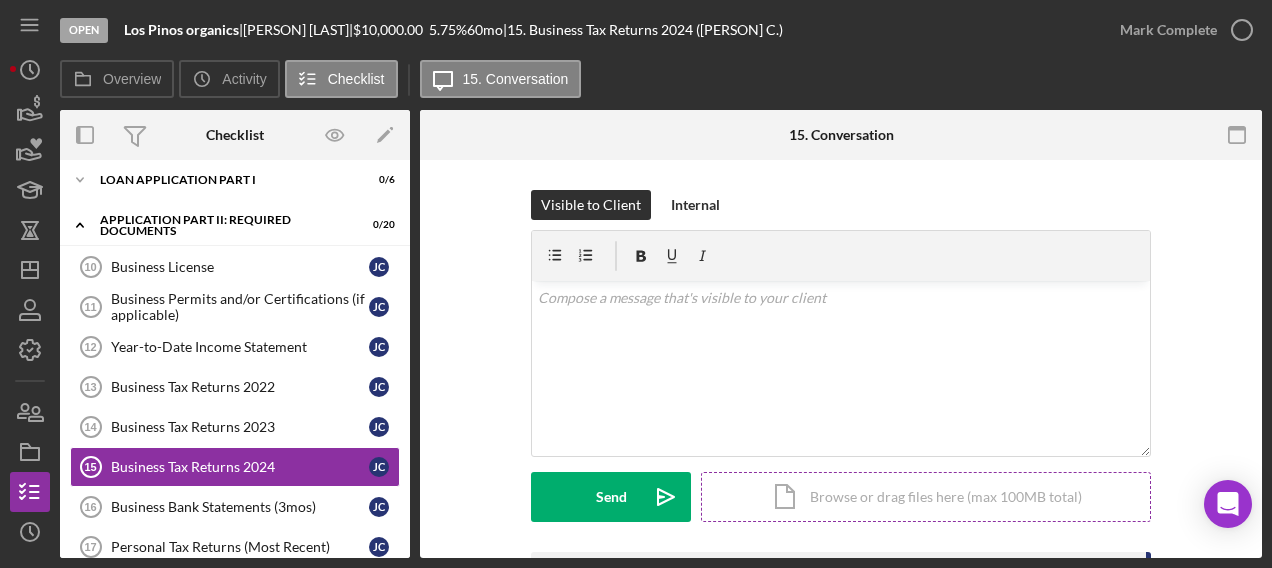 click on "Icon/Document Browse or drag files here (max 100MB total) Tap to choose files or take a photo" at bounding box center (926, 497) 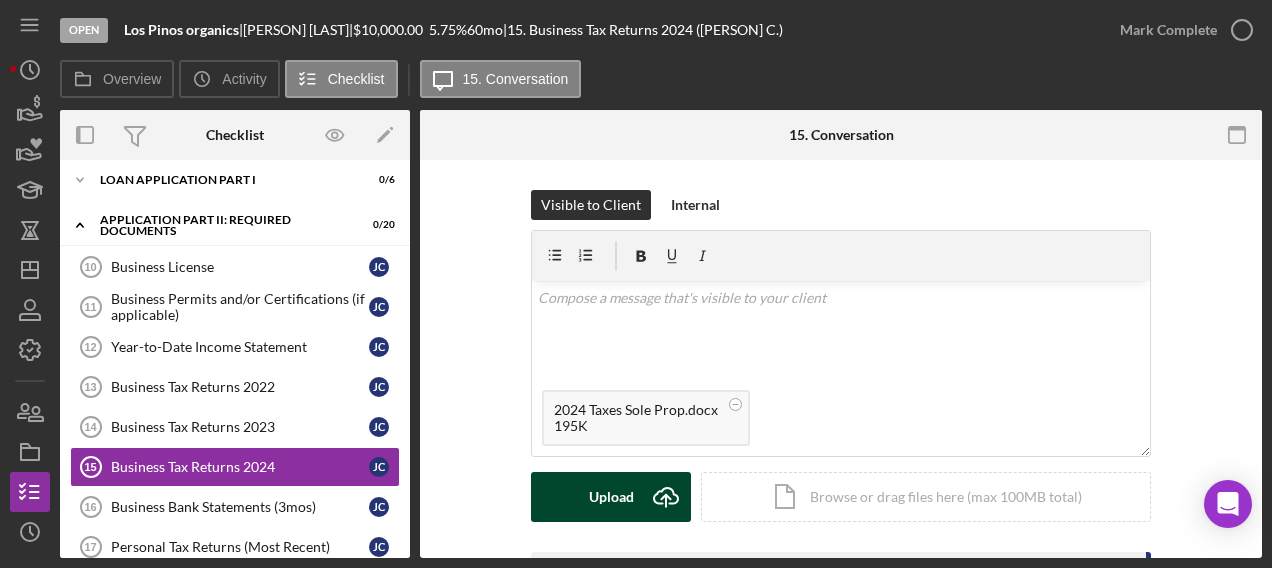 click on "Upload" at bounding box center (611, 497) 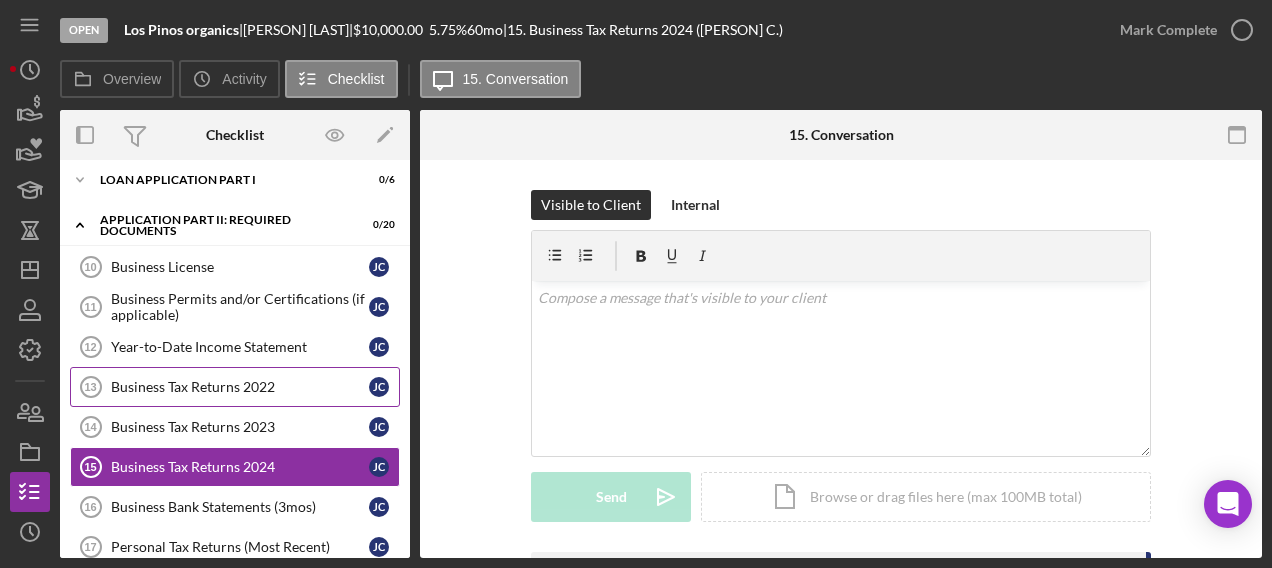 click on "Business Tax Returns 2022" at bounding box center [240, 387] 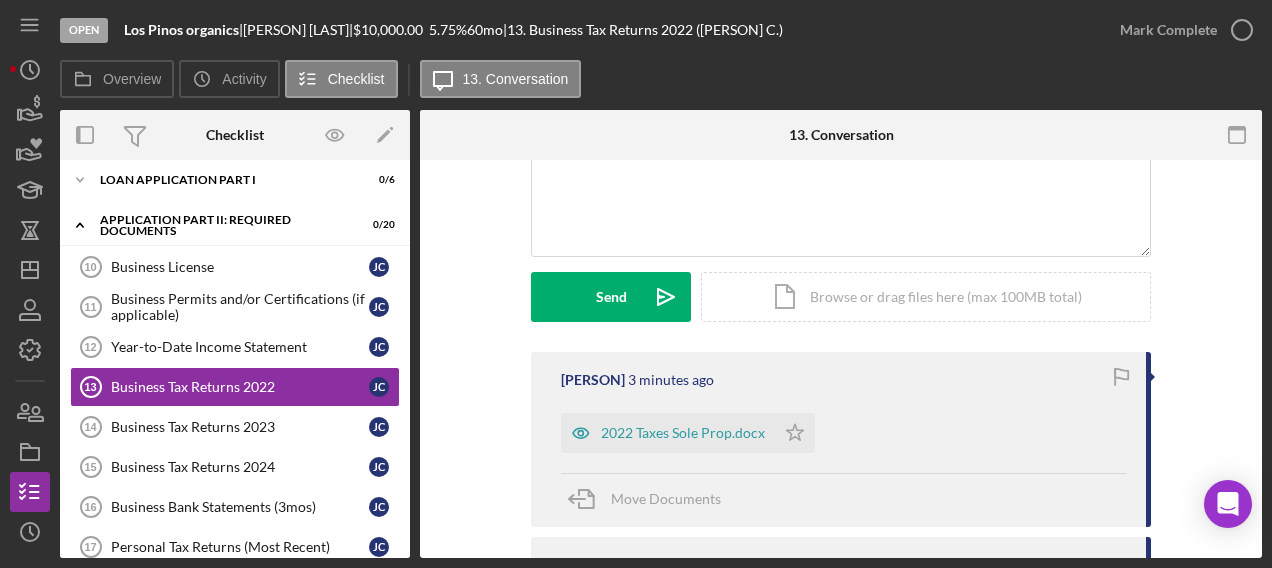 scroll, scrollTop: 201, scrollLeft: 0, axis: vertical 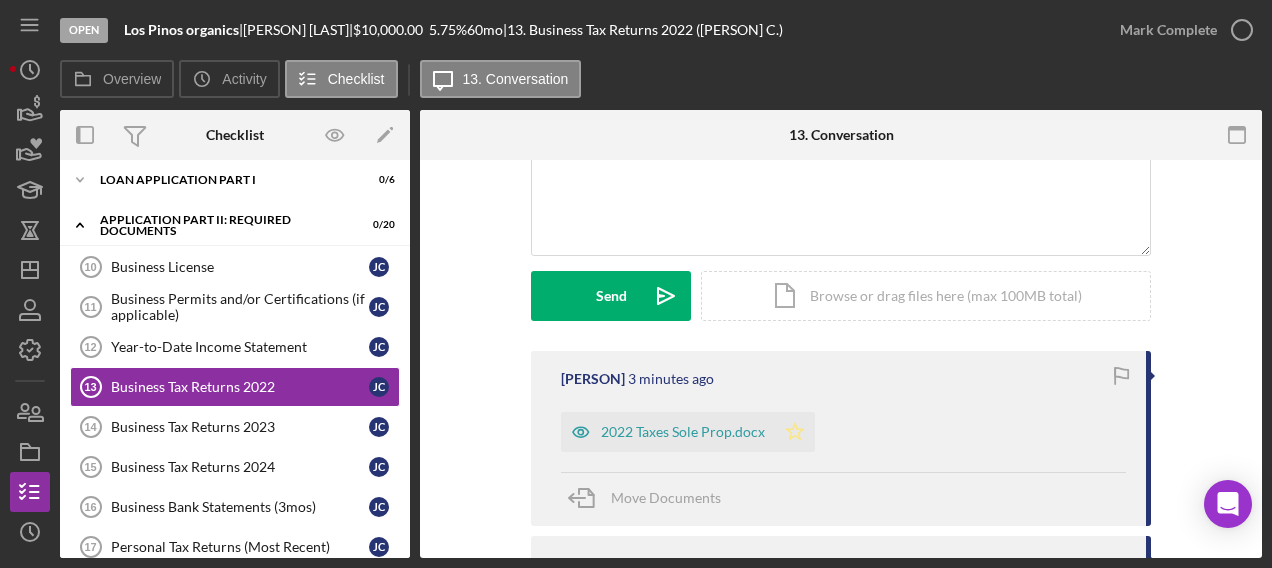 click on "Icon/Star" 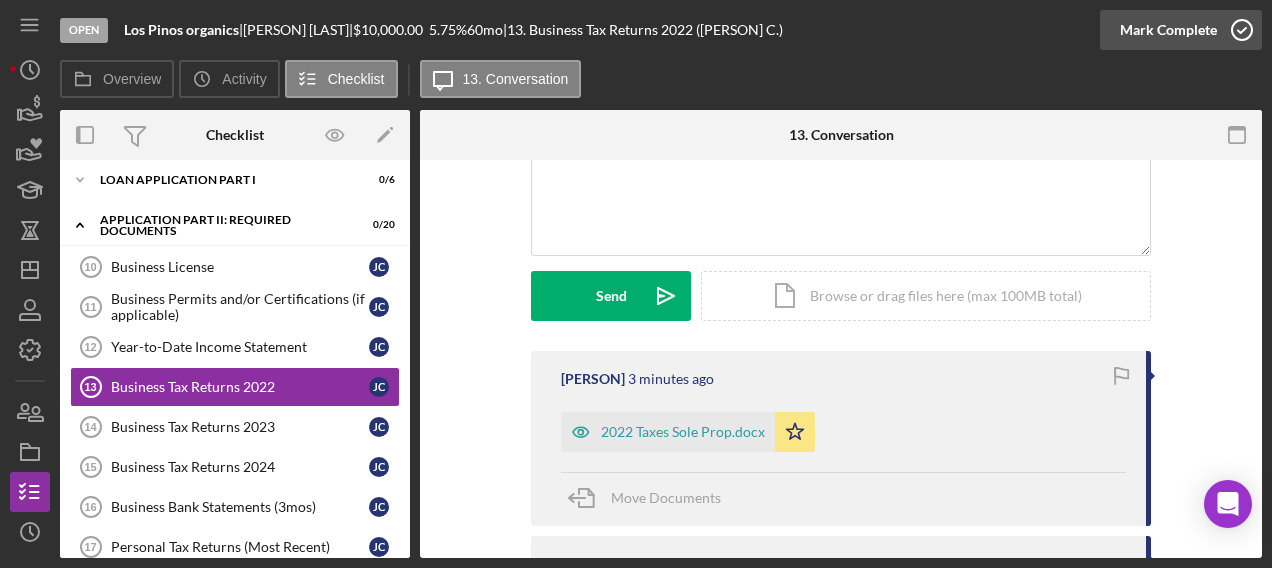 click 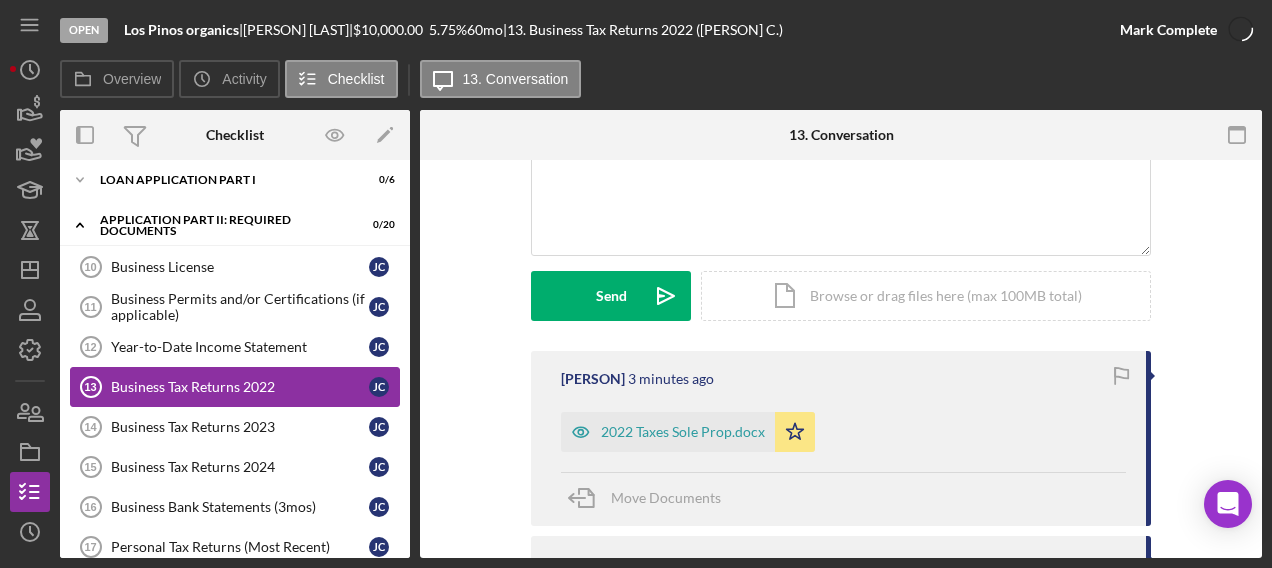 scroll, scrollTop: 476, scrollLeft: 0, axis: vertical 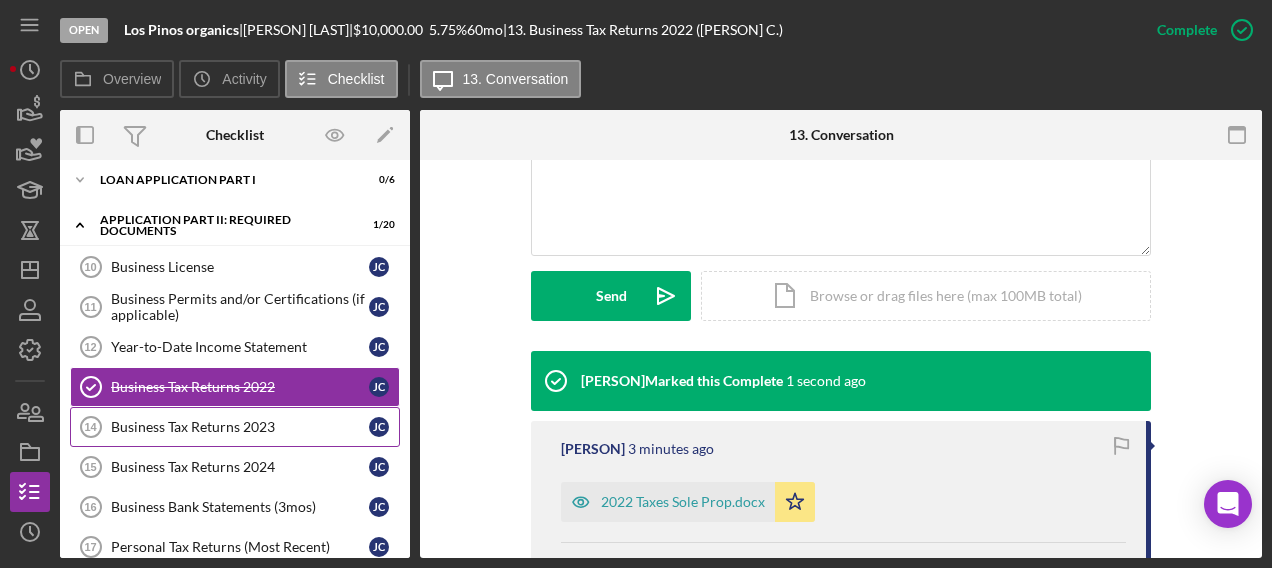 click on "Business Tax Returns 2023" at bounding box center (240, 427) 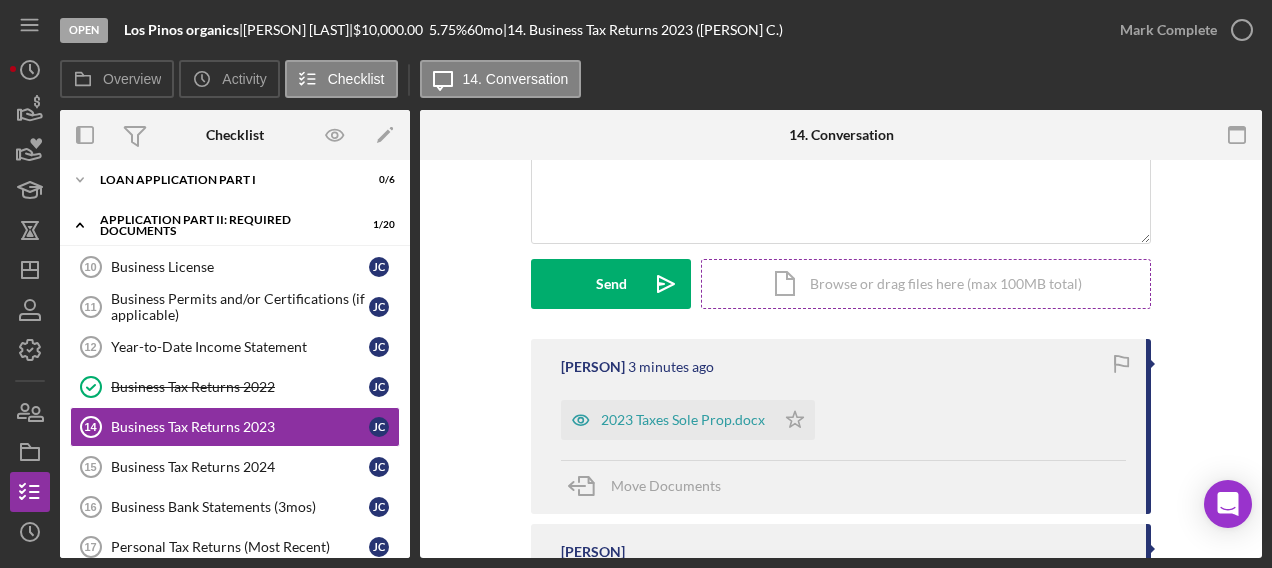 scroll, scrollTop: 215, scrollLeft: 0, axis: vertical 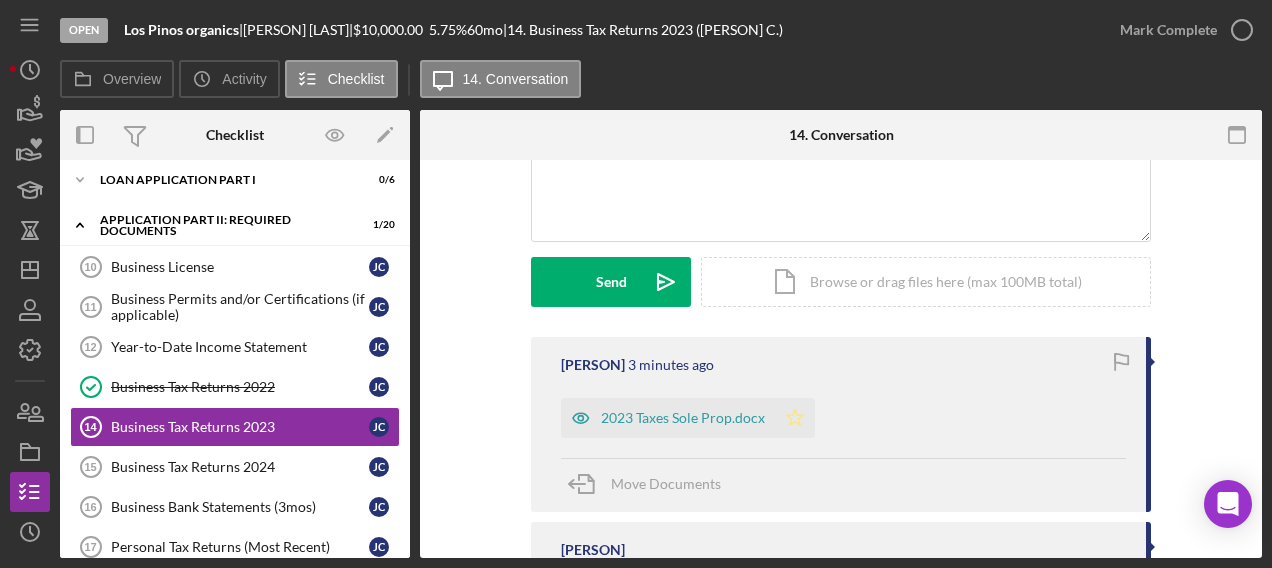 click on "Icon/Star" 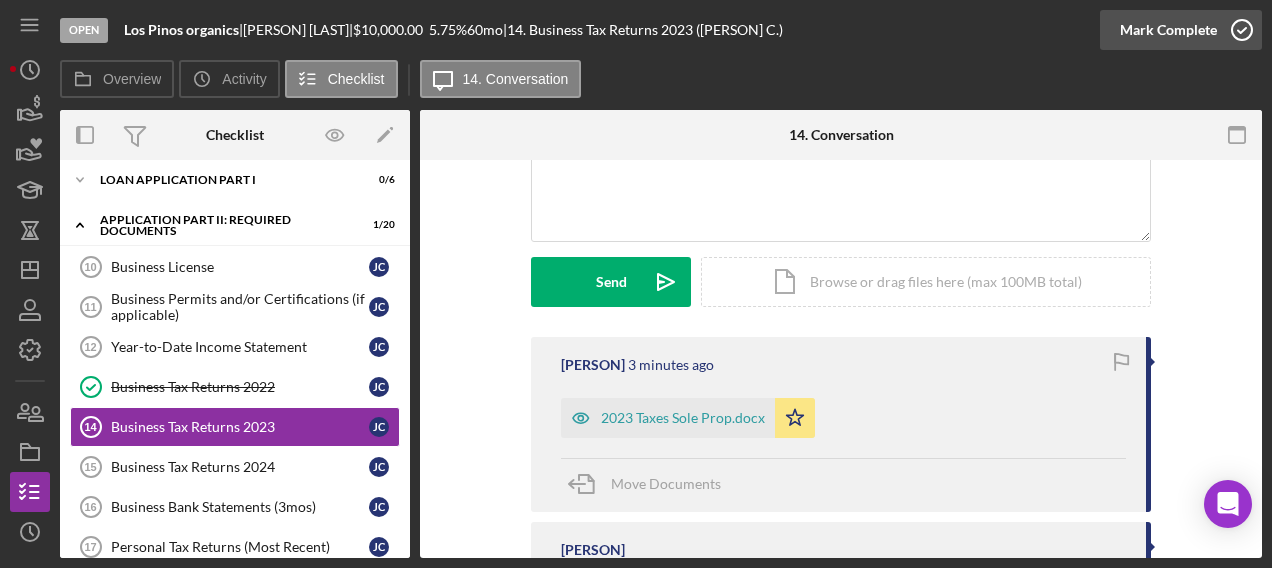 click 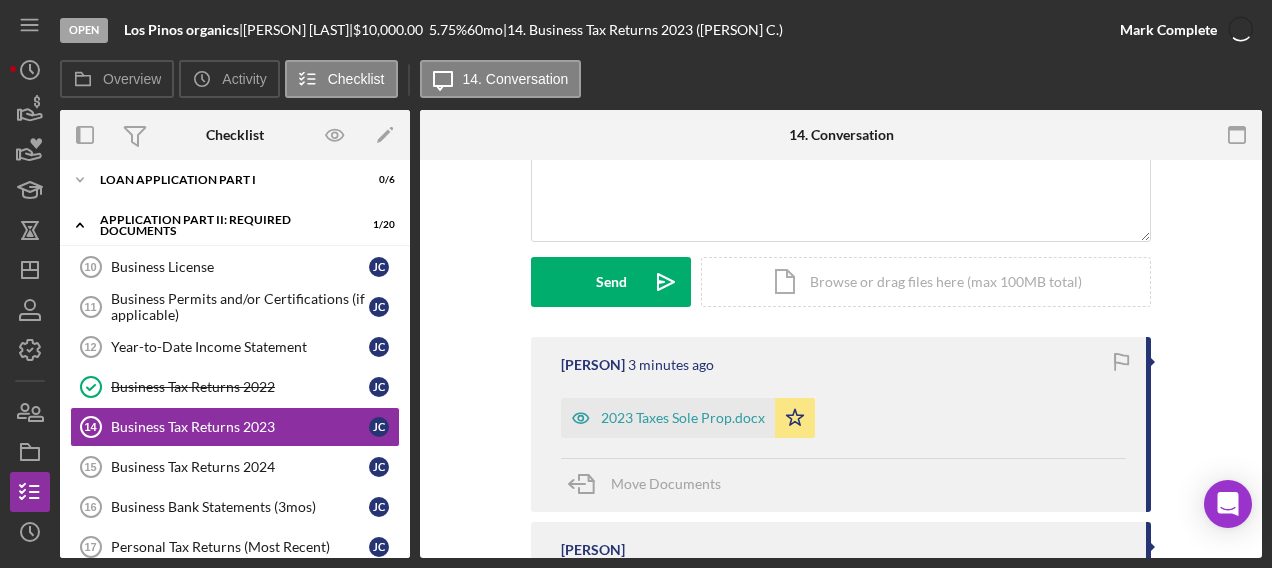 scroll, scrollTop: 490, scrollLeft: 0, axis: vertical 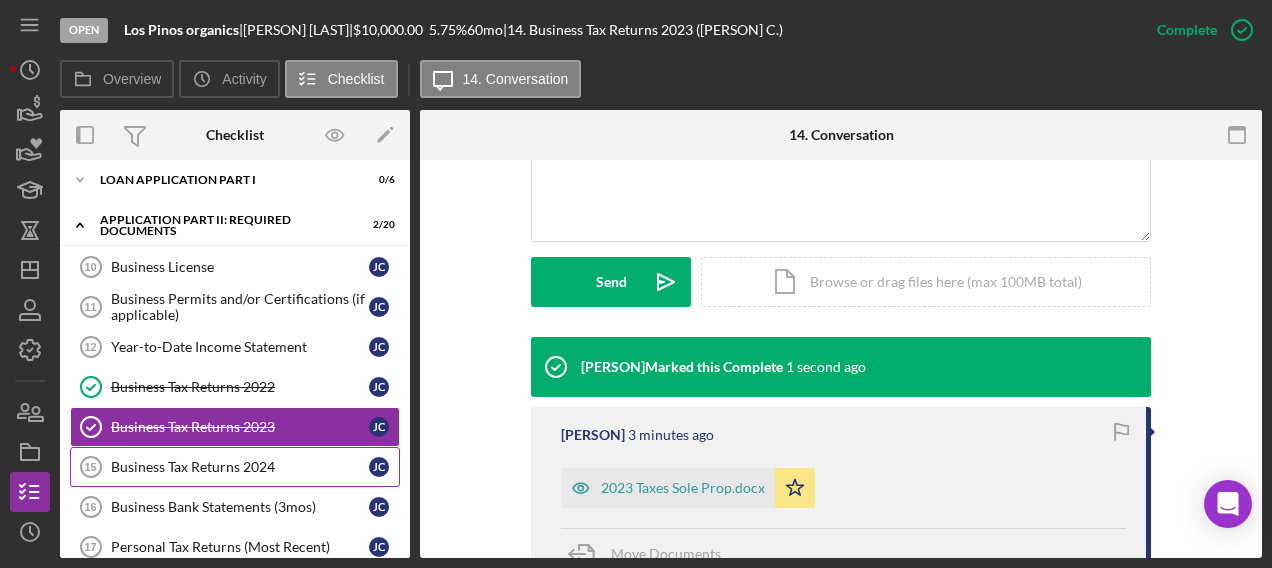 click on "Business Tax Returns 2024" at bounding box center (240, 467) 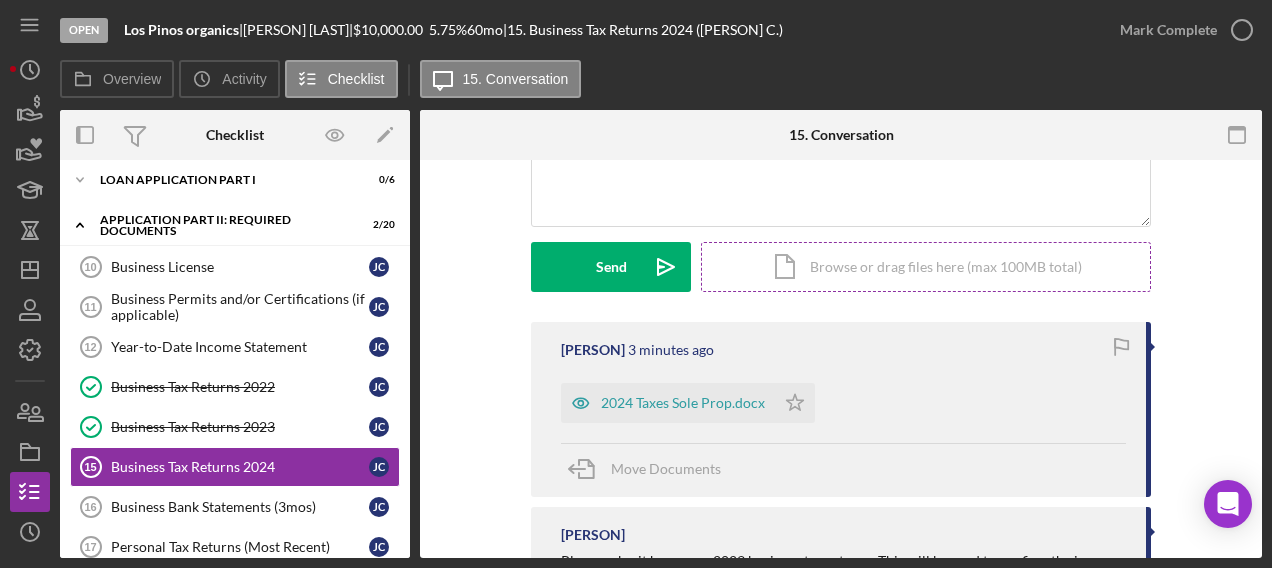 scroll, scrollTop: 232, scrollLeft: 0, axis: vertical 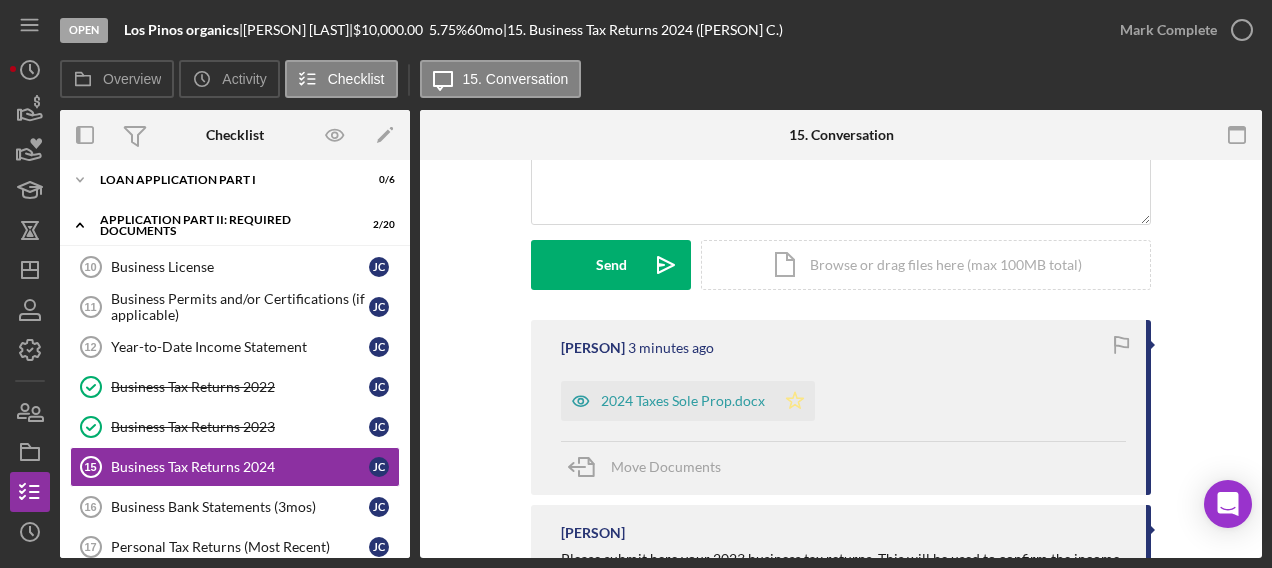 click 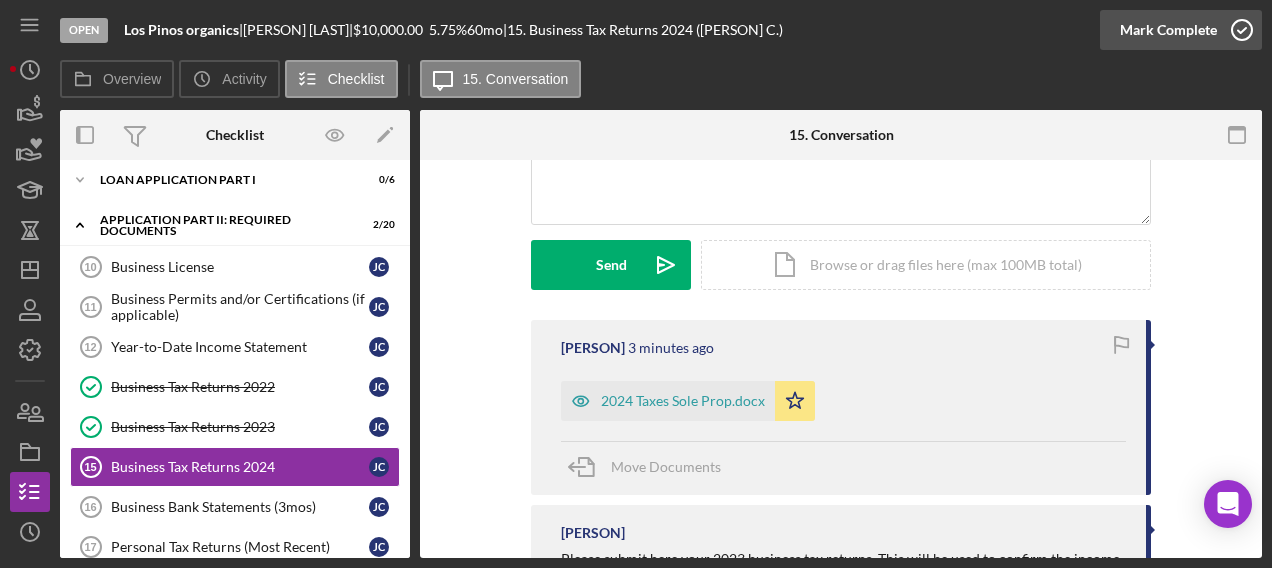 click 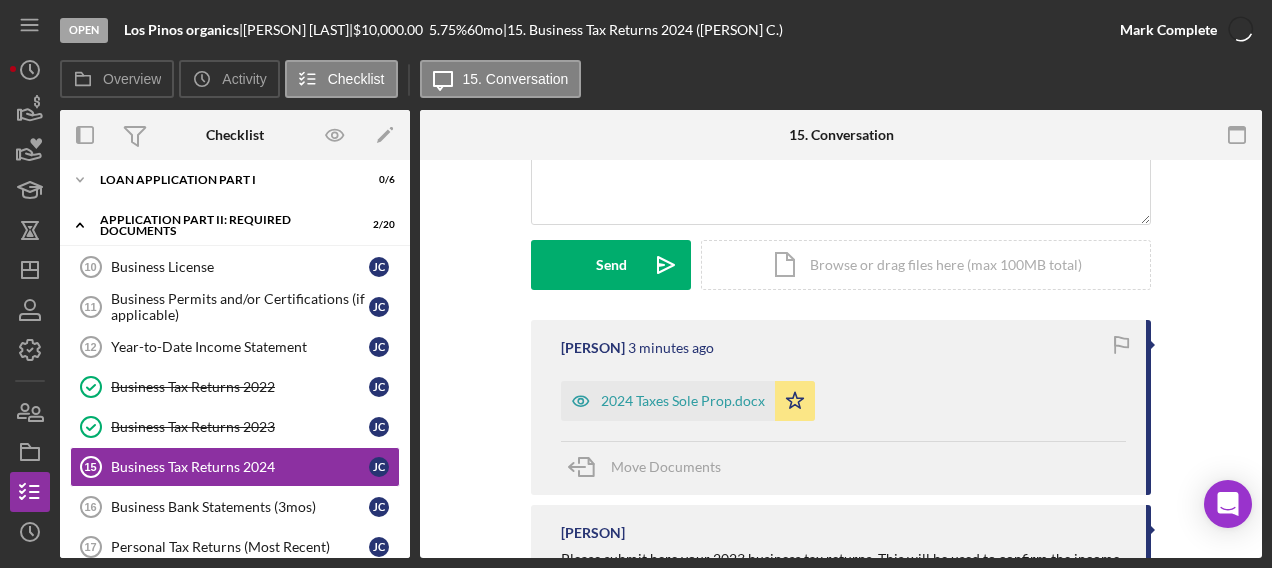 scroll, scrollTop: 506, scrollLeft: 0, axis: vertical 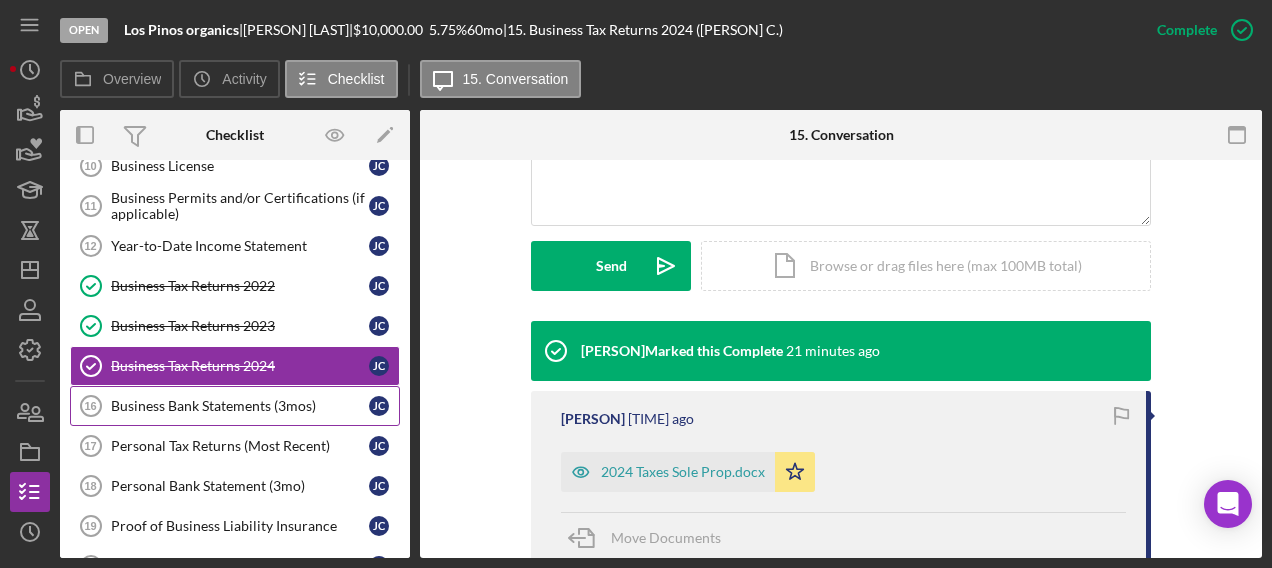 click on "Business Bank Statements (3mos)" at bounding box center (240, 406) 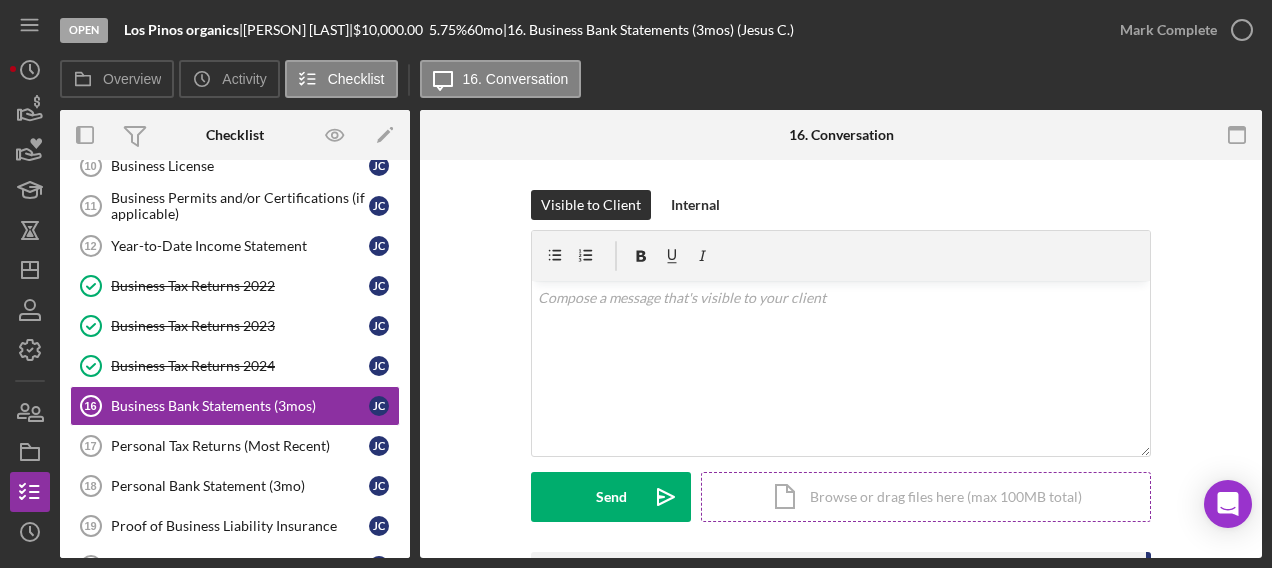 click on "Icon/Document Browse or drag files here (max 100MB total) Tap to choose files or take a photo" at bounding box center [926, 497] 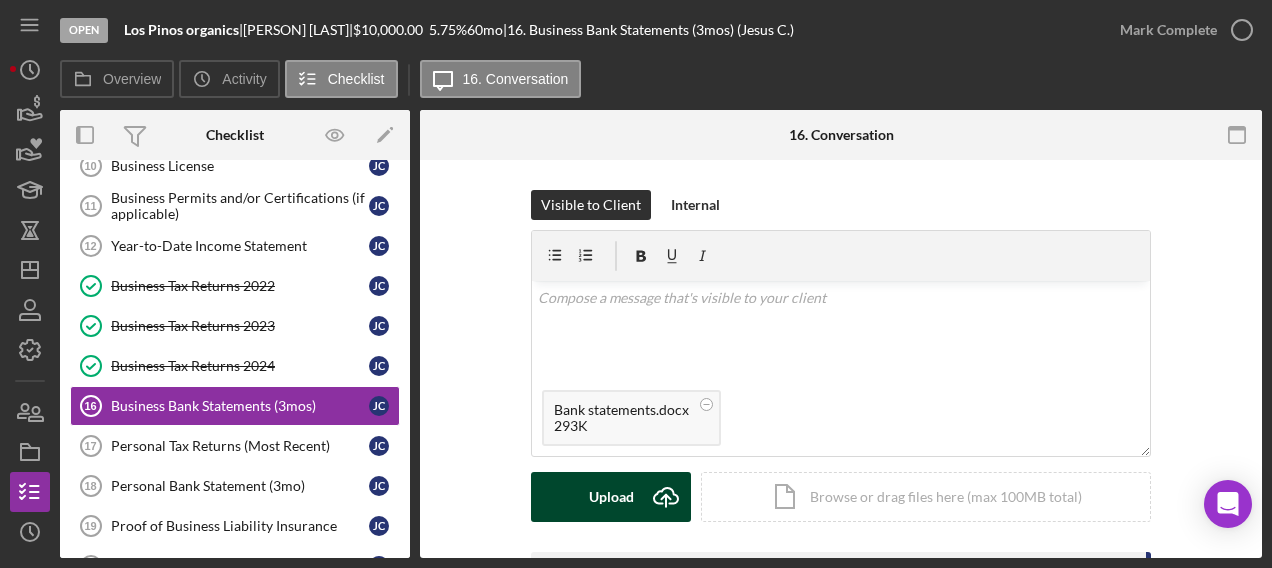 click on "Upload Icon/Upload" at bounding box center (611, 497) 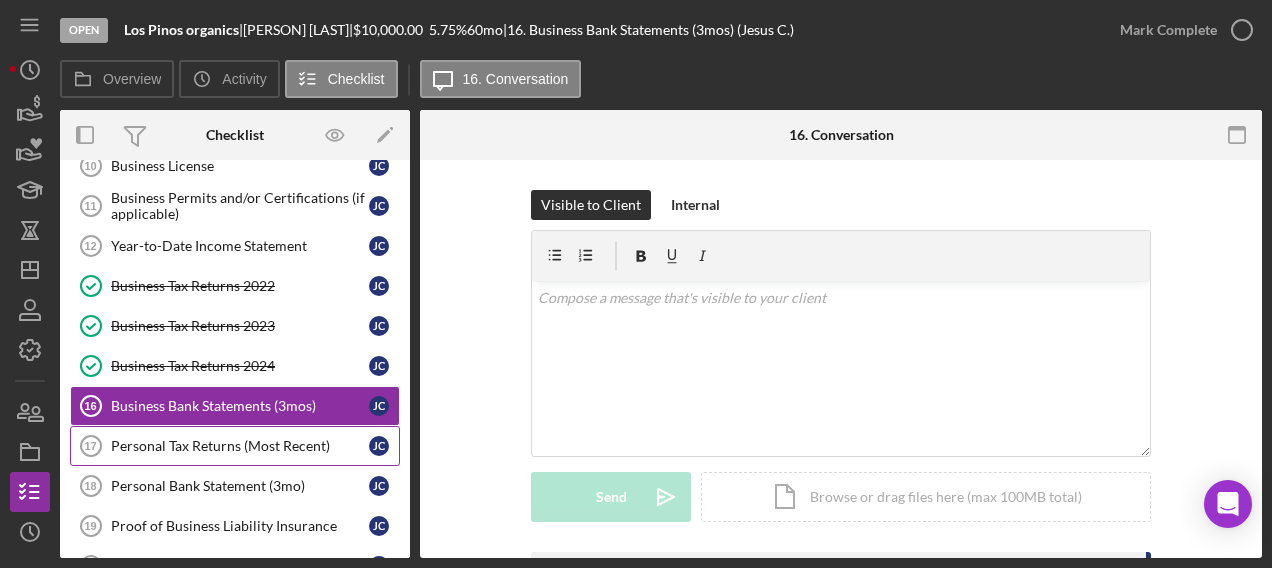 click on "Personal Tax Returns (Most Recent)" at bounding box center [240, 446] 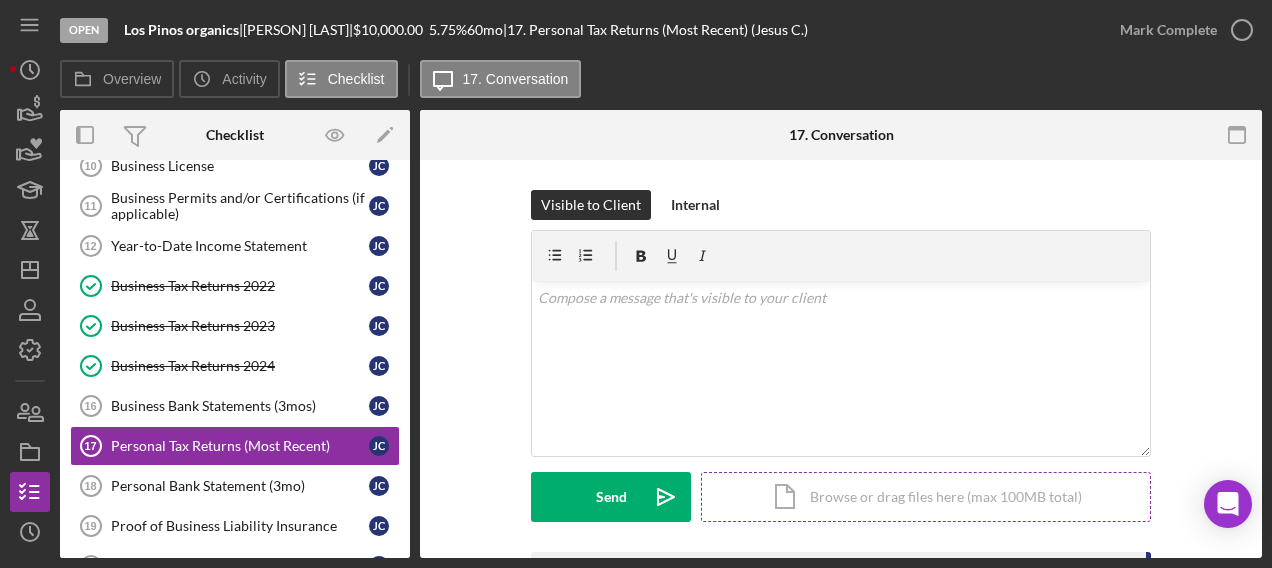 click on "Icon/Document Browse or drag files here (max 100MB total) Tap to choose files or take a photo" at bounding box center (926, 497) 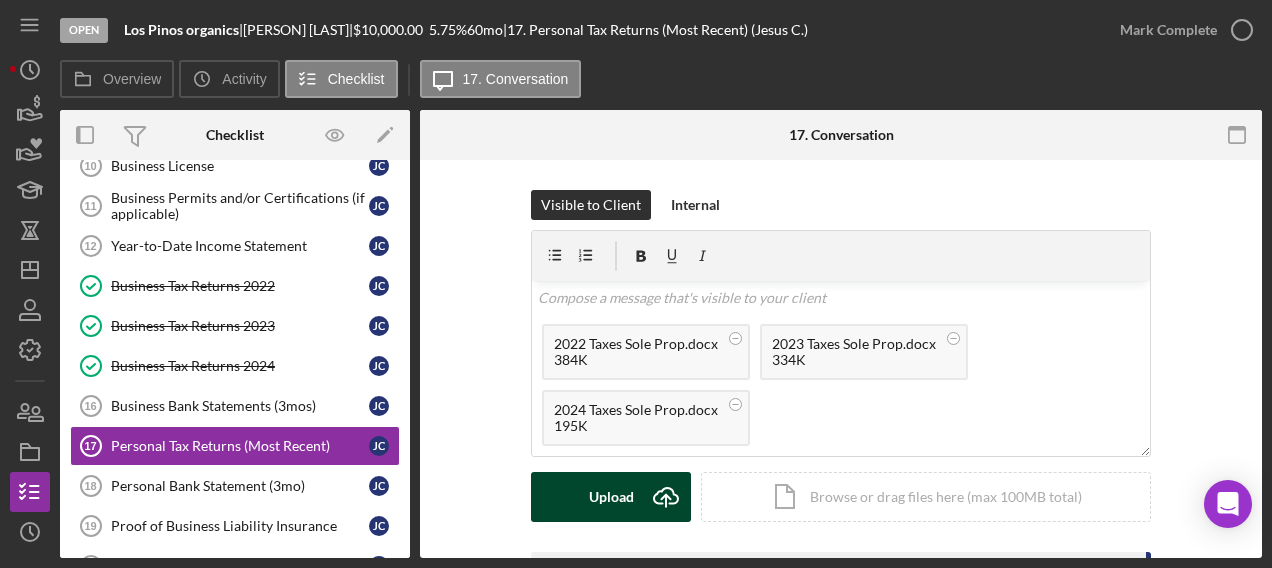 click on "Upload" at bounding box center [611, 497] 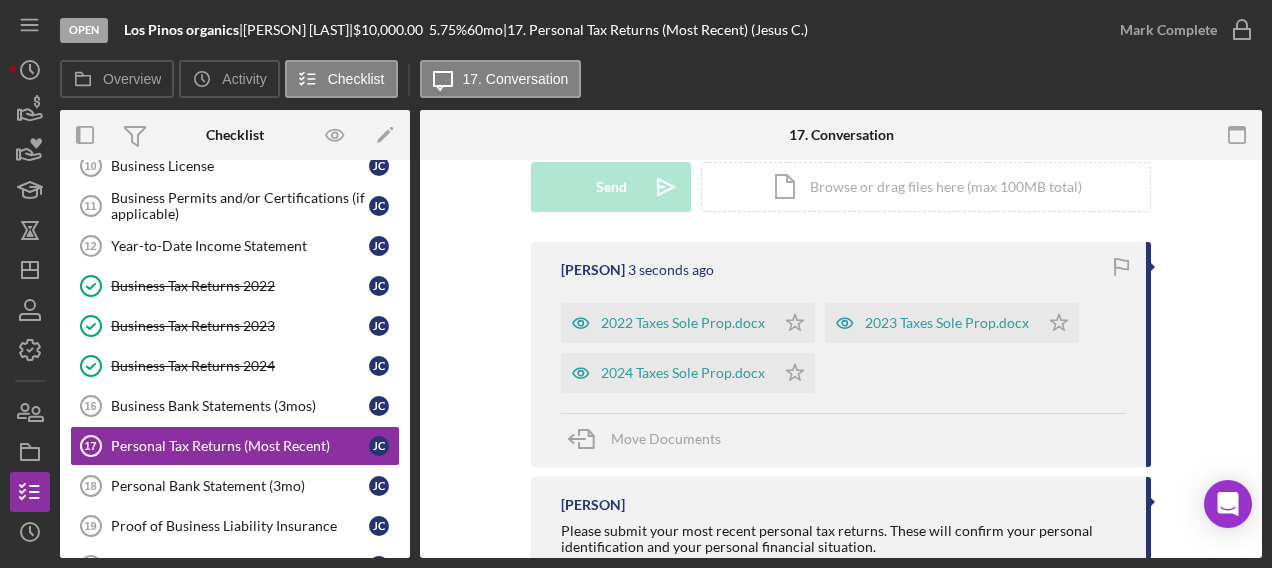 scroll, scrollTop: 314, scrollLeft: 0, axis: vertical 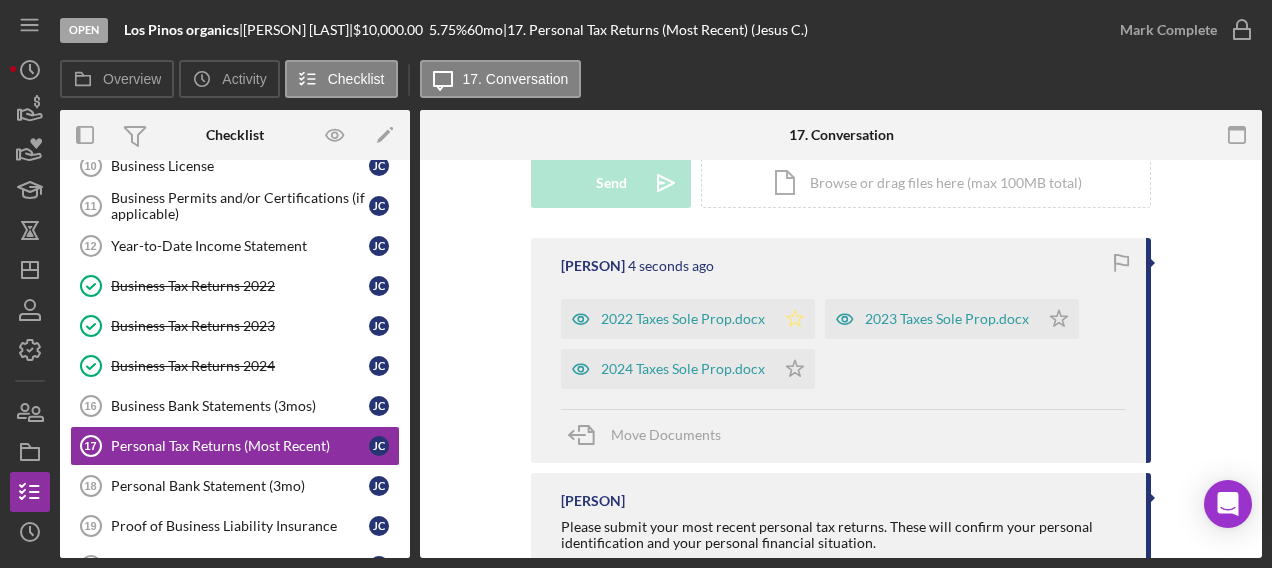 click 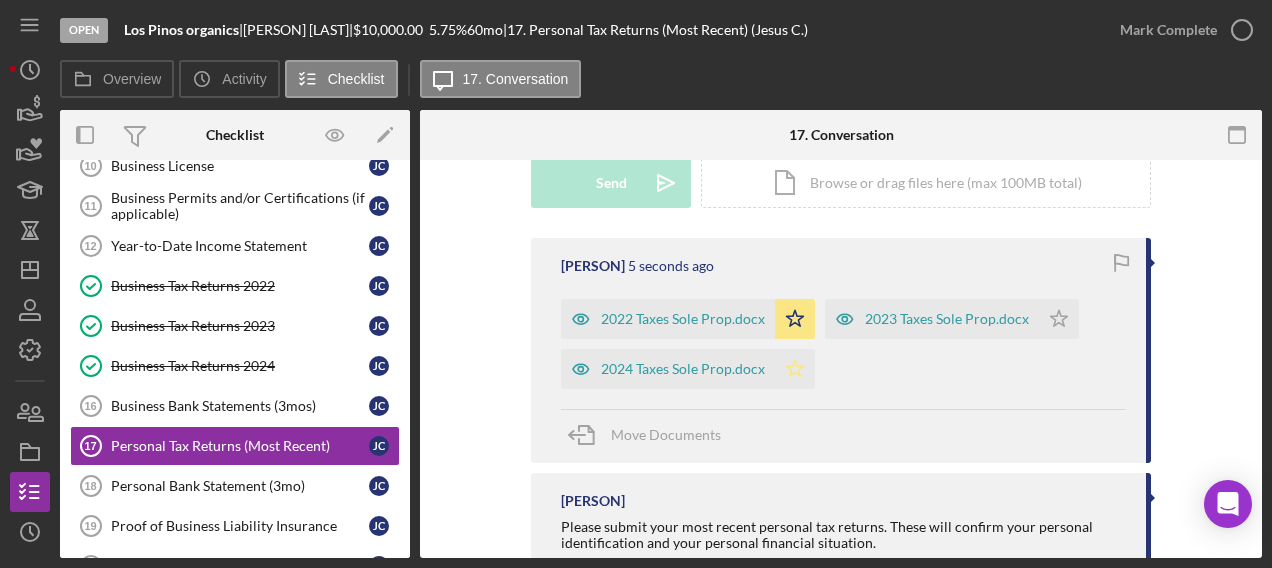 click on "Icon/Star" 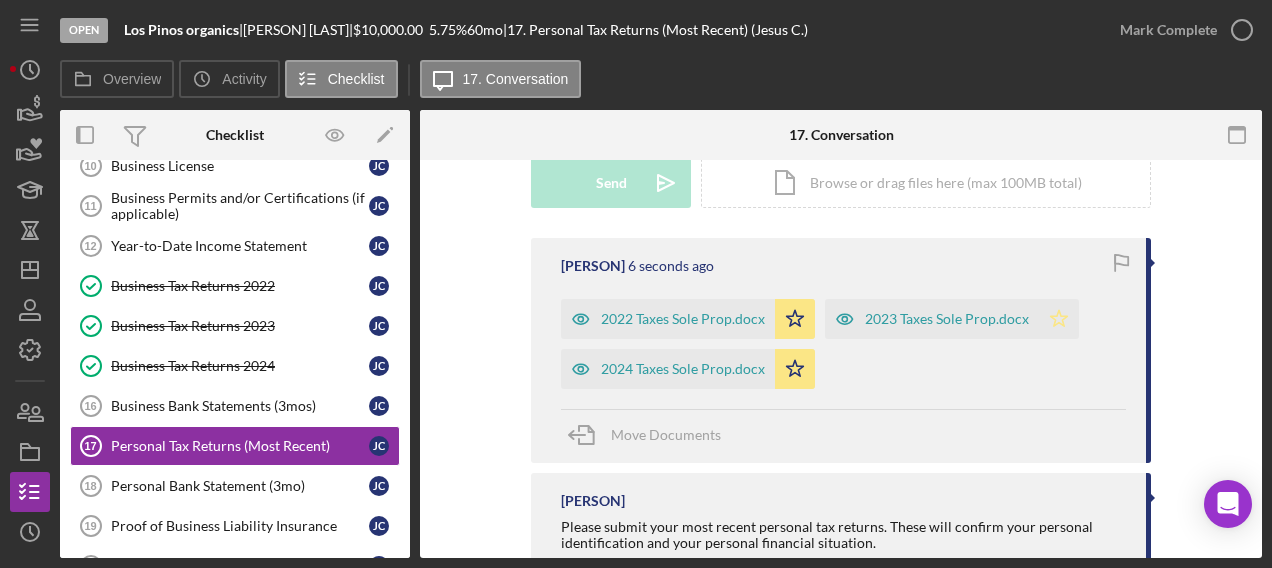 click 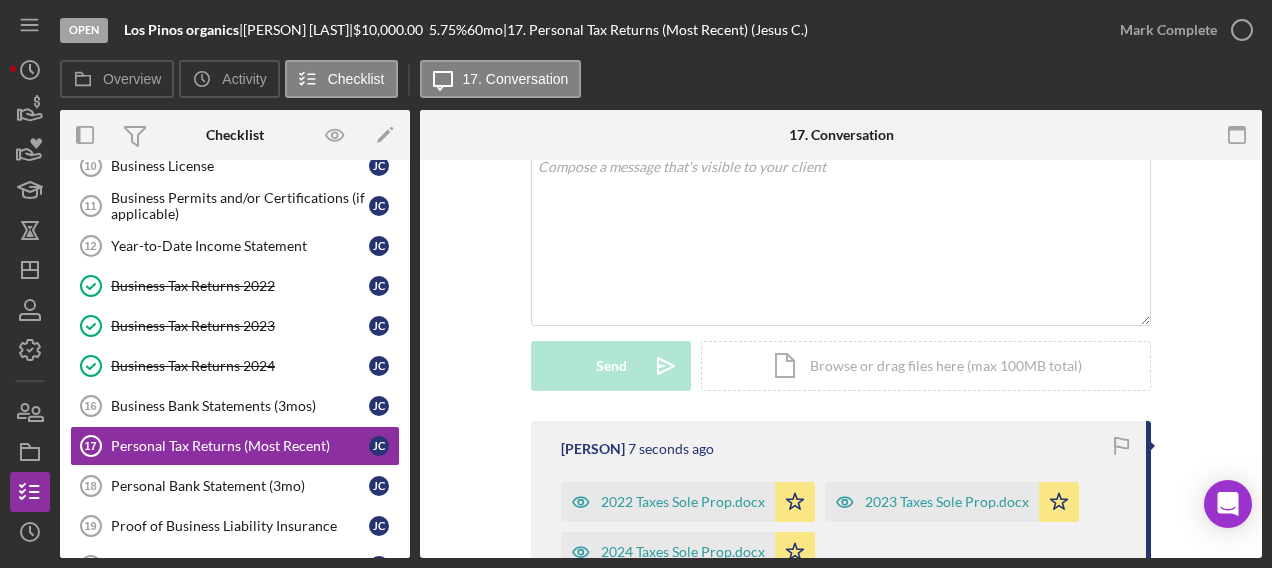 scroll, scrollTop: 134, scrollLeft: 0, axis: vertical 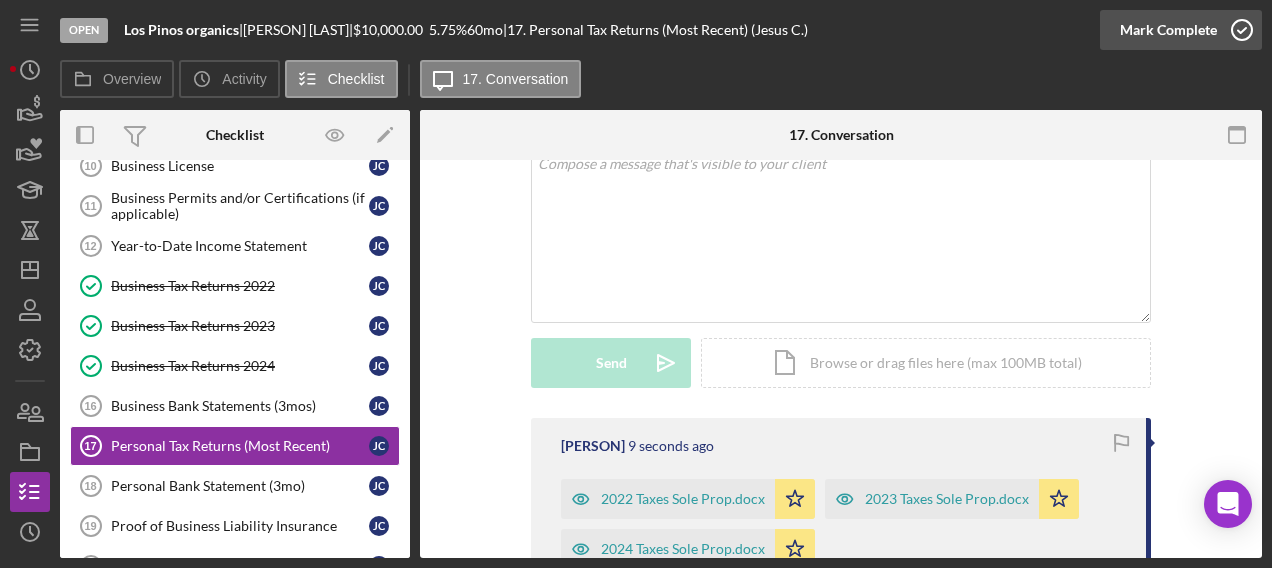 click 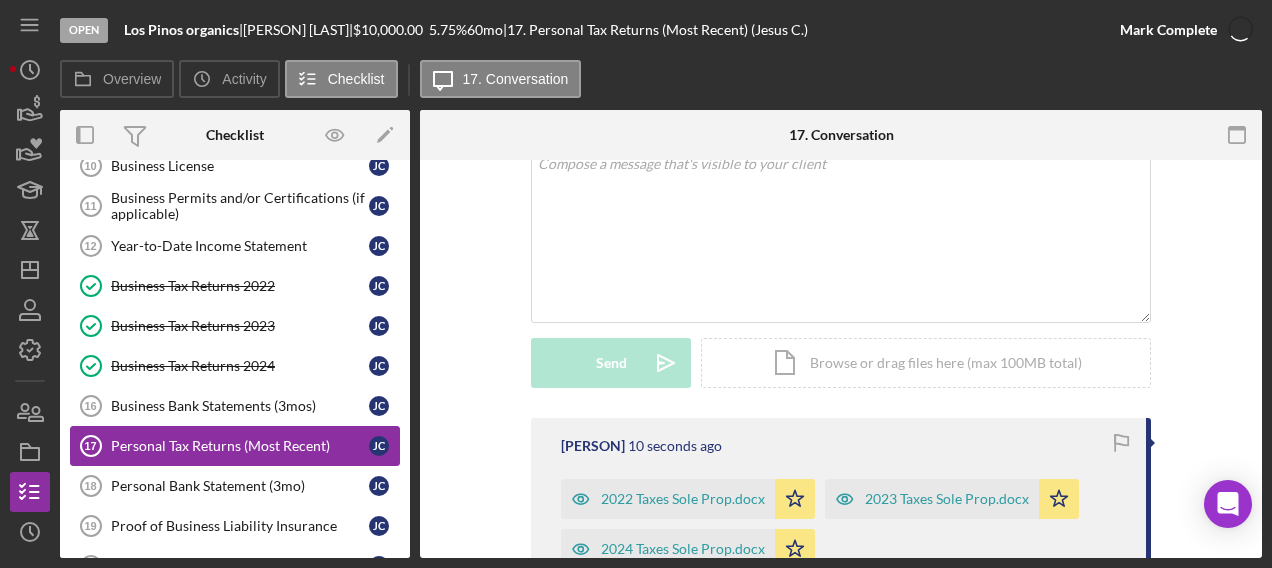 scroll, scrollTop: 409, scrollLeft: 0, axis: vertical 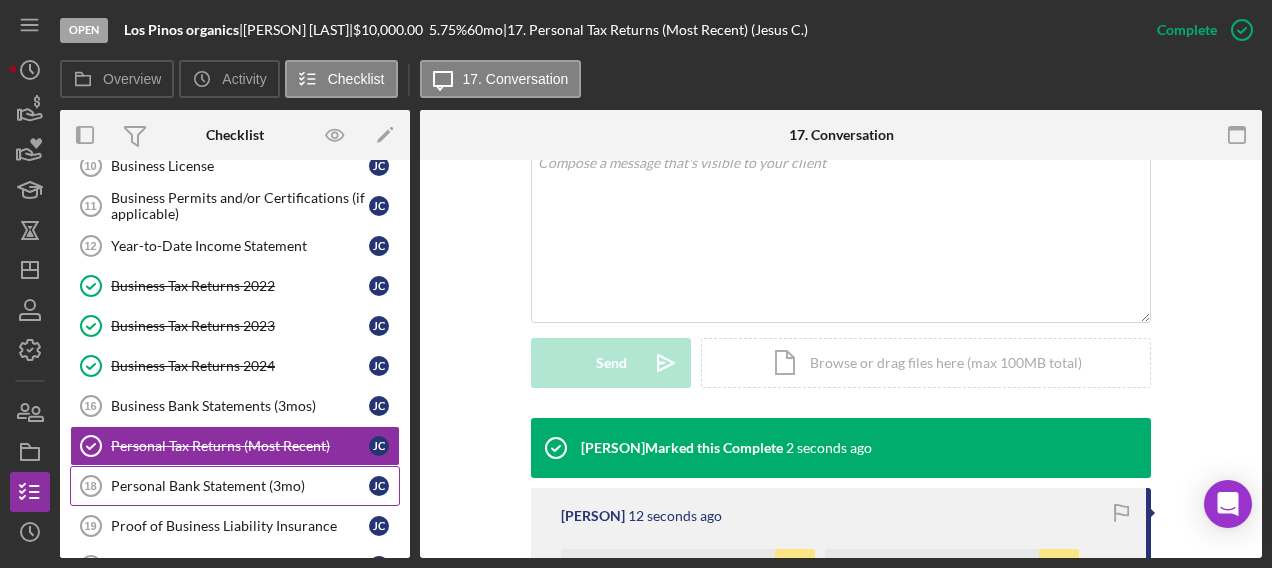 click on "Personal Bank Statement (3mo)" at bounding box center (240, 486) 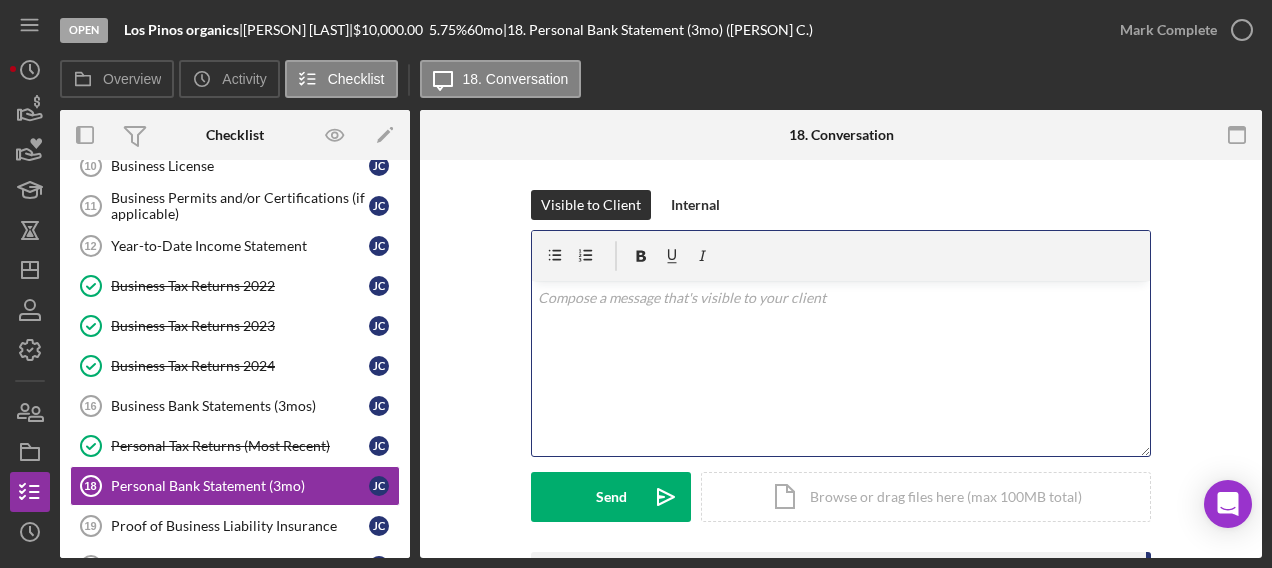 click on "v Color teal Color pink Remove color Add row above Add row below Add column before Add column after Merge cells Split cells Remove column Remove row Remove table" at bounding box center (841, 368) 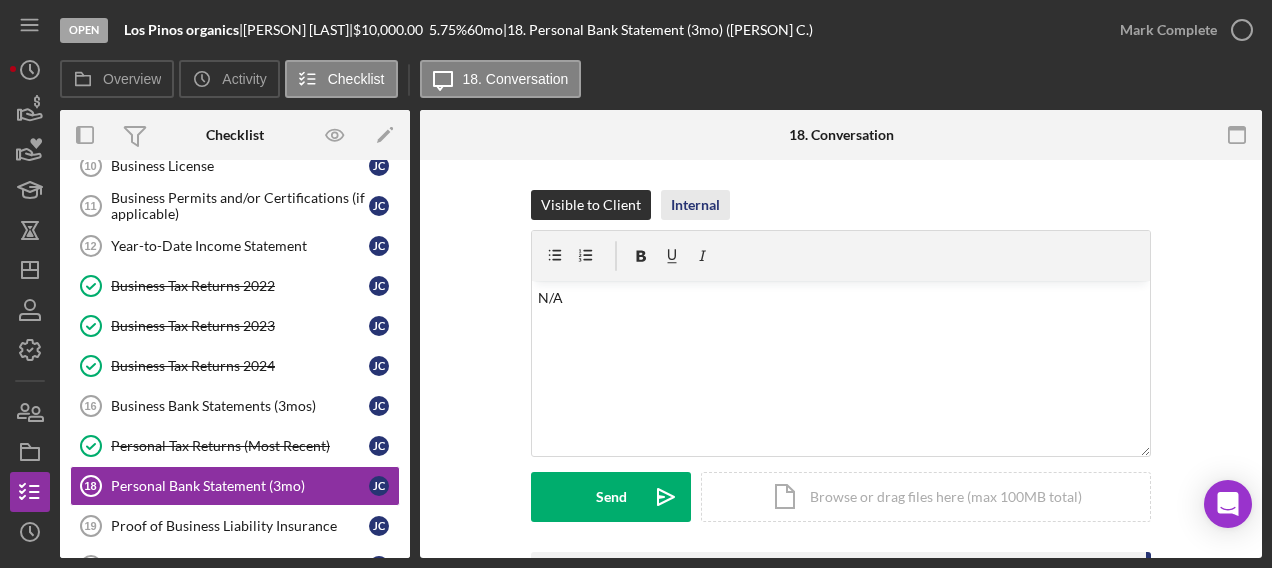 click on "Internal" at bounding box center (695, 205) 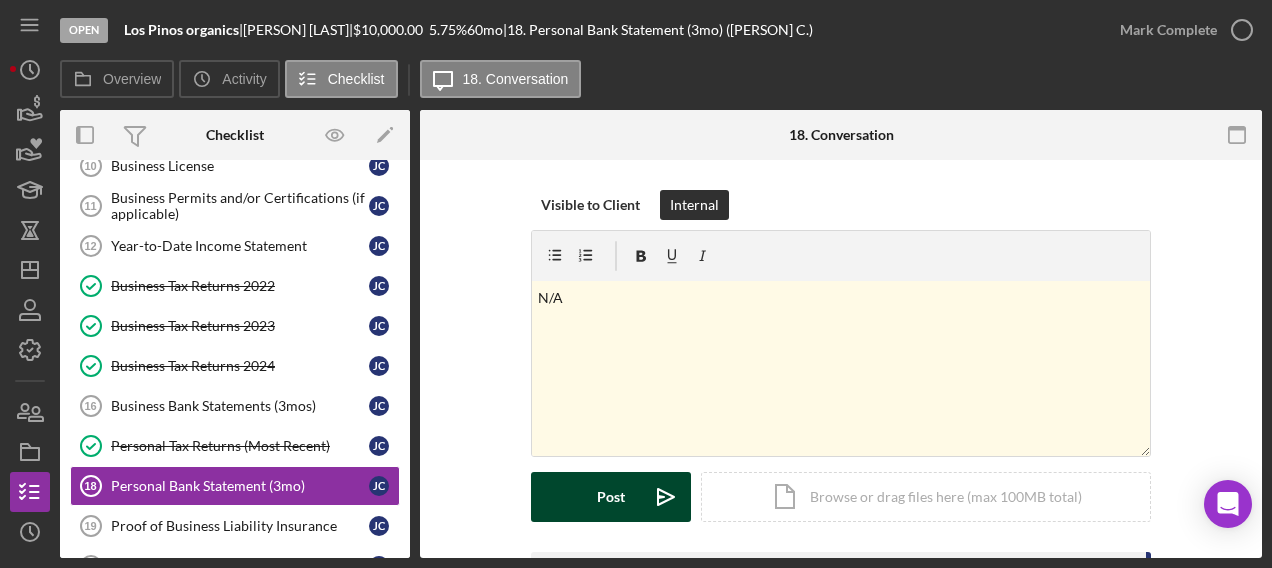 click on "Post Icon/icon-invite-send" at bounding box center (611, 497) 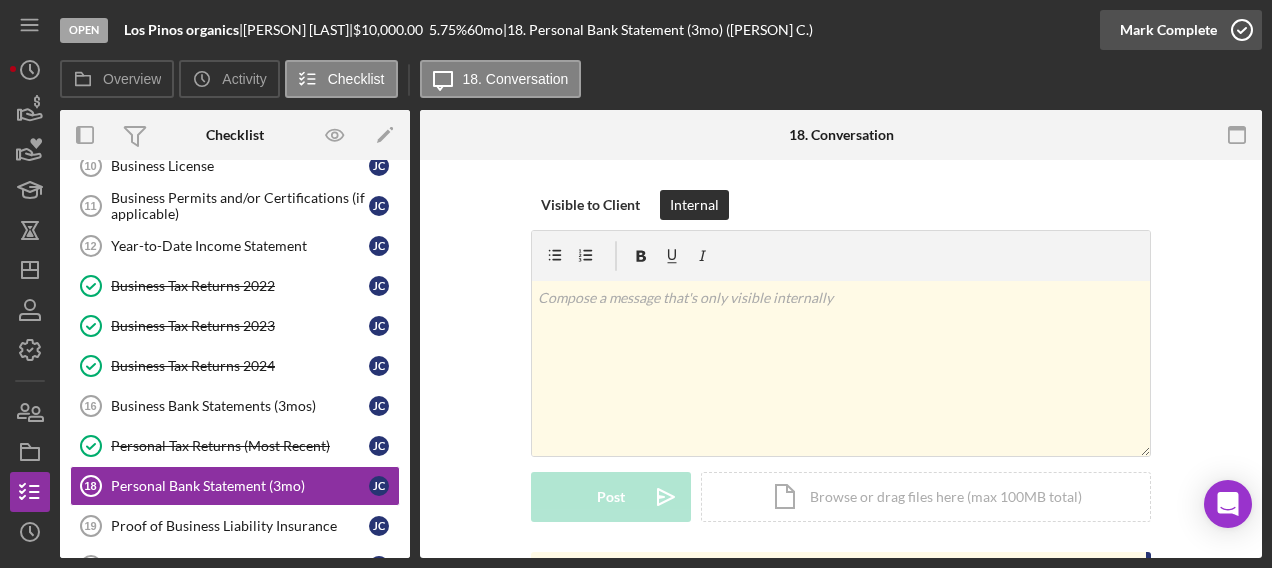 click 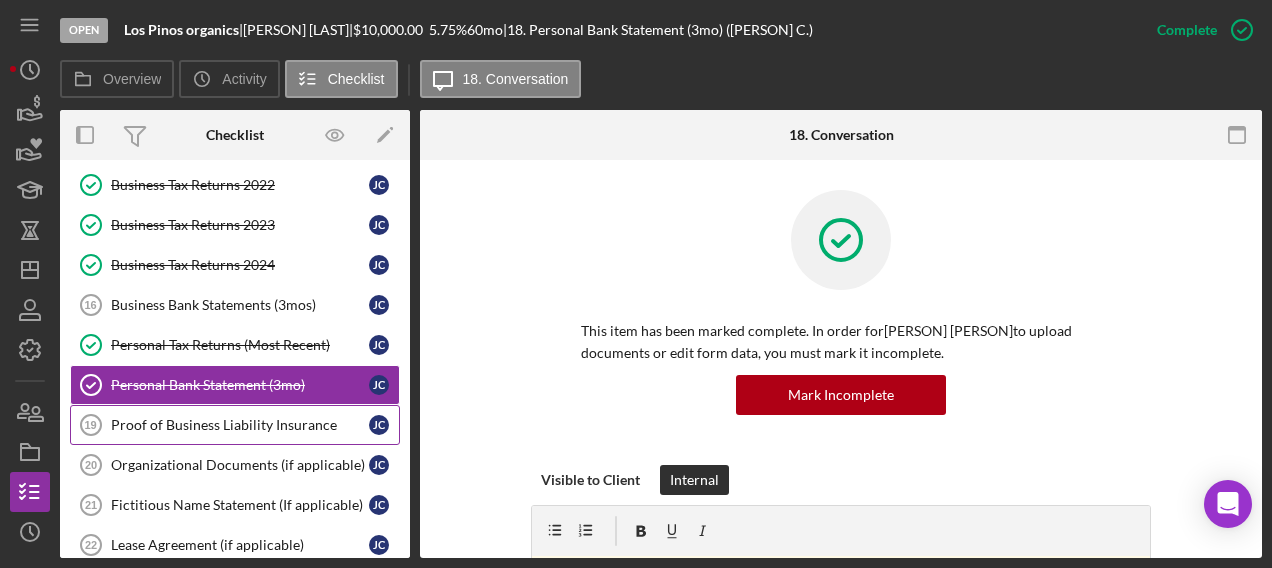 scroll, scrollTop: 532, scrollLeft: 0, axis: vertical 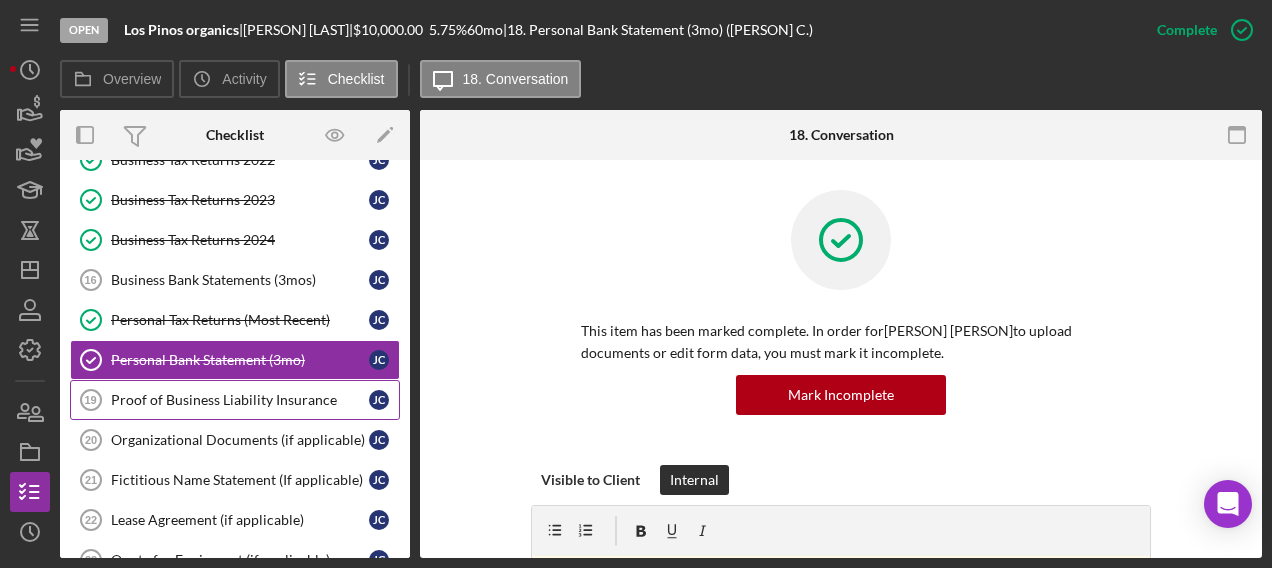click on "Proof of Business Liability Insurance" at bounding box center (240, 400) 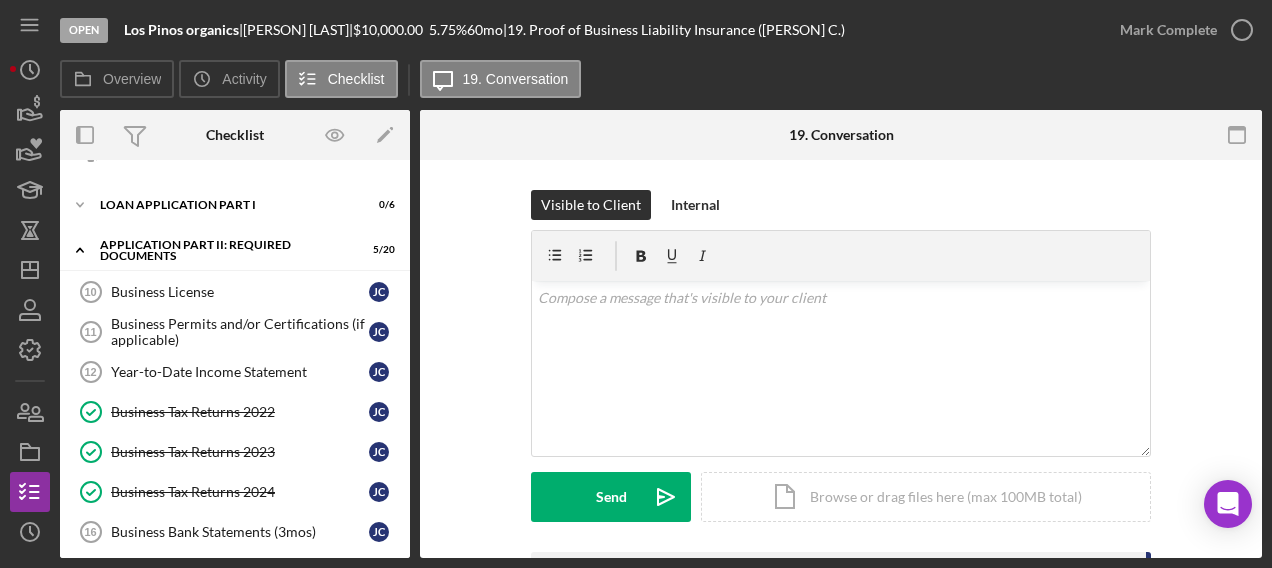 scroll, scrollTop: 0, scrollLeft: 0, axis: both 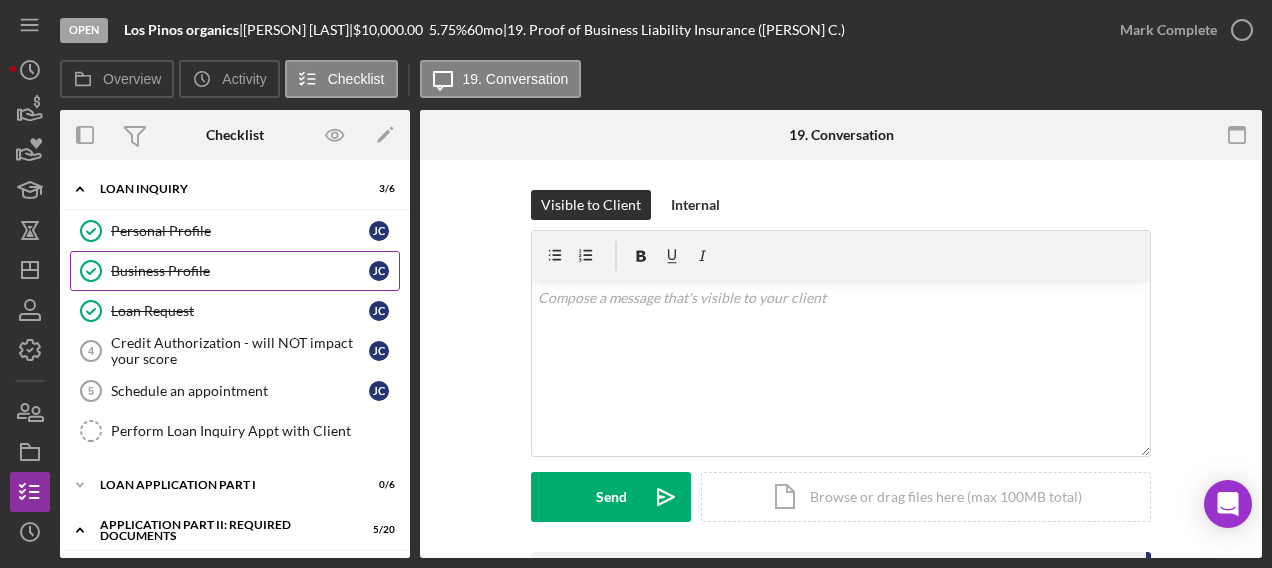 click on "Business Profile" at bounding box center (240, 271) 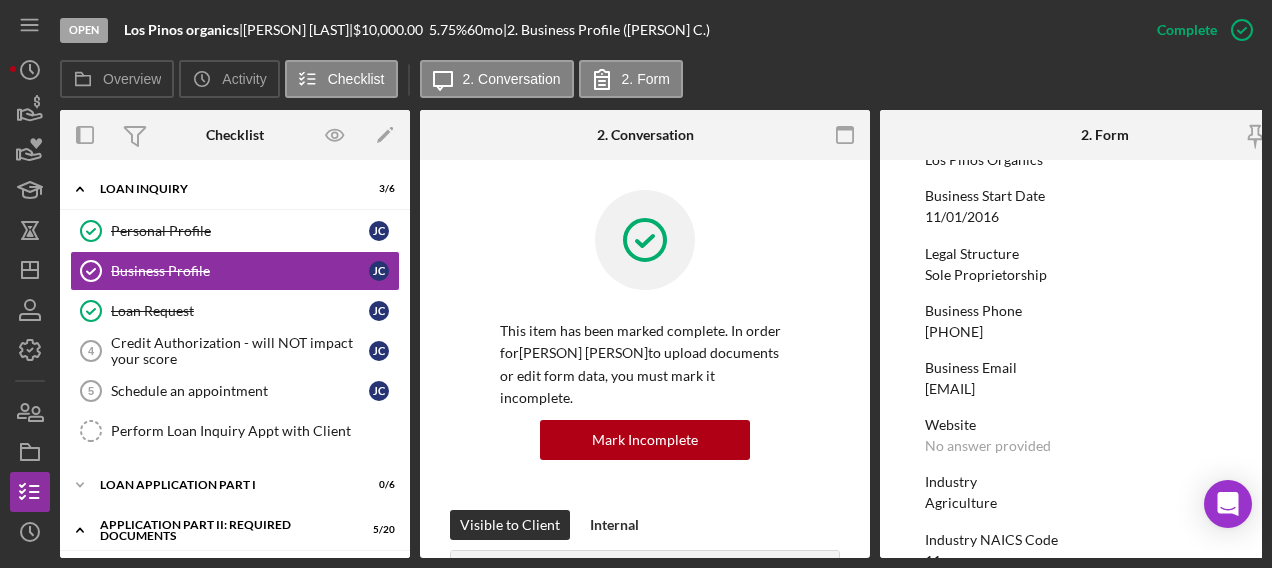 scroll, scrollTop: 188, scrollLeft: 0, axis: vertical 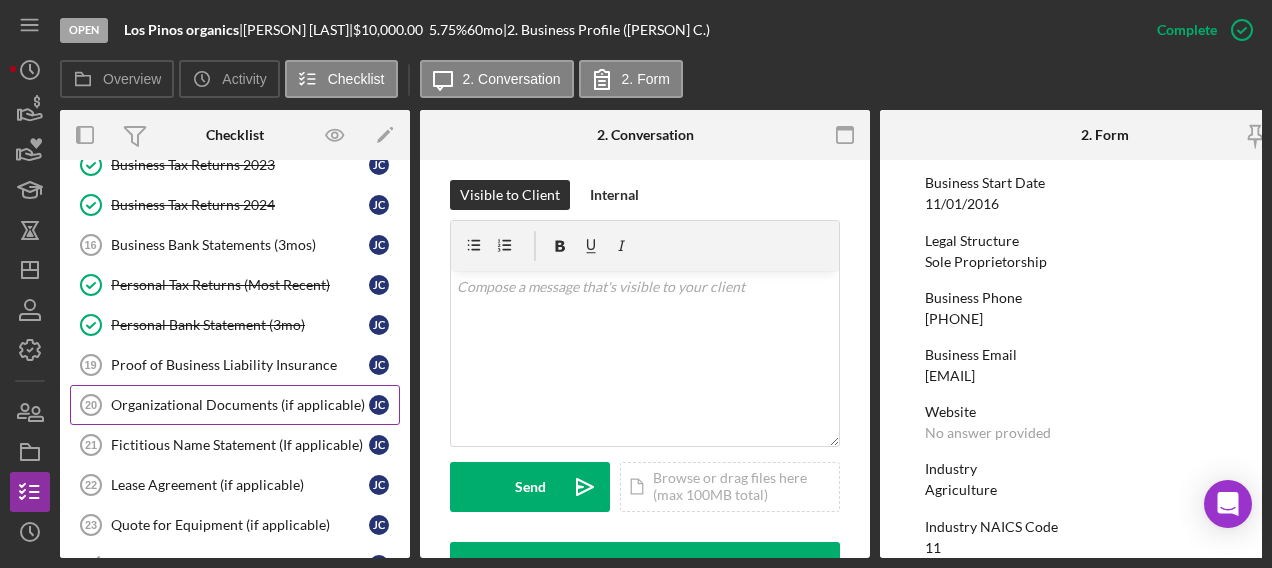click on "Organizational Documents (if applicable)" at bounding box center [240, 405] 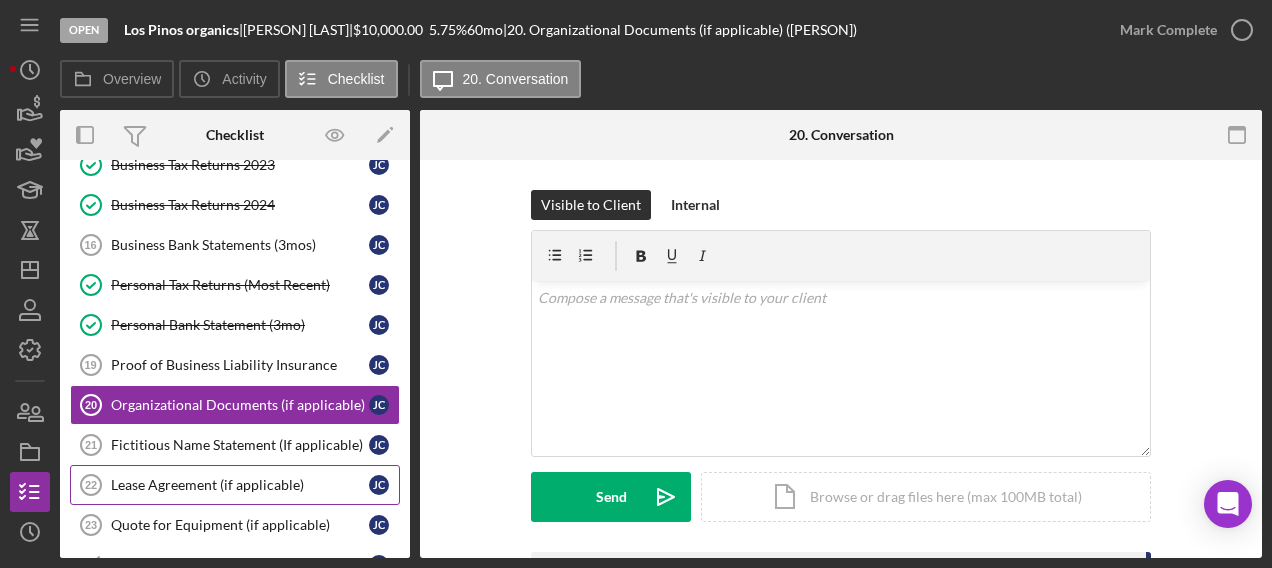 click on "Lease Agreement (if applicable)" at bounding box center [240, 485] 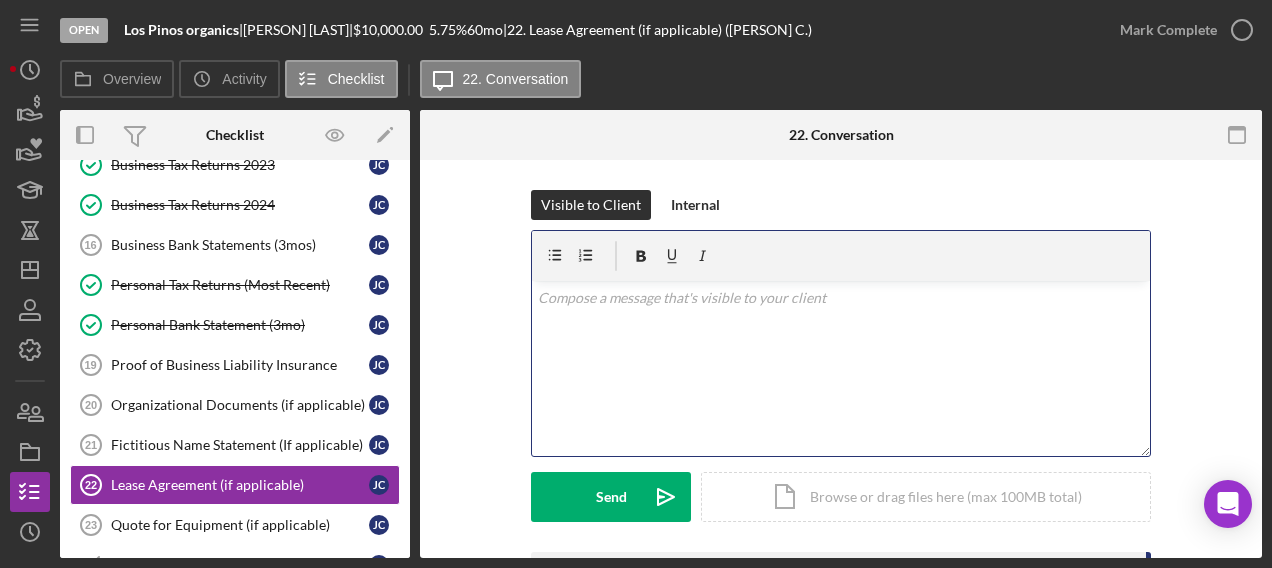 click on "v Color teal Color pink Remove color Add row above Add row below Add column before Add column after Merge cells Split cells Remove column Remove row Remove table" at bounding box center (841, 368) 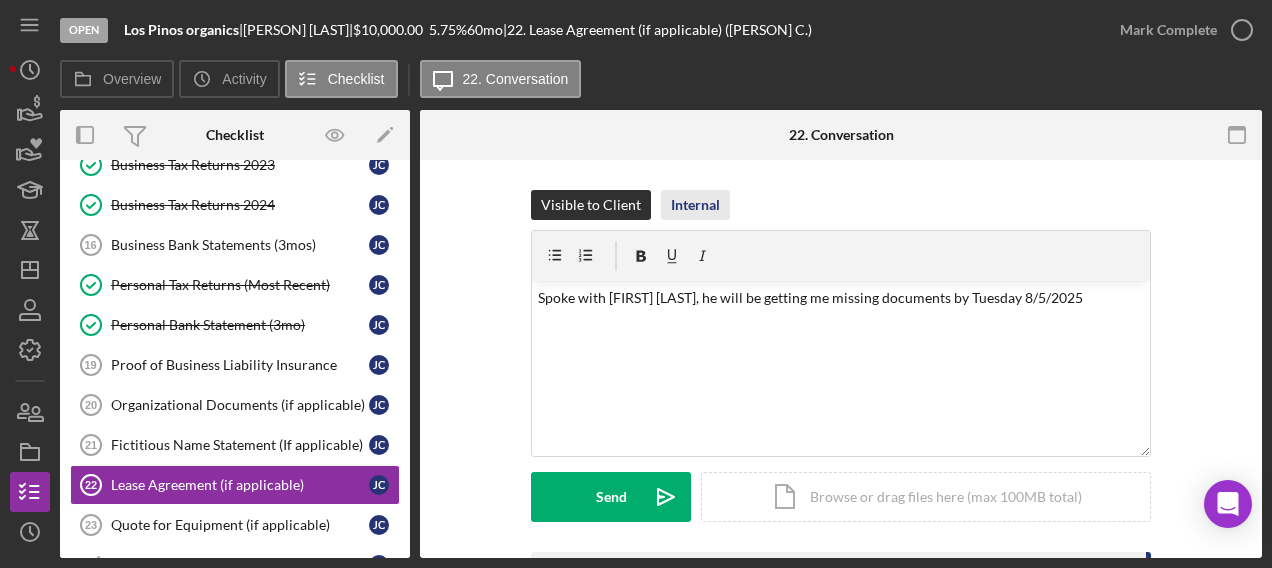 click on "Internal" at bounding box center [695, 205] 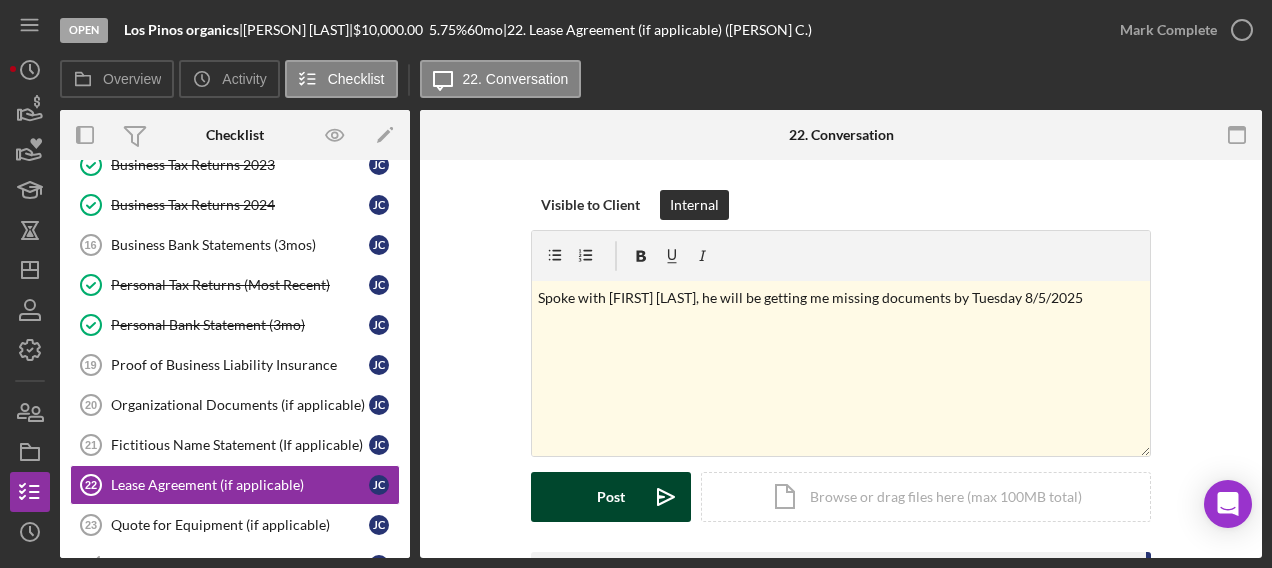 click on "Icon/icon-invite-send" 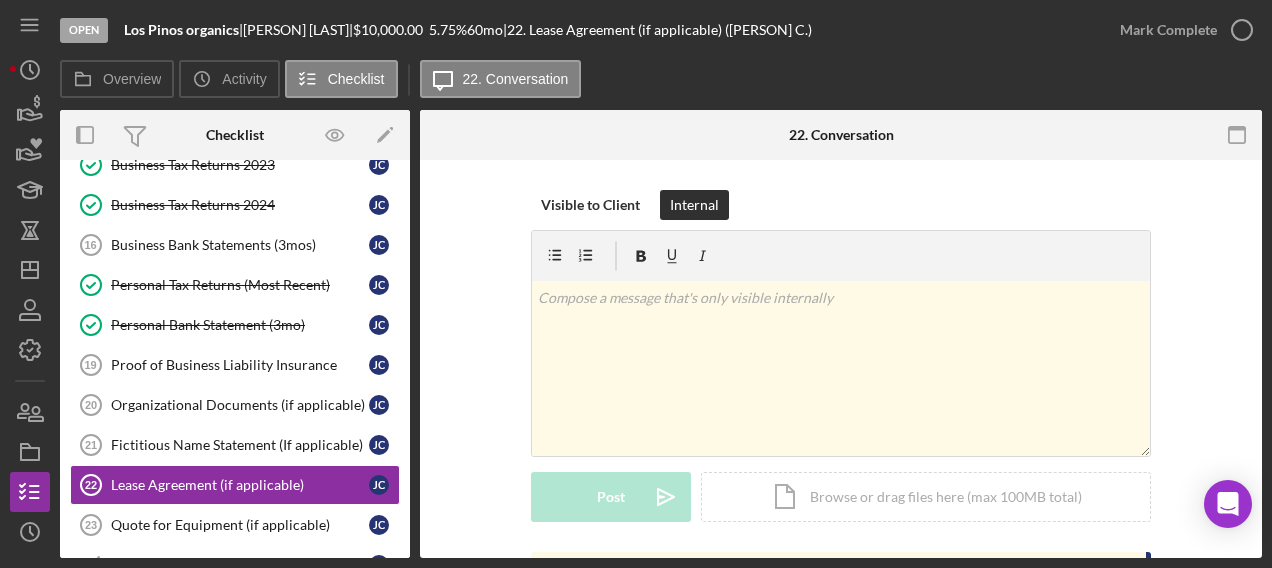 click on "Project Overview Icon/Link Copy File Request Link Chat with Support Icon/Menu Close Close Account Settings Chat with Support Support Articles Logout Icon/Menu Close Close Account Settings Chat with Support Support Articles Logout" at bounding box center [35, 279] 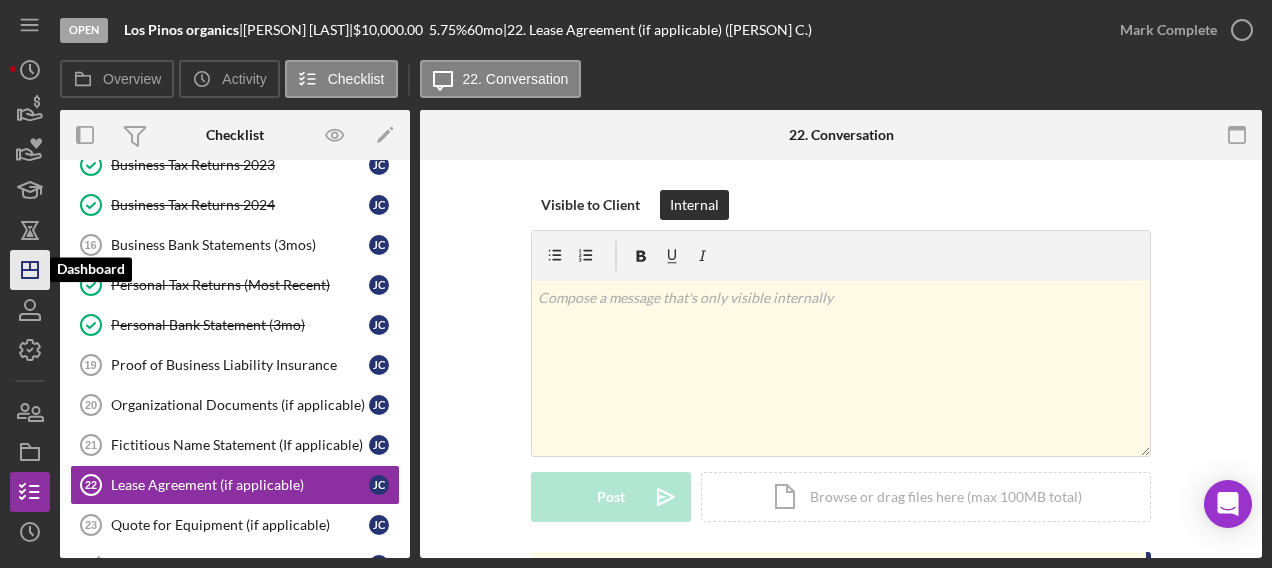 click on "Icon/Dashboard" 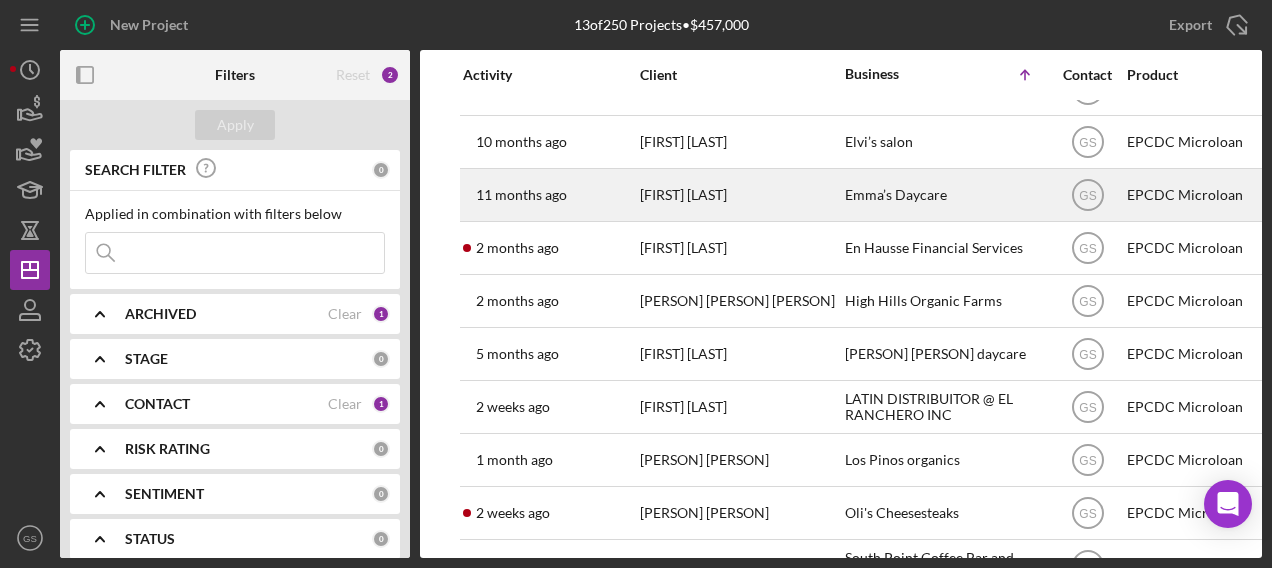 scroll, scrollTop: 199, scrollLeft: 0, axis: vertical 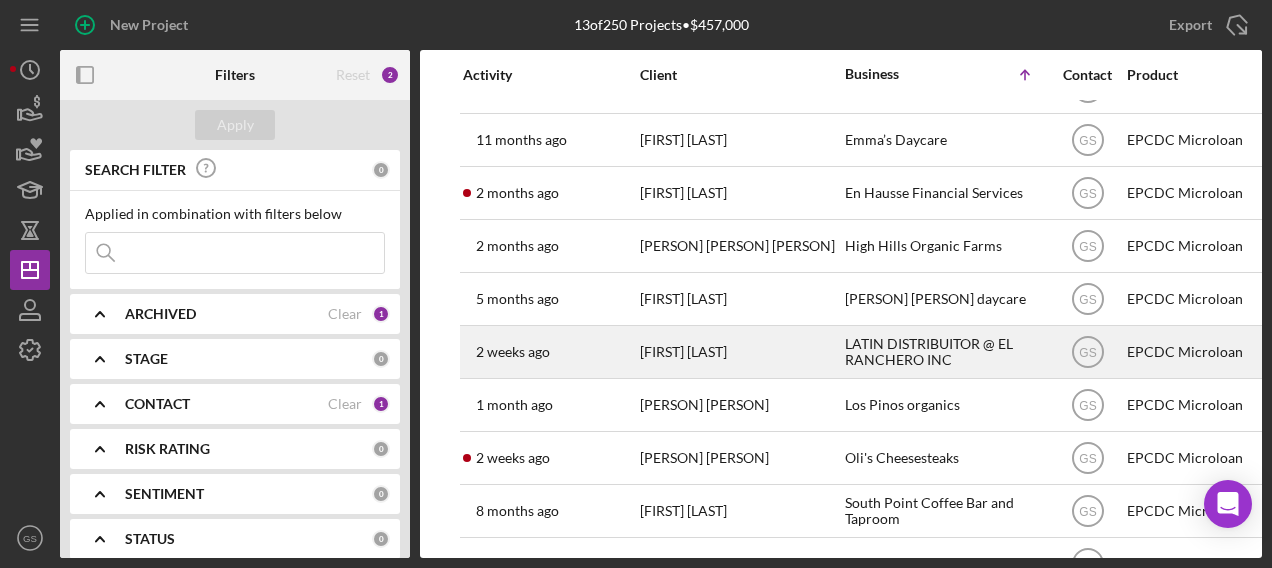 click on "[FIRST] [LAST]" at bounding box center [740, 352] 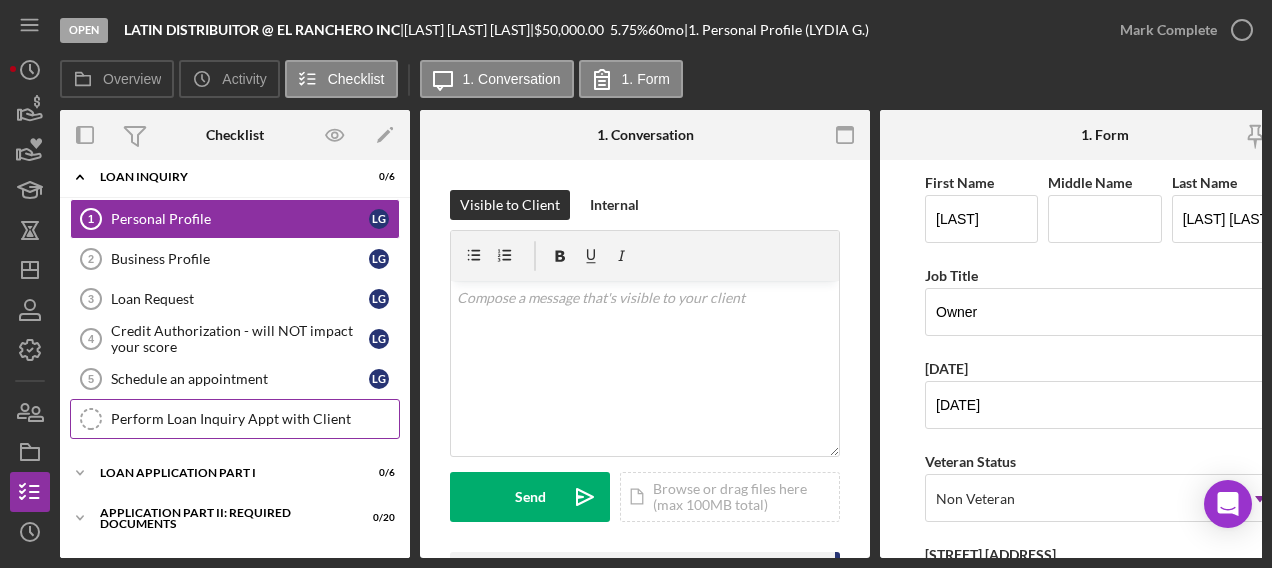 scroll, scrollTop: 0, scrollLeft: 0, axis: both 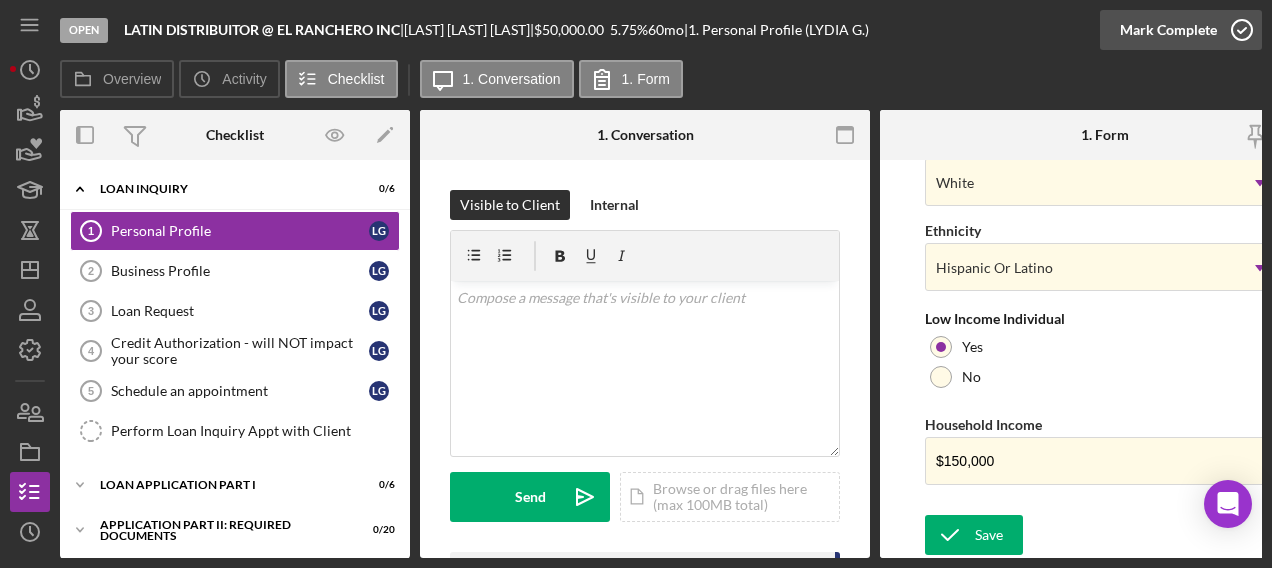 click 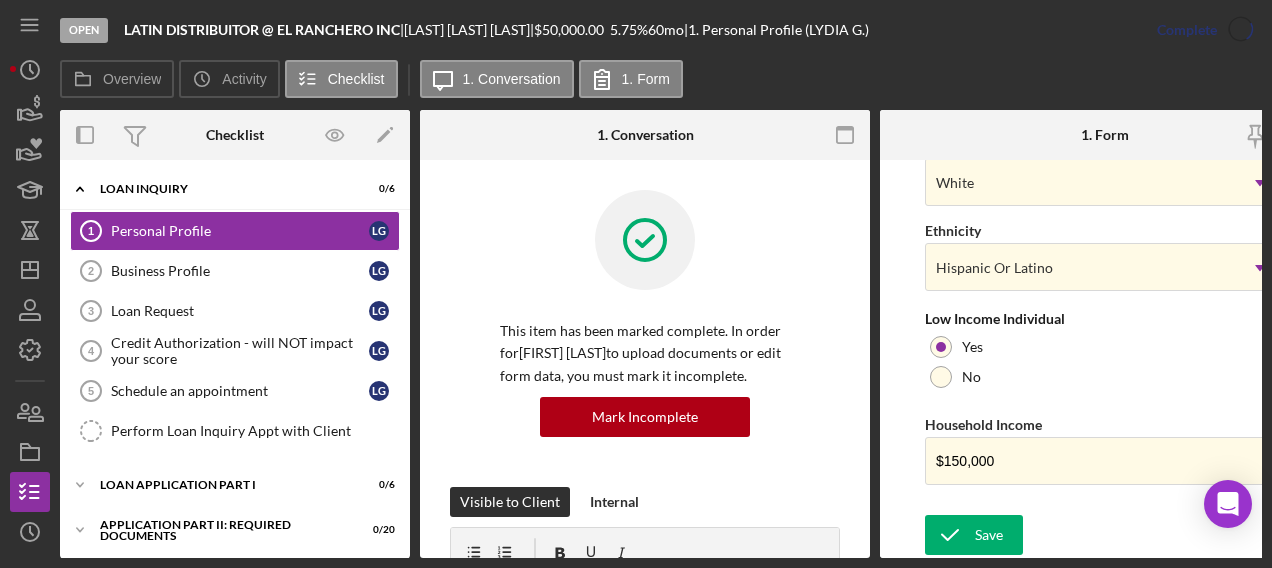scroll, scrollTop: 557, scrollLeft: 0, axis: vertical 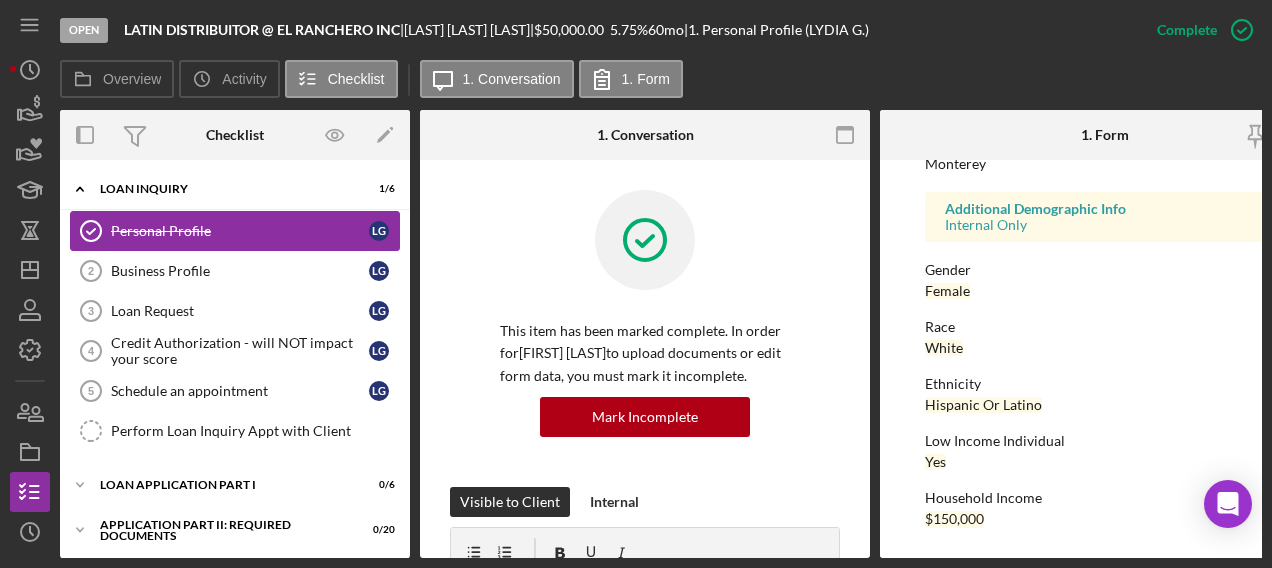 click on "Personal Profile Personal Profile L G" at bounding box center [235, 231] 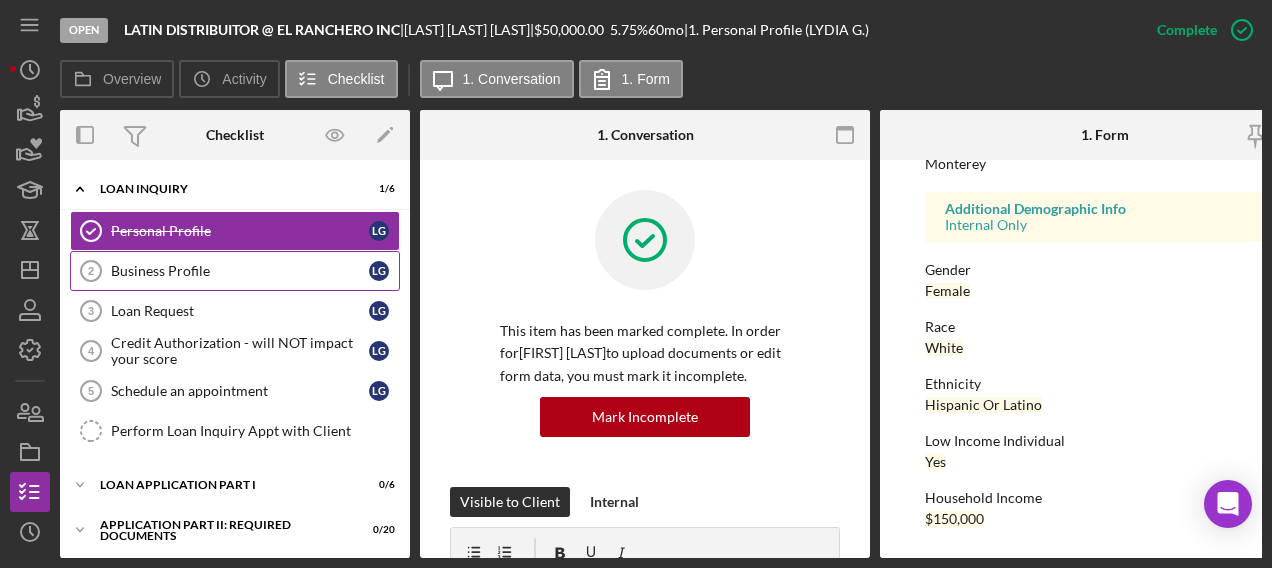 click on "Business Profile 2 Business Profile L G" at bounding box center [235, 271] 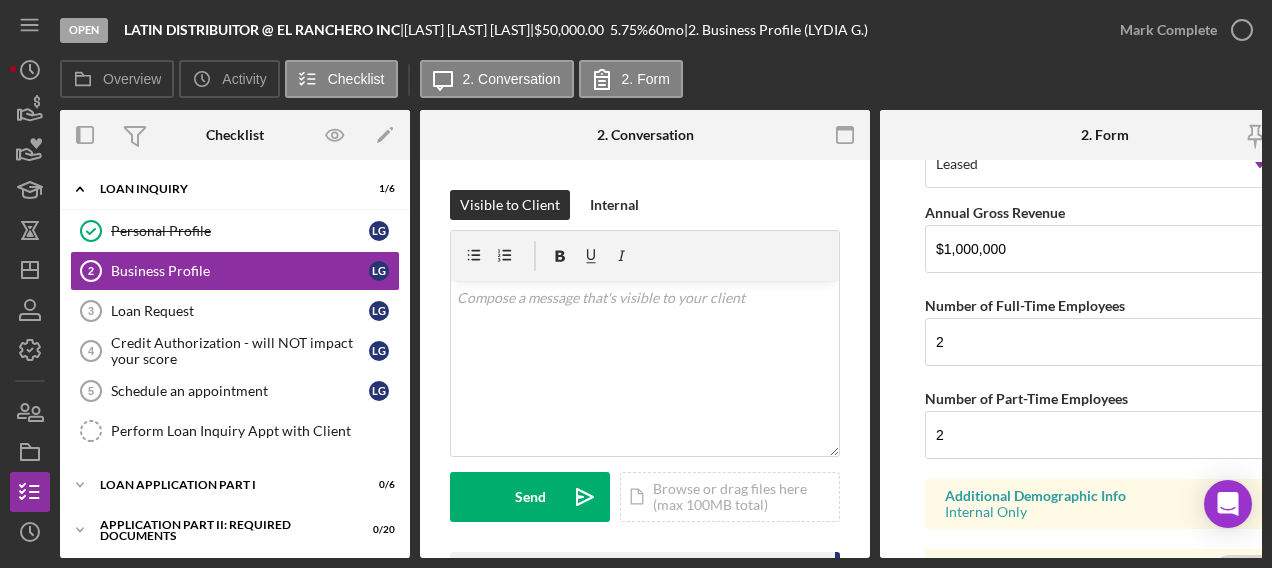 scroll, scrollTop: 1832, scrollLeft: 0, axis: vertical 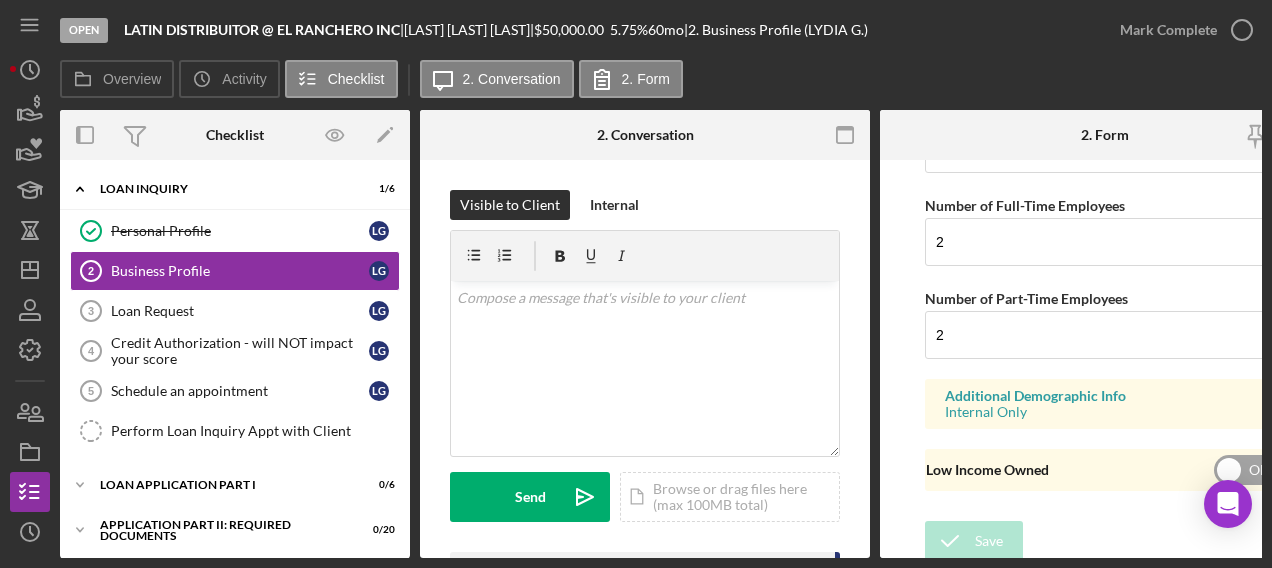 click at bounding box center [1249, 470] 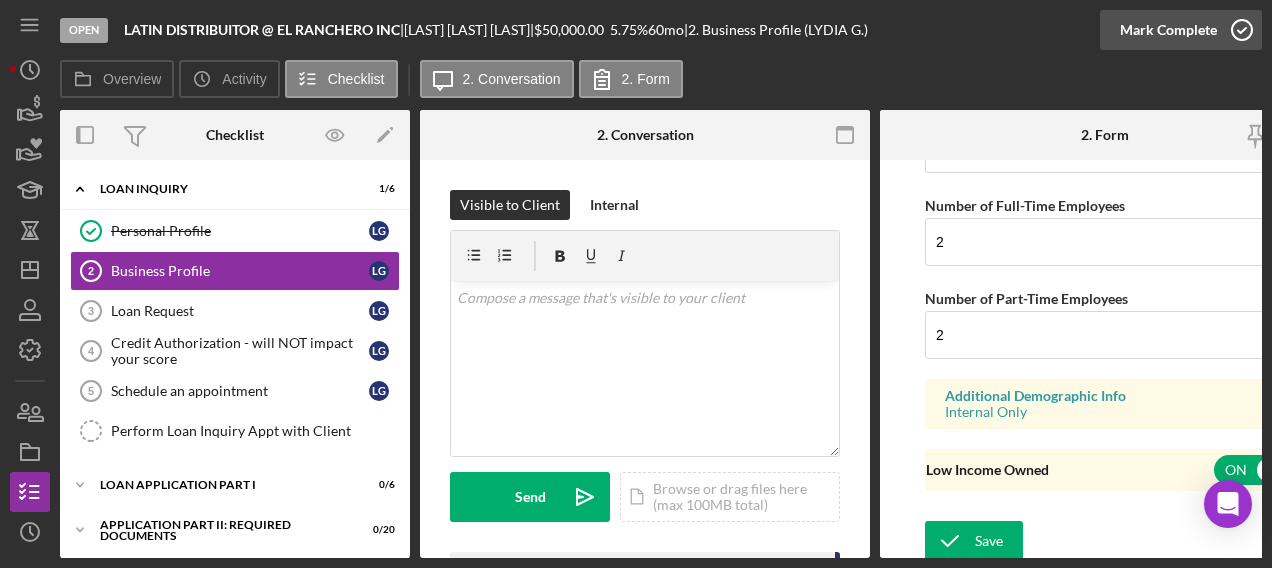 click 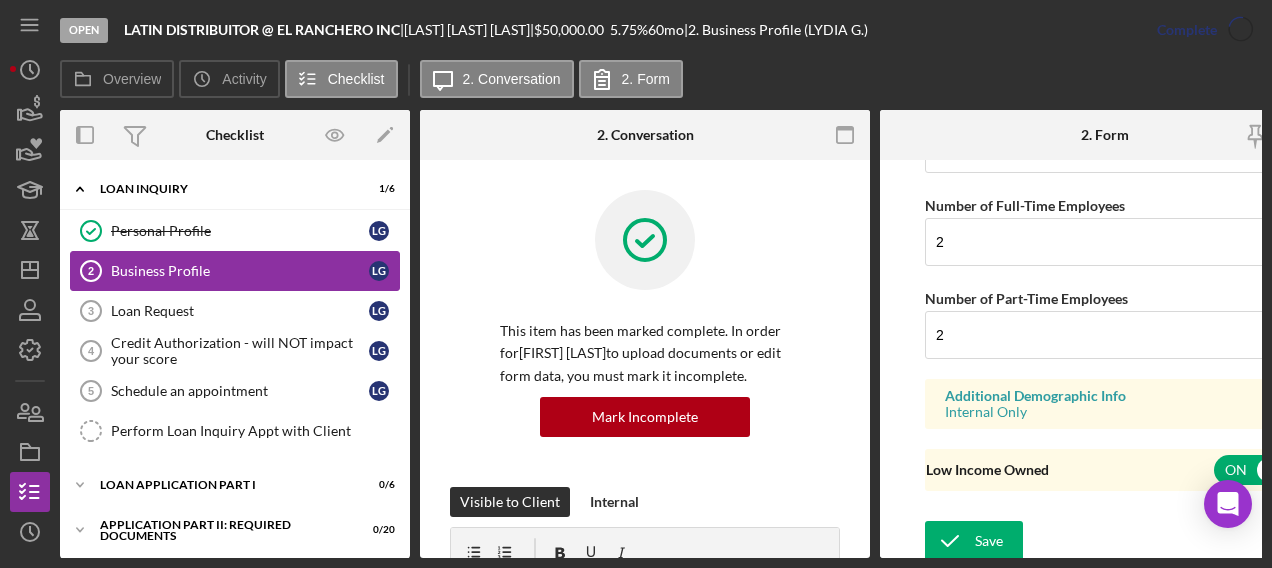 scroll, scrollTop: 1132, scrollLeft: 0, axis: vertical 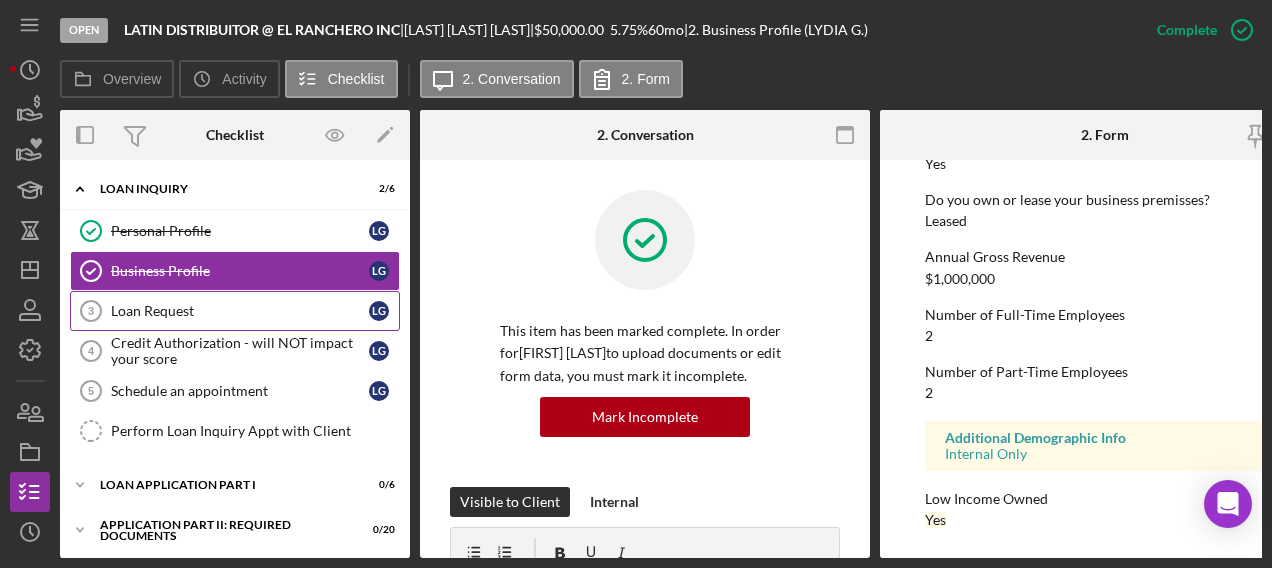 click on "Loan Request" at bounding box center (240, 311) 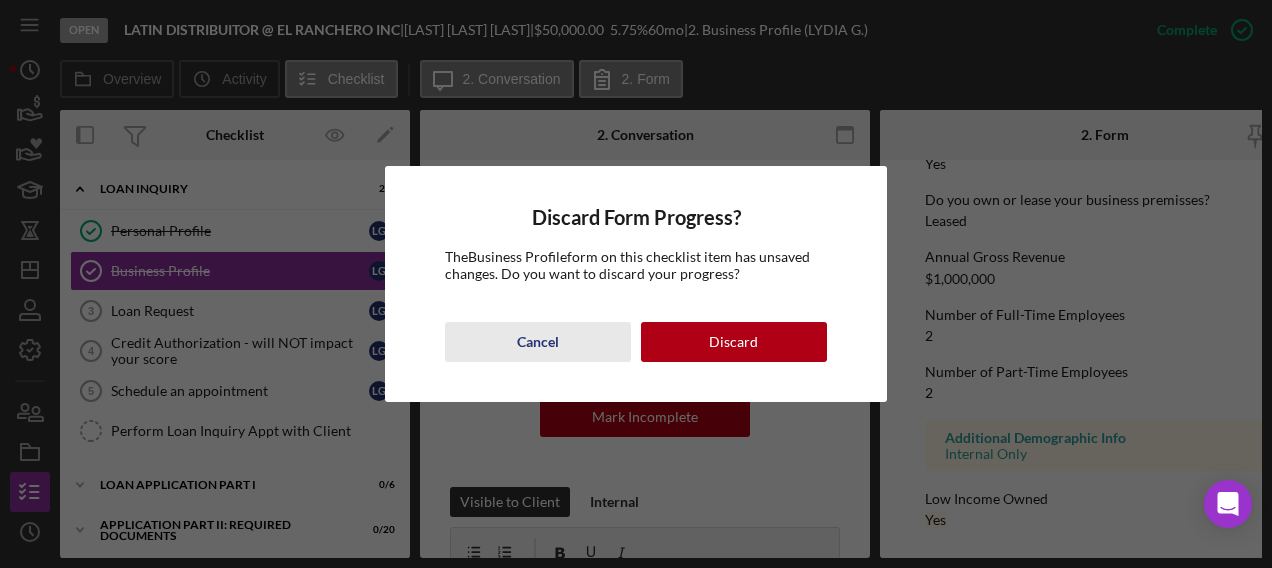 click on "Cancel" at bounding box center (538, 342) 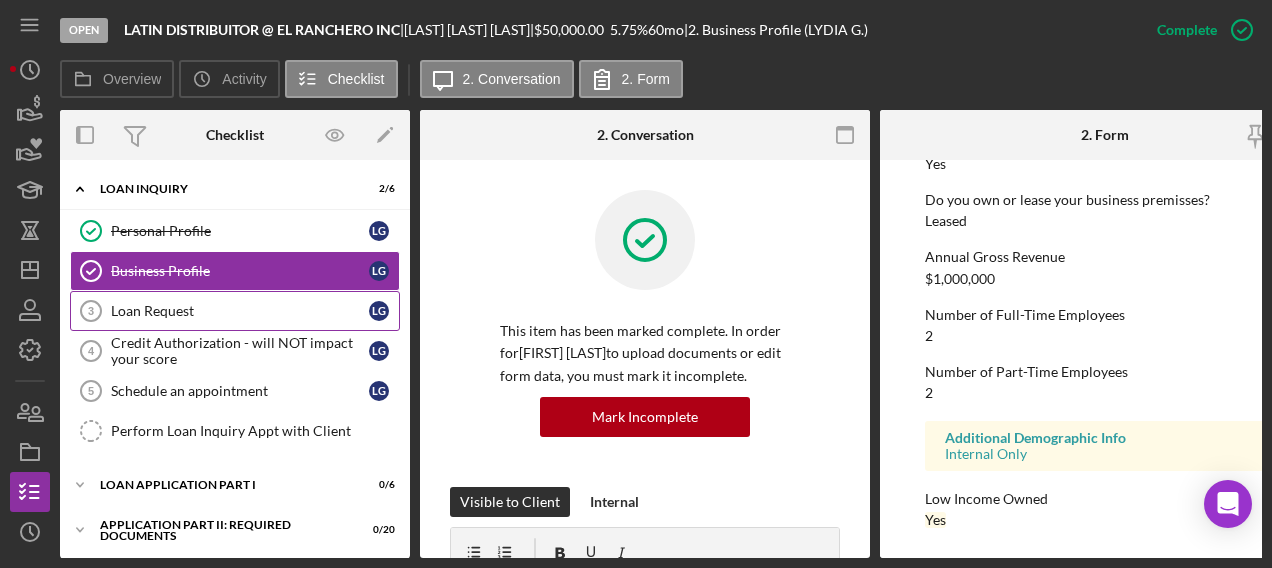 click on "Loan Request" at bounding box center [240, 311] 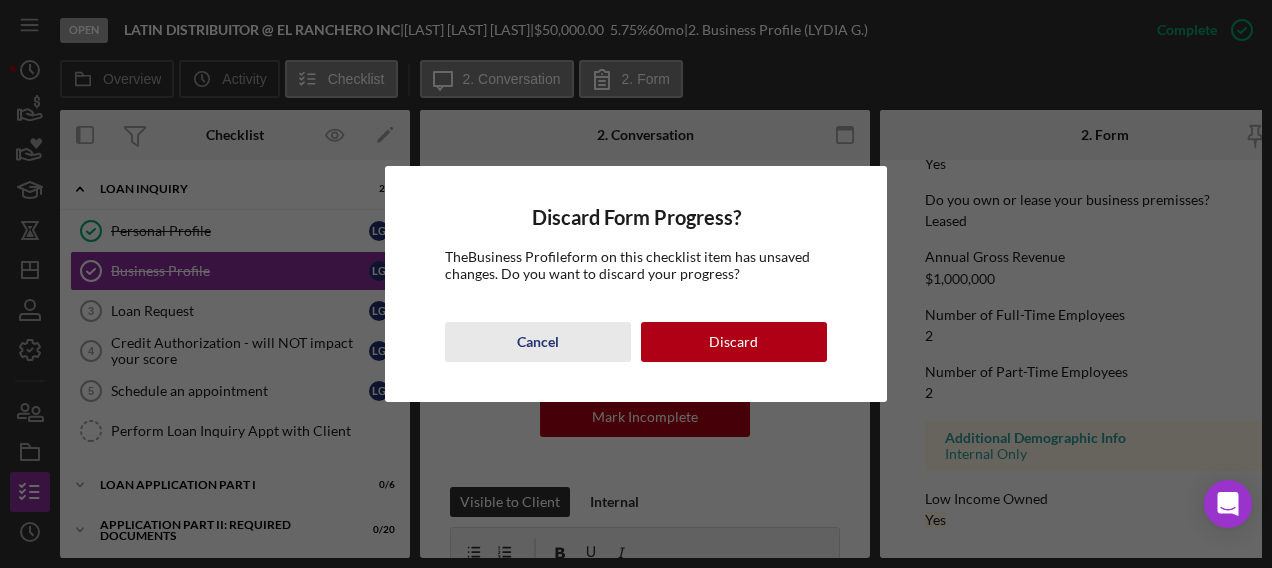 click on "Cancel" at bounding box center [538, 342] 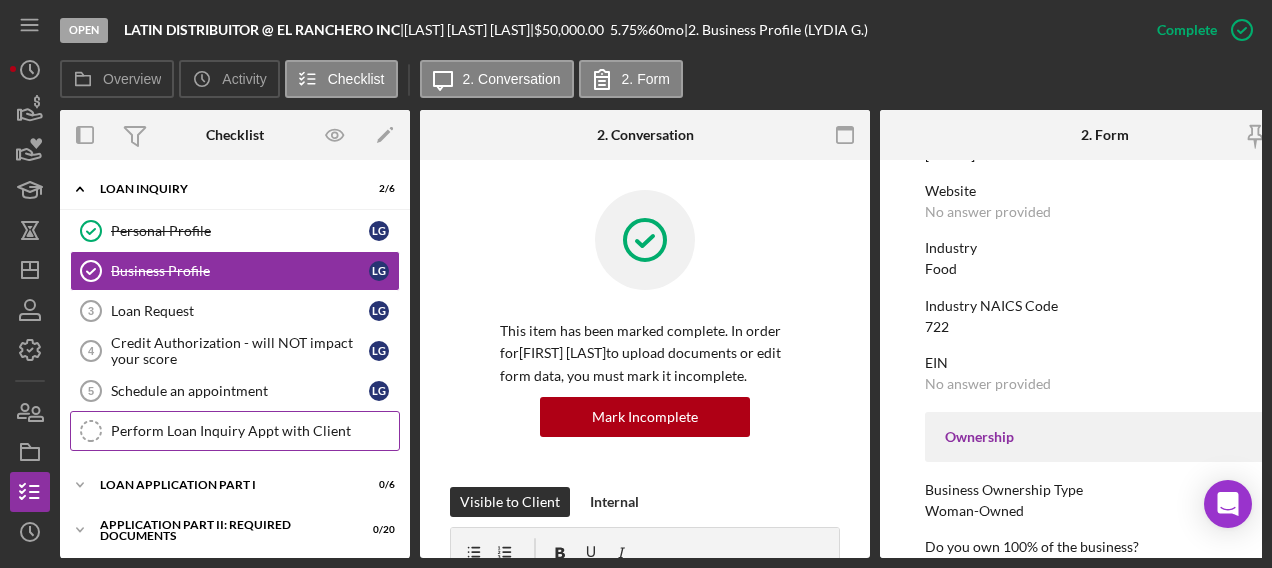 scroll, scrollTop: 422, scrollLeft: 0, axis: vertical 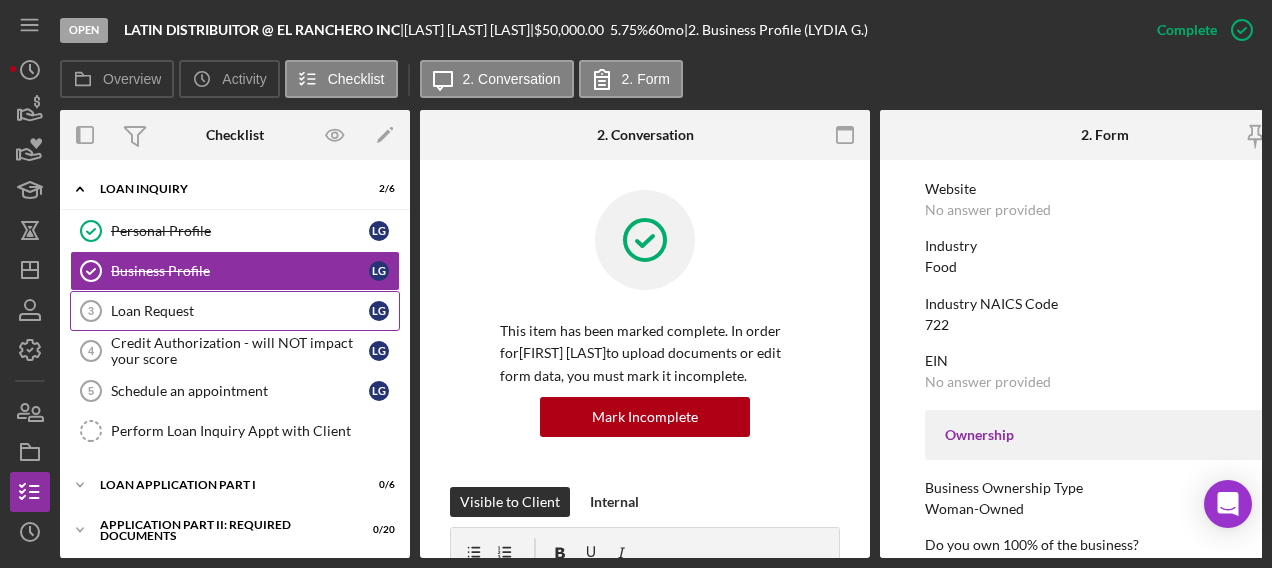 click on "Loan Request" at bounding box center [240, 311] 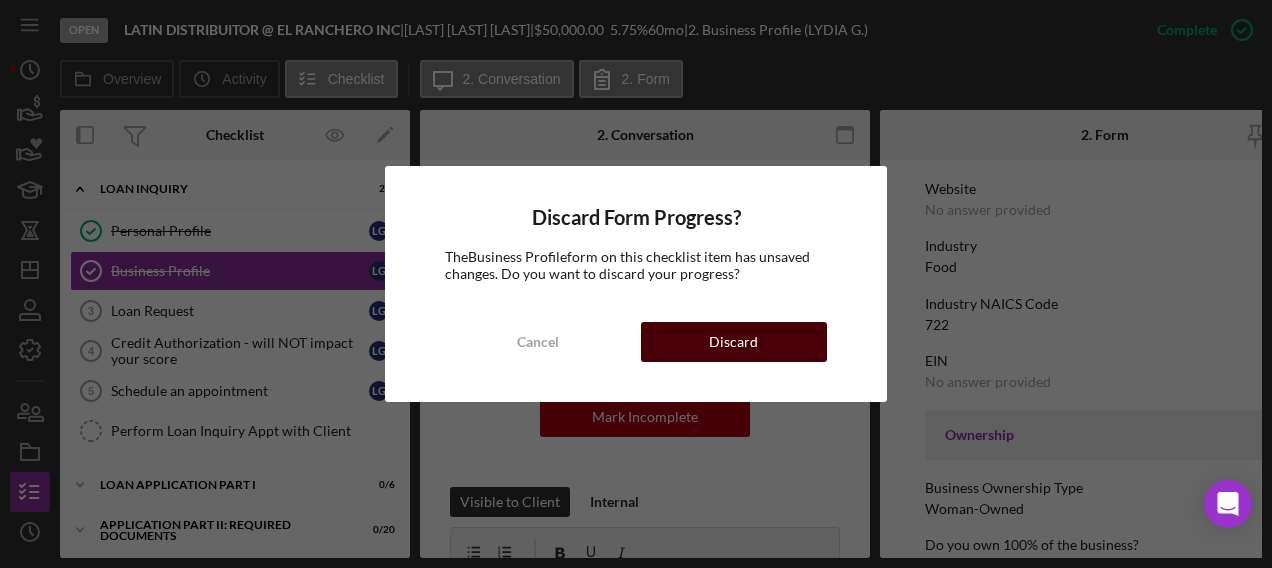 click on "Discard" at bounding box center (733, 342) 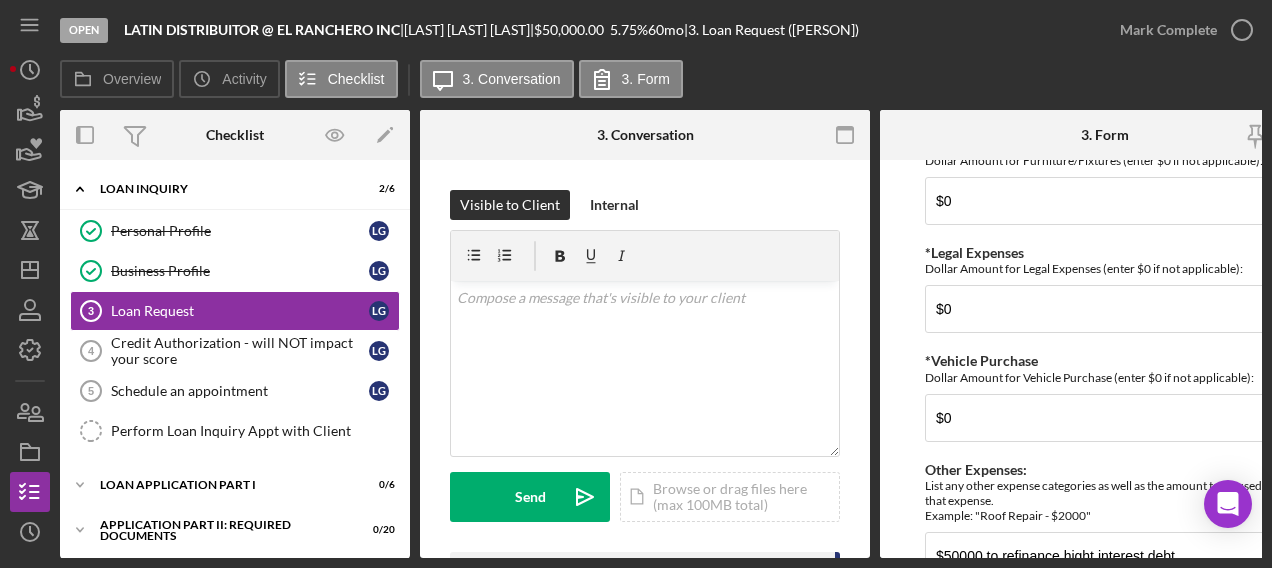 scroll, scrollTop: 2207, scrollLeft: 0, axis: vertical 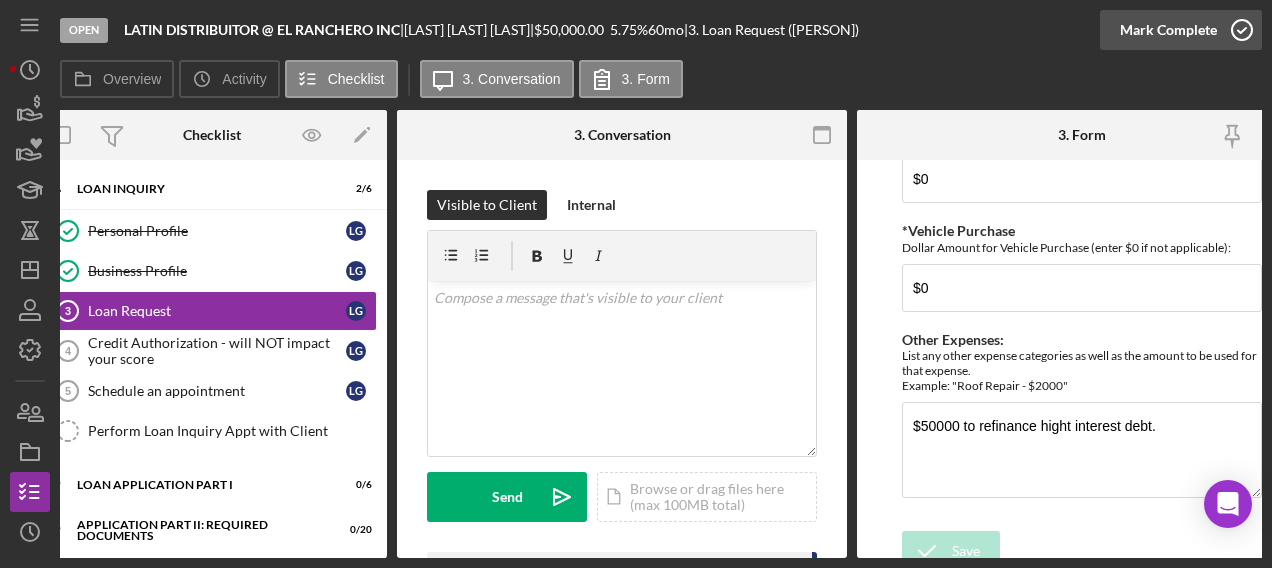 click 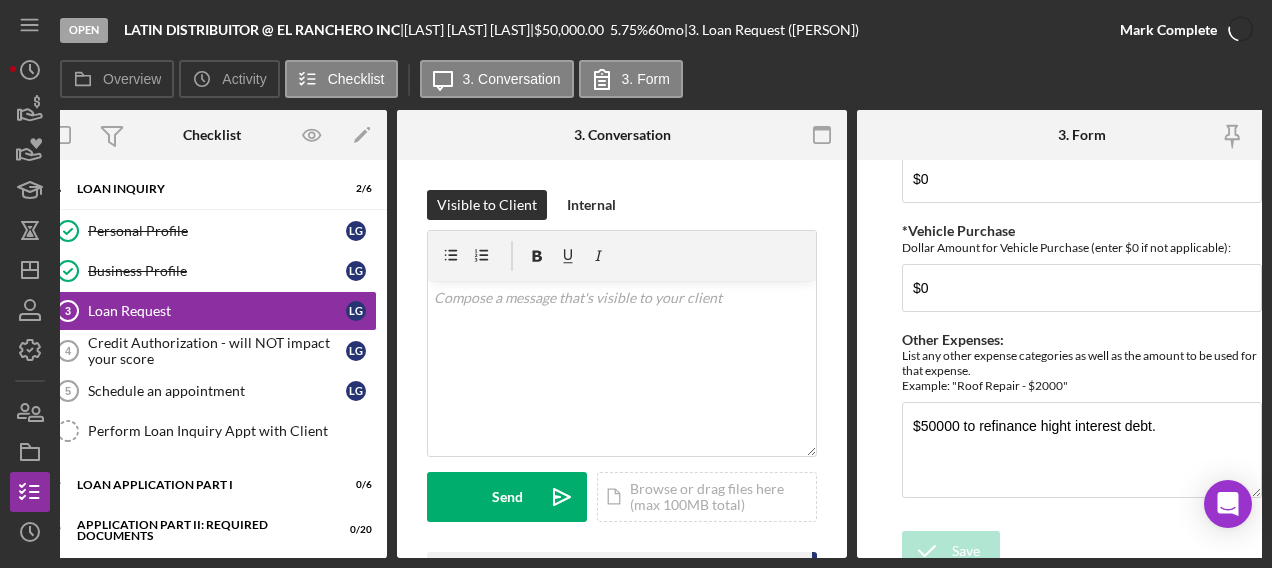 scroll, scrollTop: 2287, scrollLeft: 0, axis: vertical 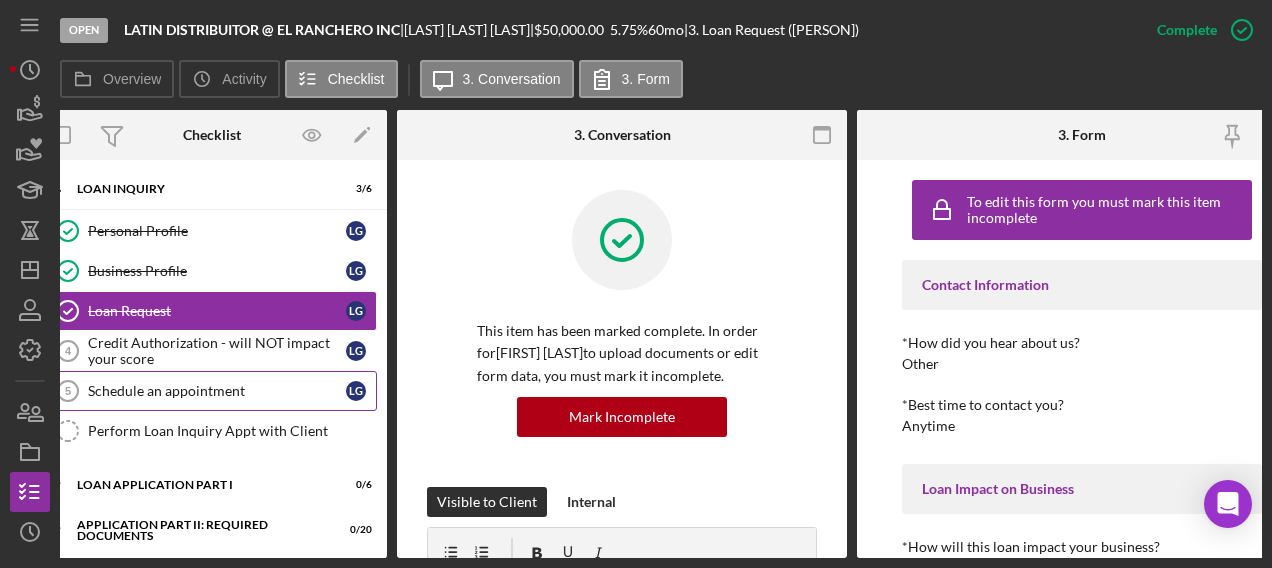 click on "Schedule an appointment 5 Schedule an appointment L G" at bounding box center [212, 391] 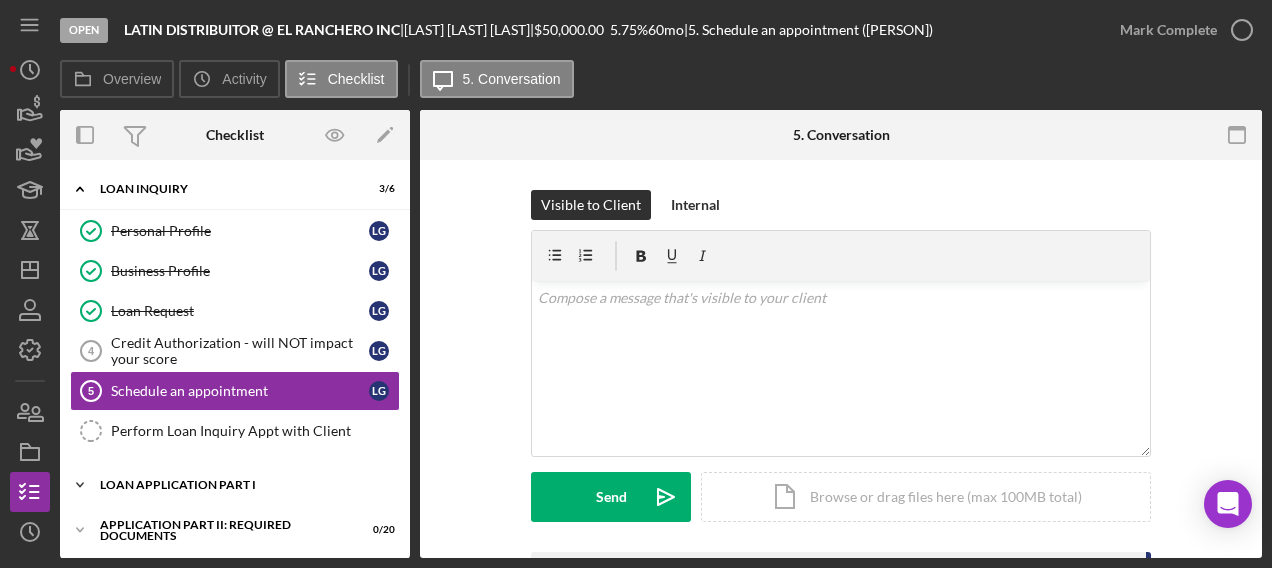 click on "Loan Application Part I" at bounding box center [242, 485] 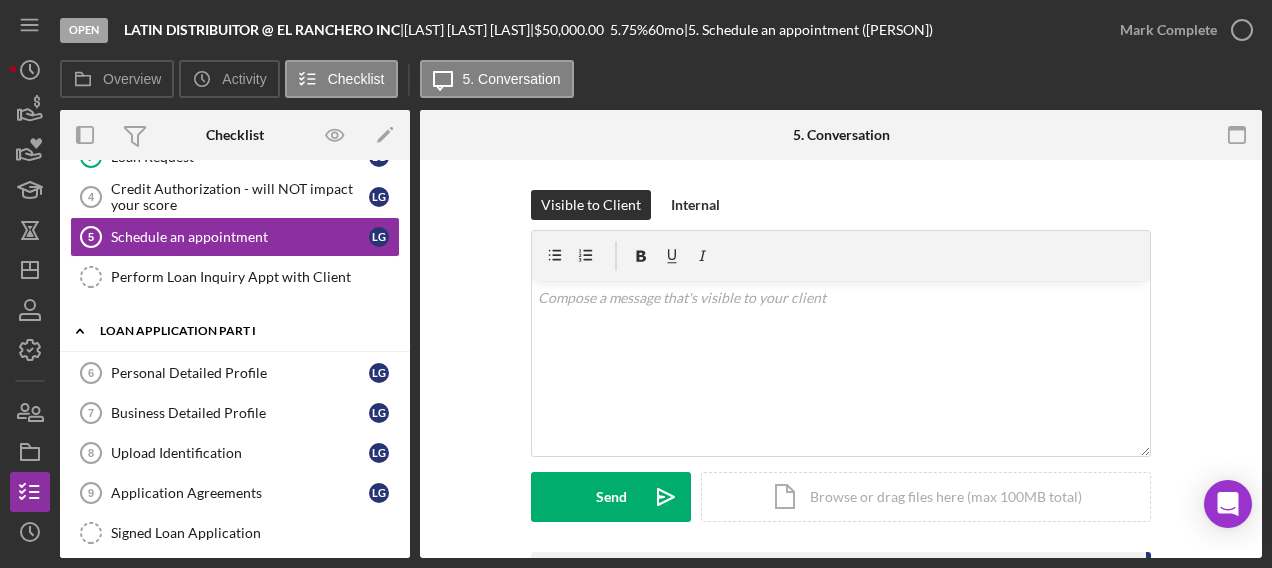 scroll, scrollTop: 155, scrollLeft: 0, axis: vertical 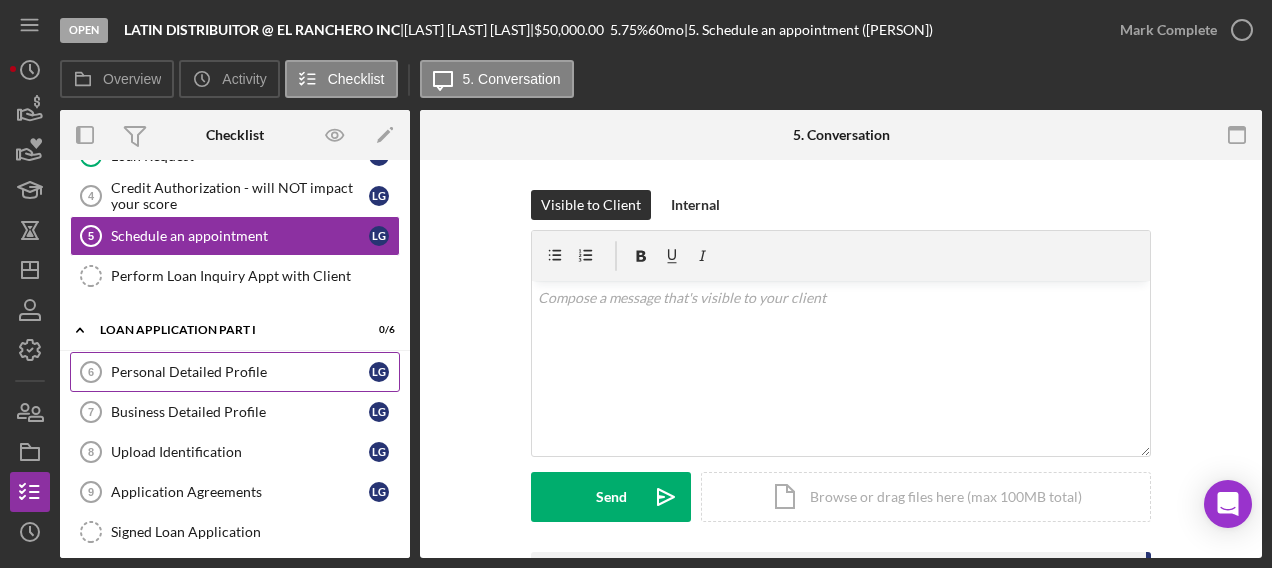 click on "Personal Detailed Profile" at bounding box center (240, 372) 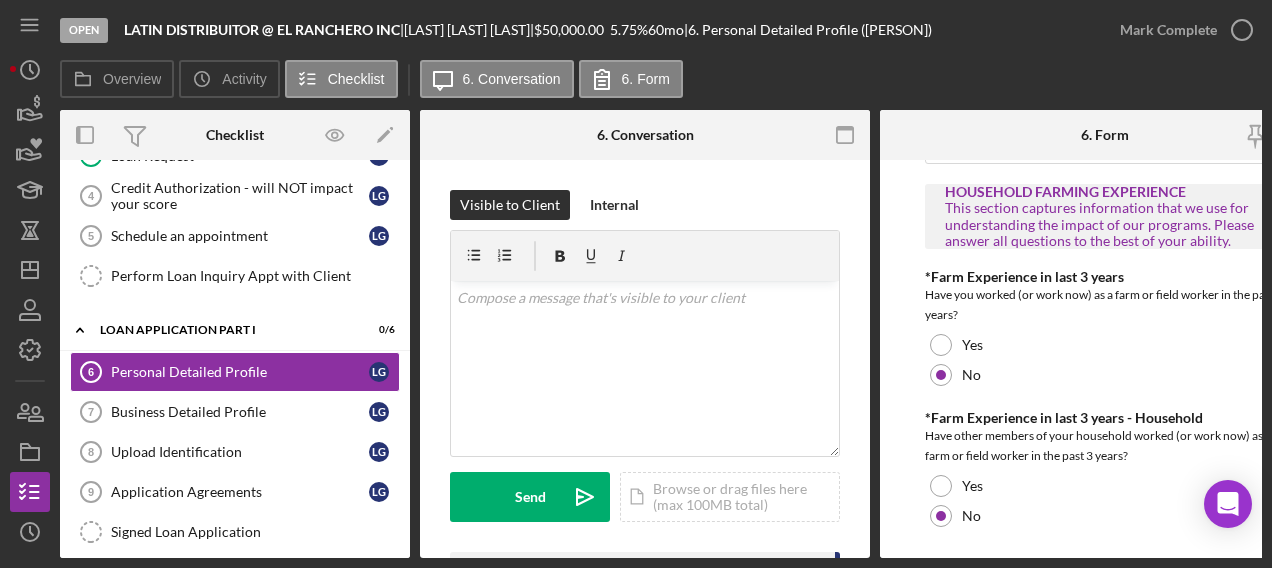 scroll, scrollTop: 3886, scrollLeft: 0, axis: vertical 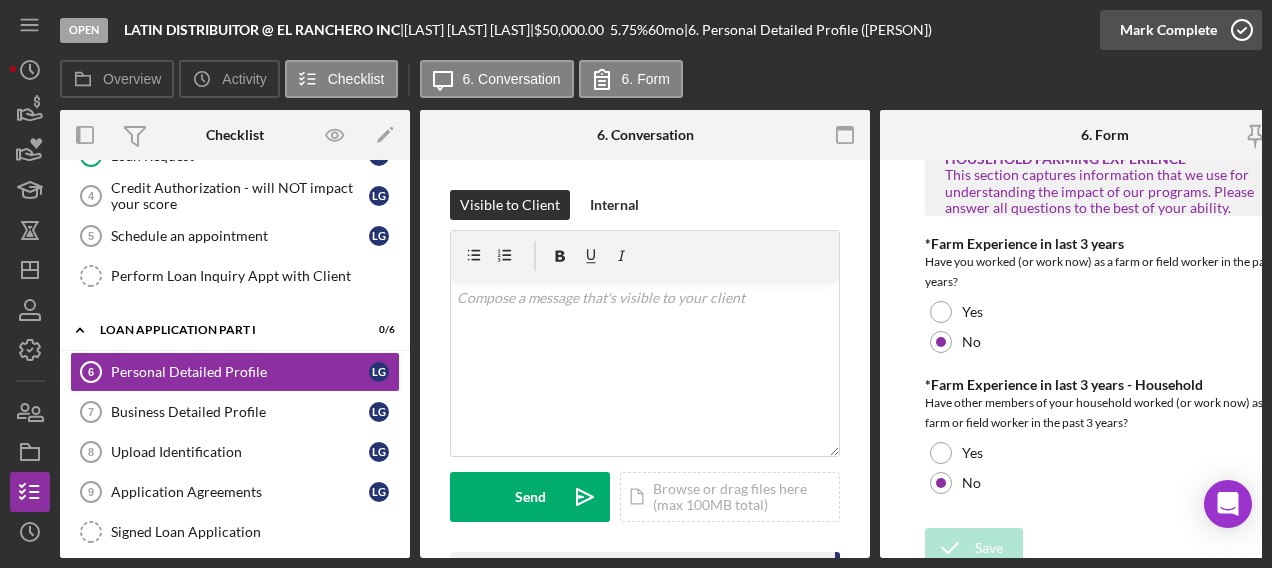 click 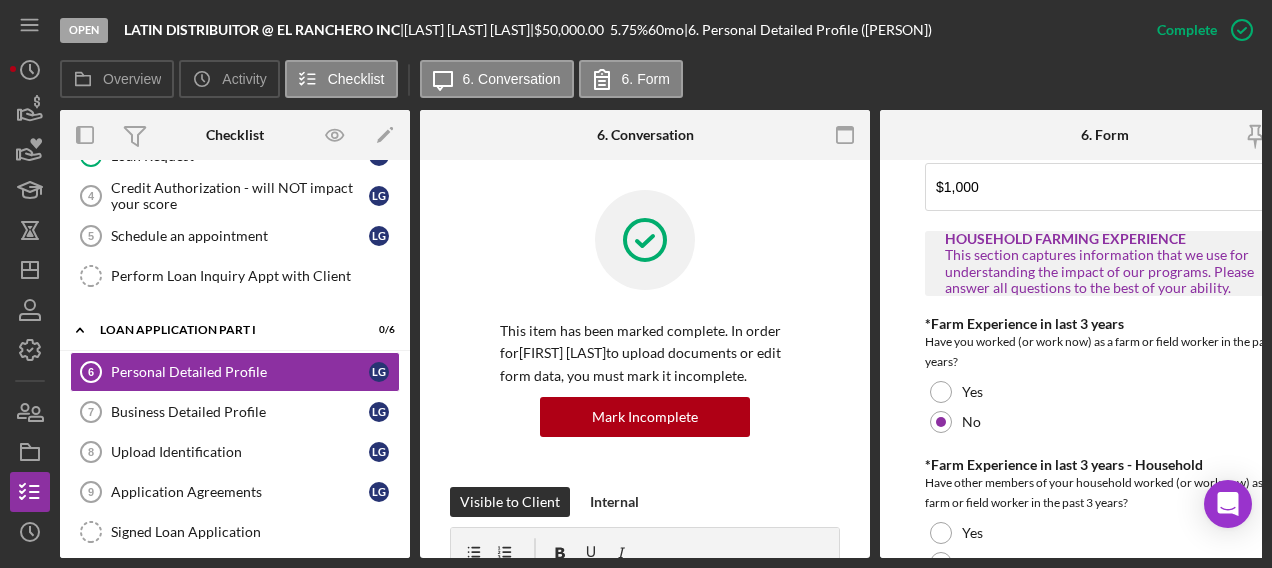 scroll, scrollTop: 3966, scrollLeft: 0, axis: vertical 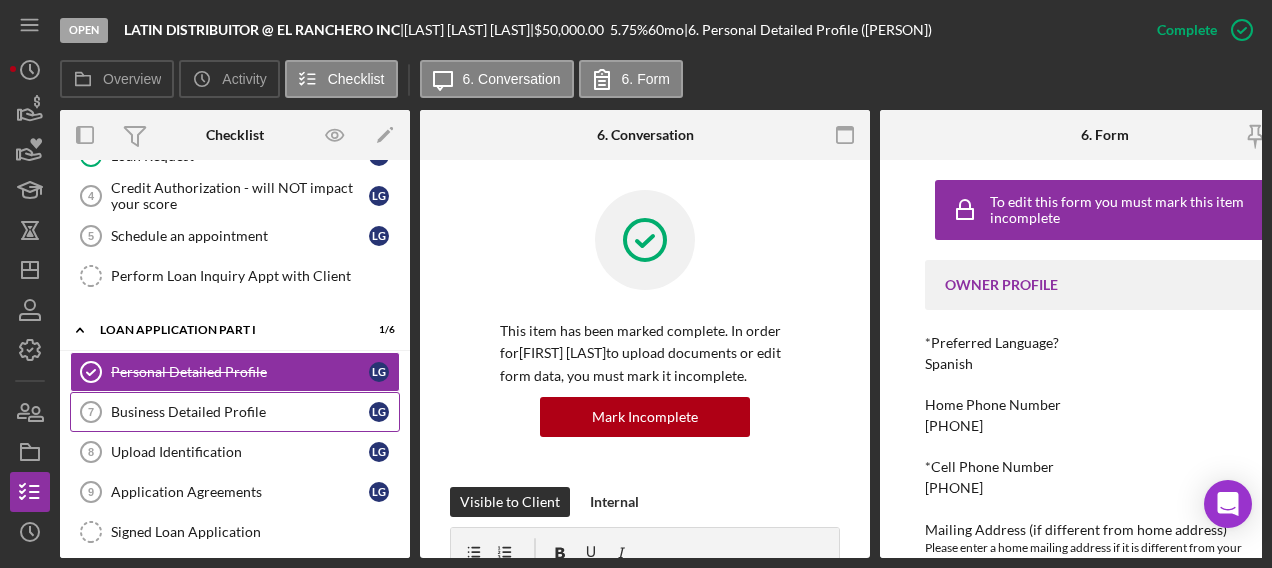 click on "Business Detailed Profile 7 Business Detailed Profile L G" at bounding box center [235, 412] 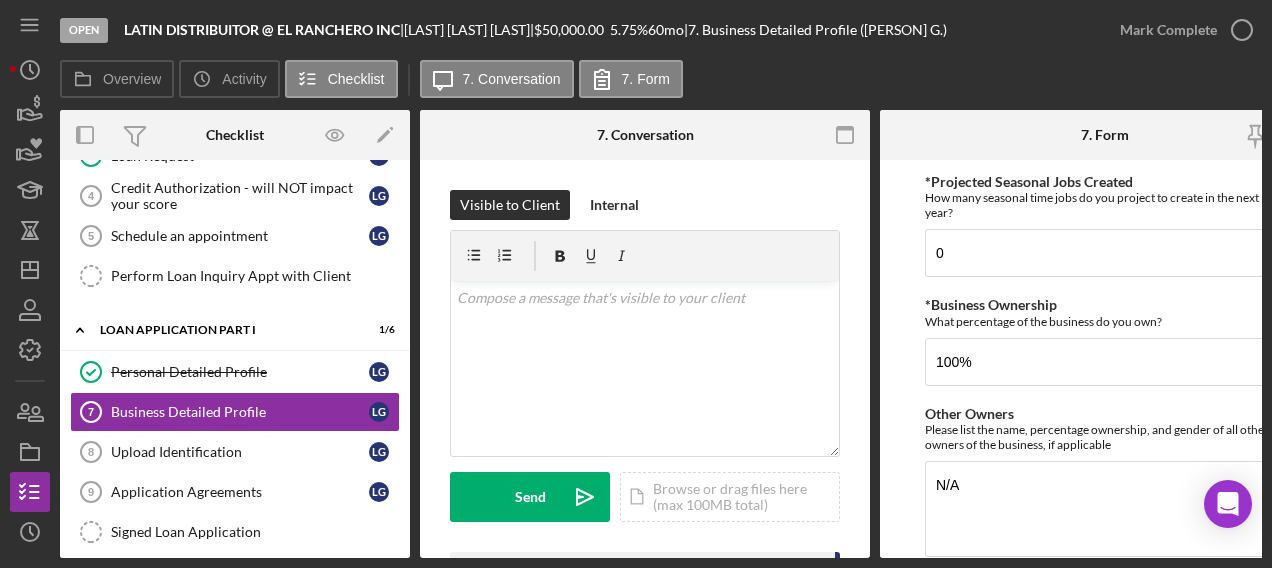 scroll, scrollTop: 1153, scrollLeft: 0, axis: vertical 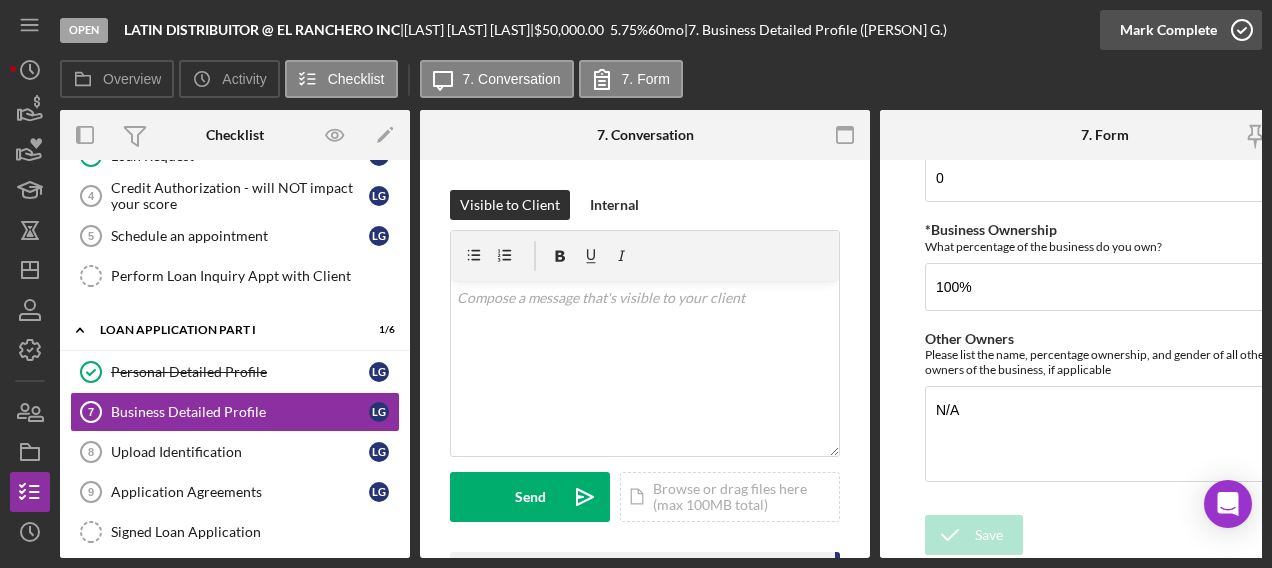 click 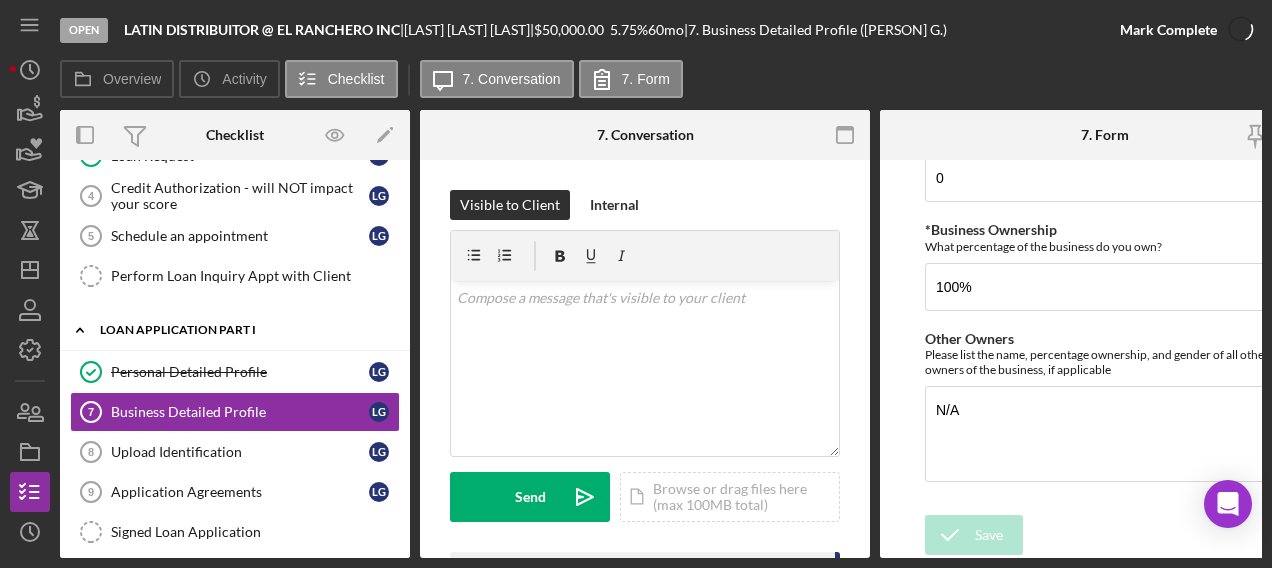 scroll, scrollTop: 1233, scrollLeft: 0, axis: vertical 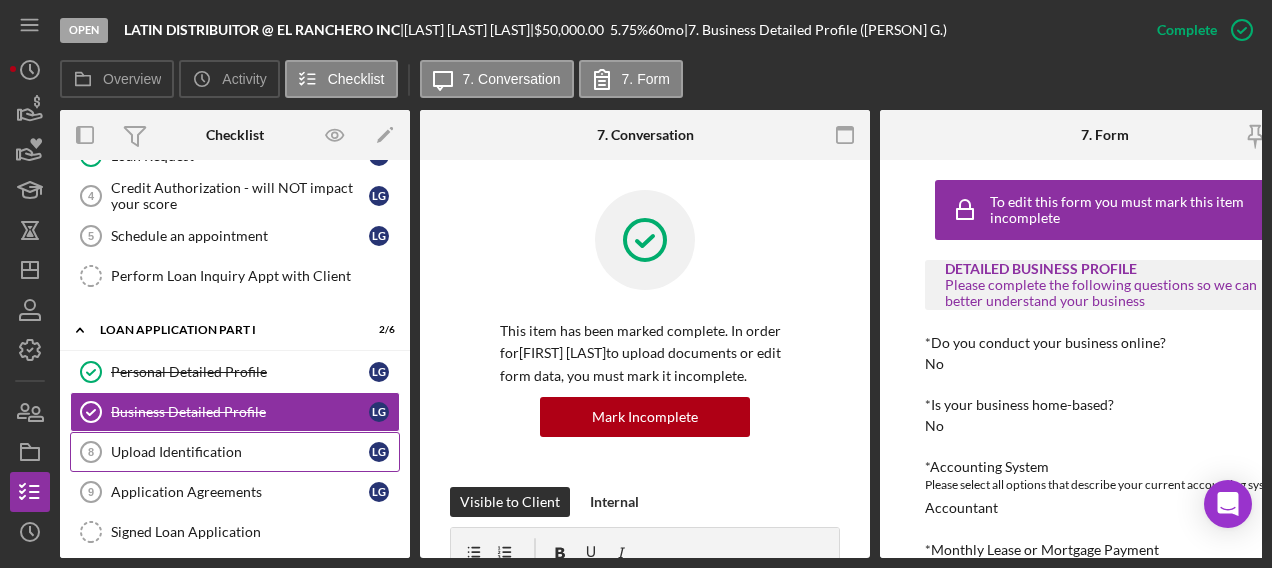 click on "Upload Identification" at bounding box center [240, 452] 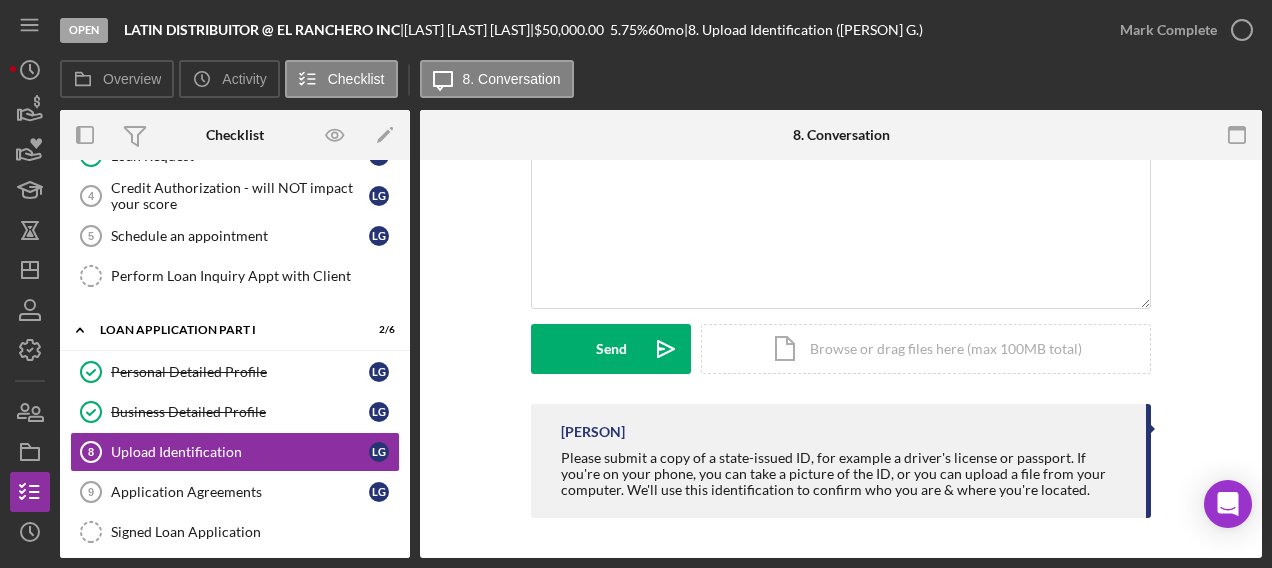 scroll, scrollTop: 0, scrollLeft: 0, axis: both 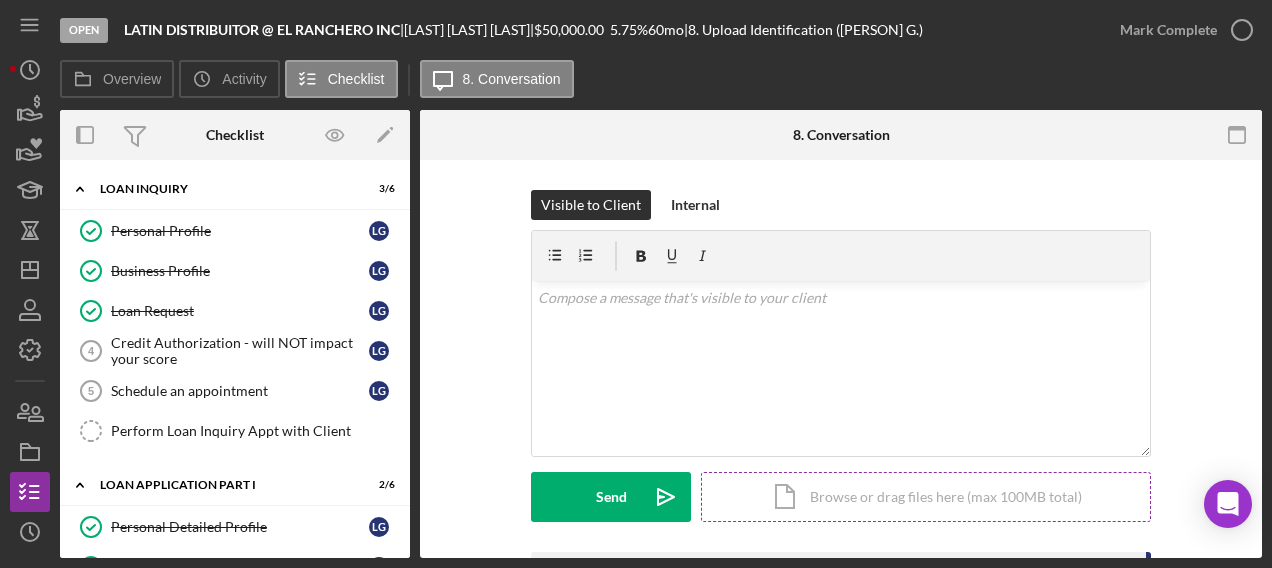 click on "Icon/Document Browse or drag files here (max 100MB total) Tap to choose files or take a photo" at bounding box center (926, 497) 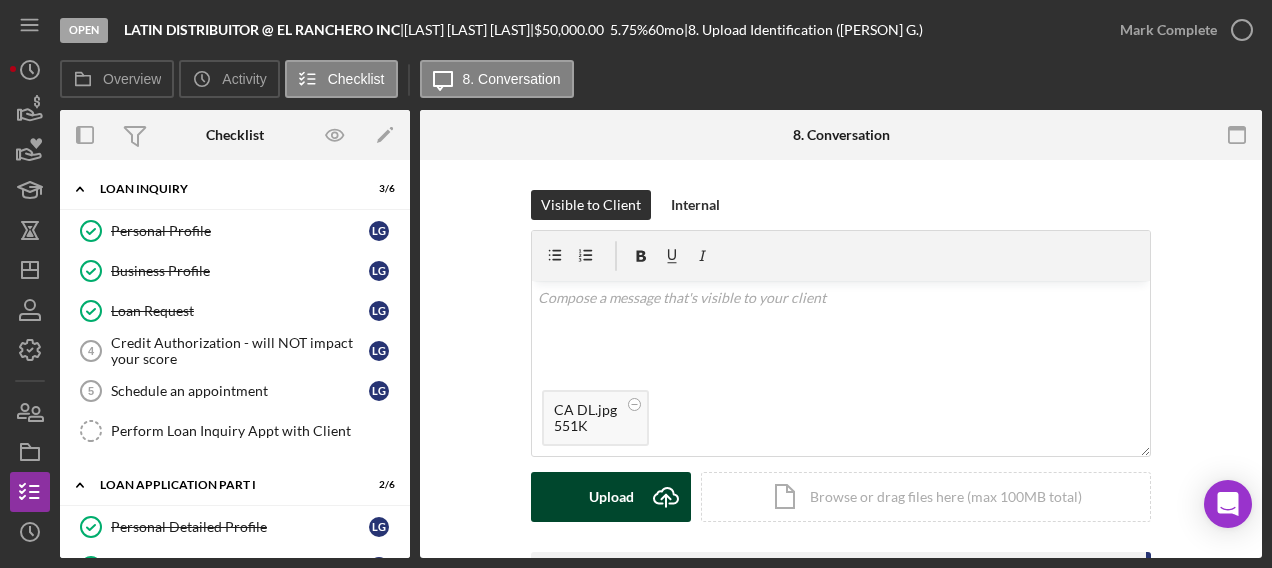click on "Upload Icon/Upload" at bounding box center (611, 497) 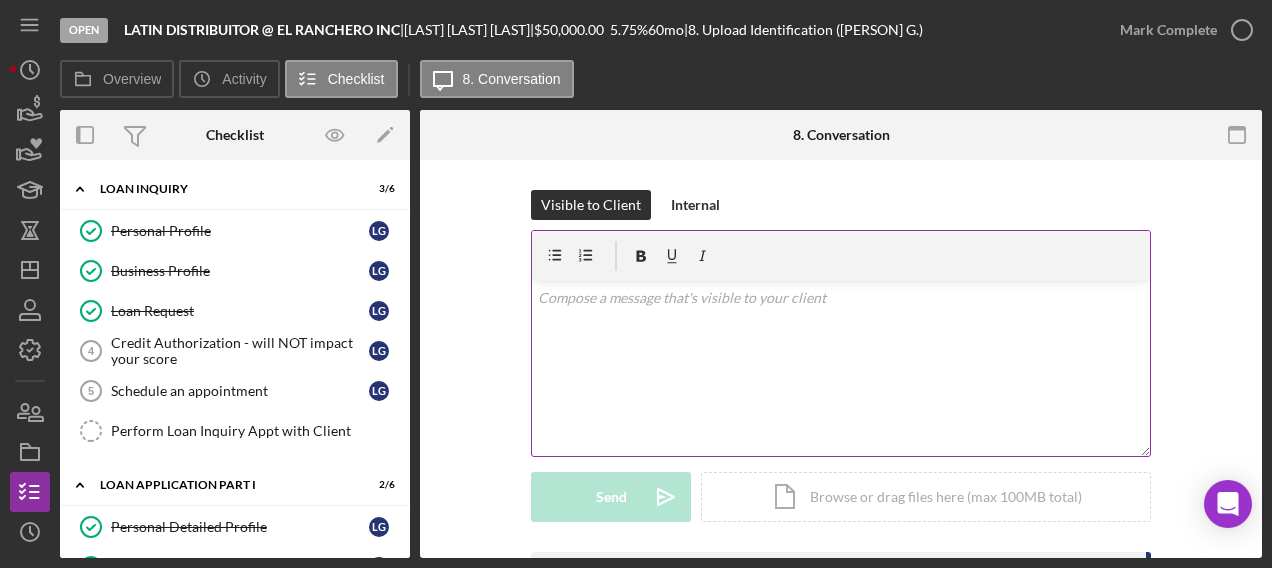 scroll, scrollTop: 332, scrollLeft: 0, axis: vertical 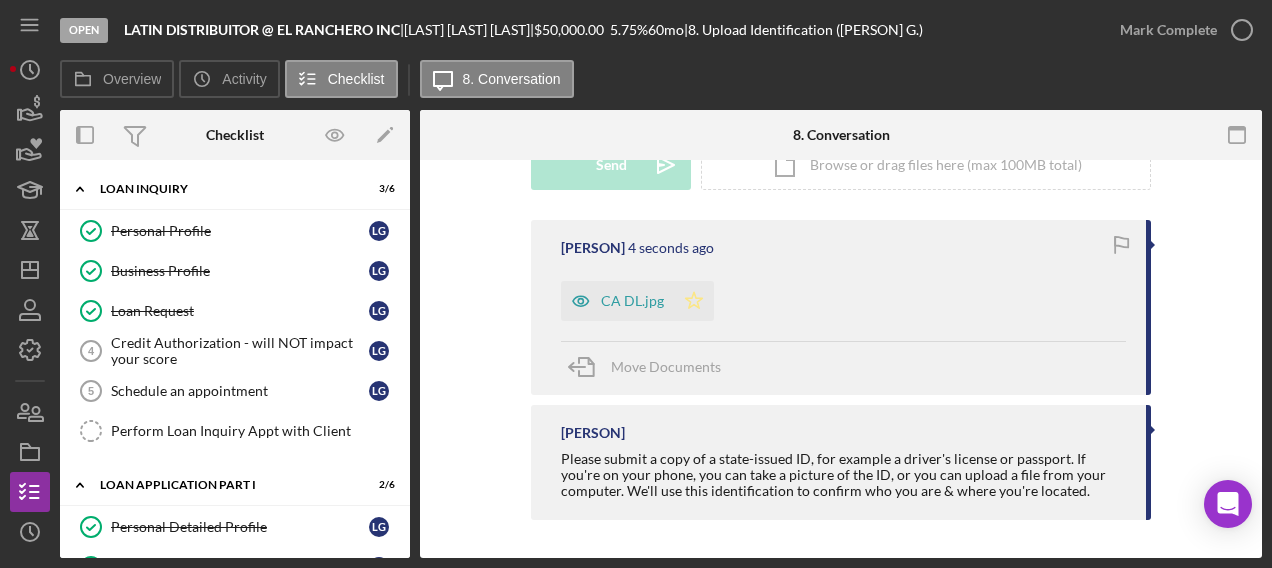 click 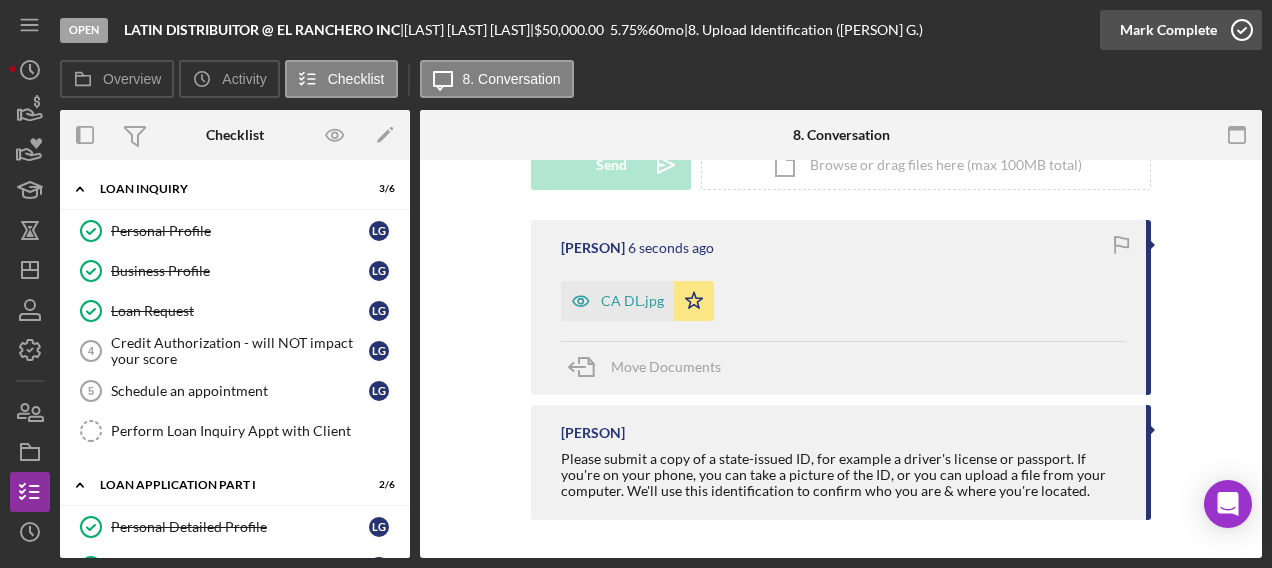 click 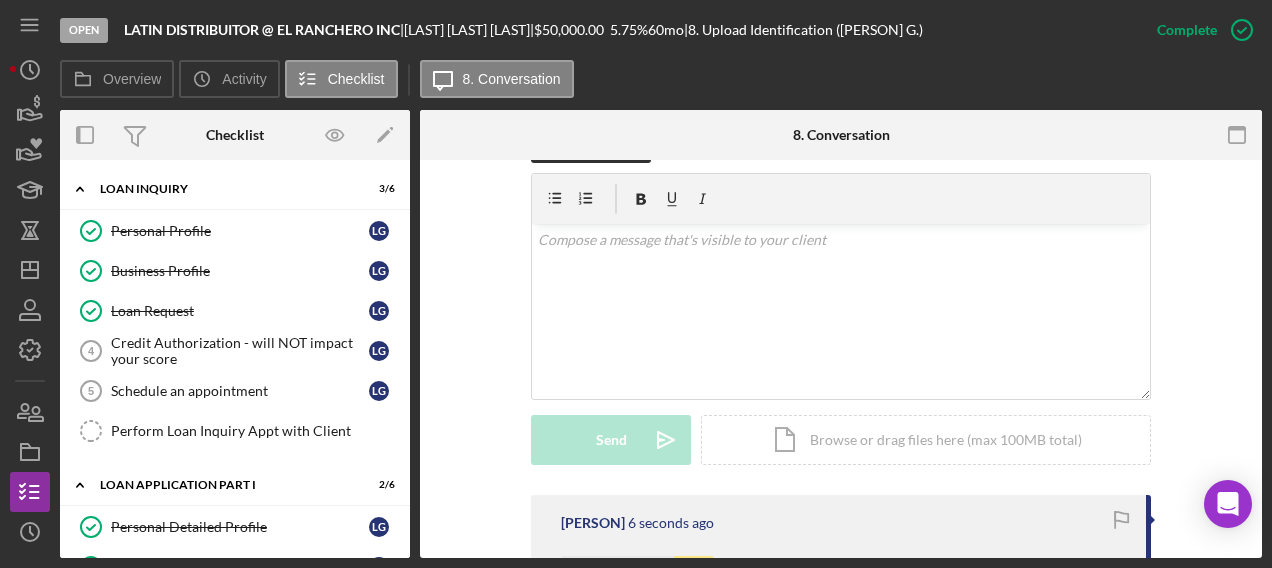scroll, scrollTop: 606, scrollLeft: 0, axis: vertical 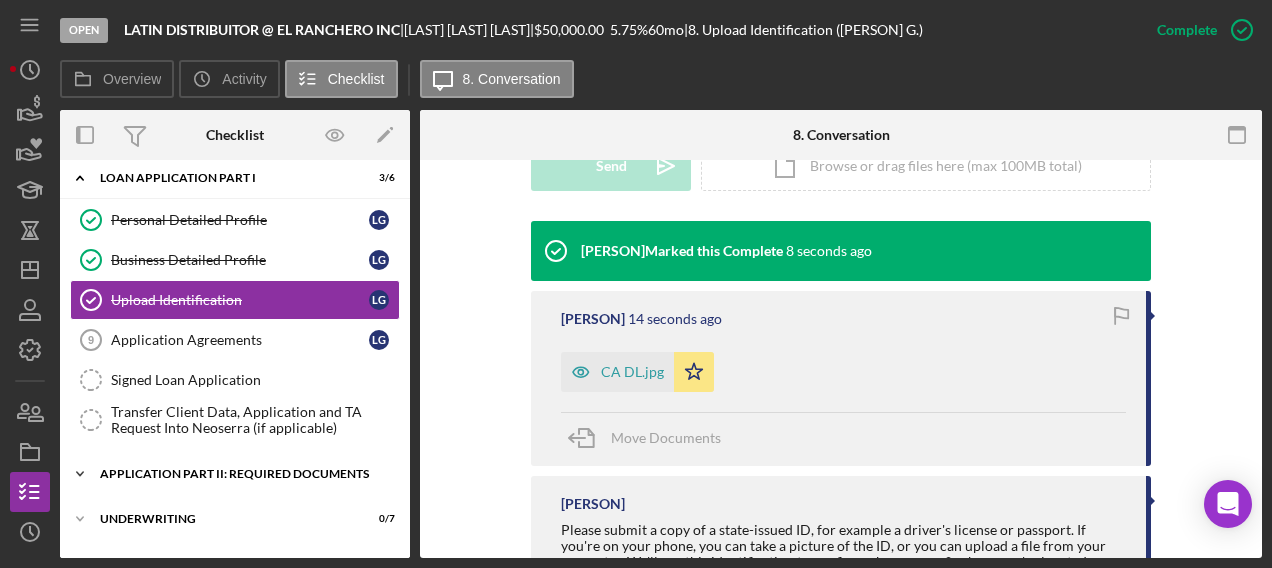 click on "Icon/Expander Application Part II: Required Documents 0 / 20" at bounding box center (235, 474) 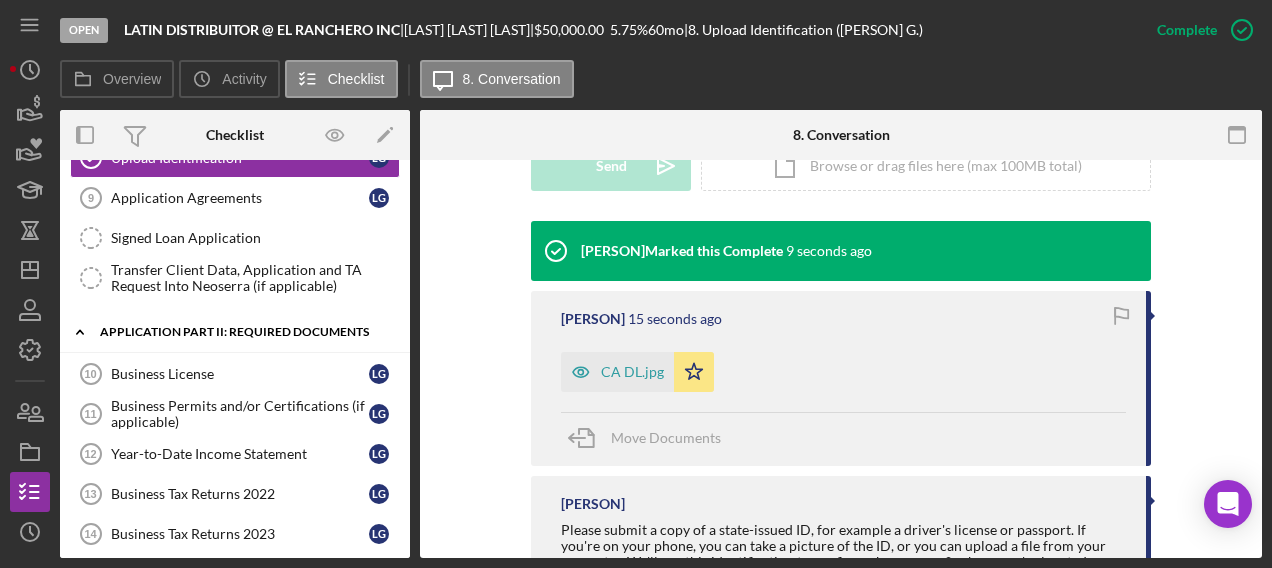 scroll, scrollTop: 450, scrollLeft: 0, axis: vertical 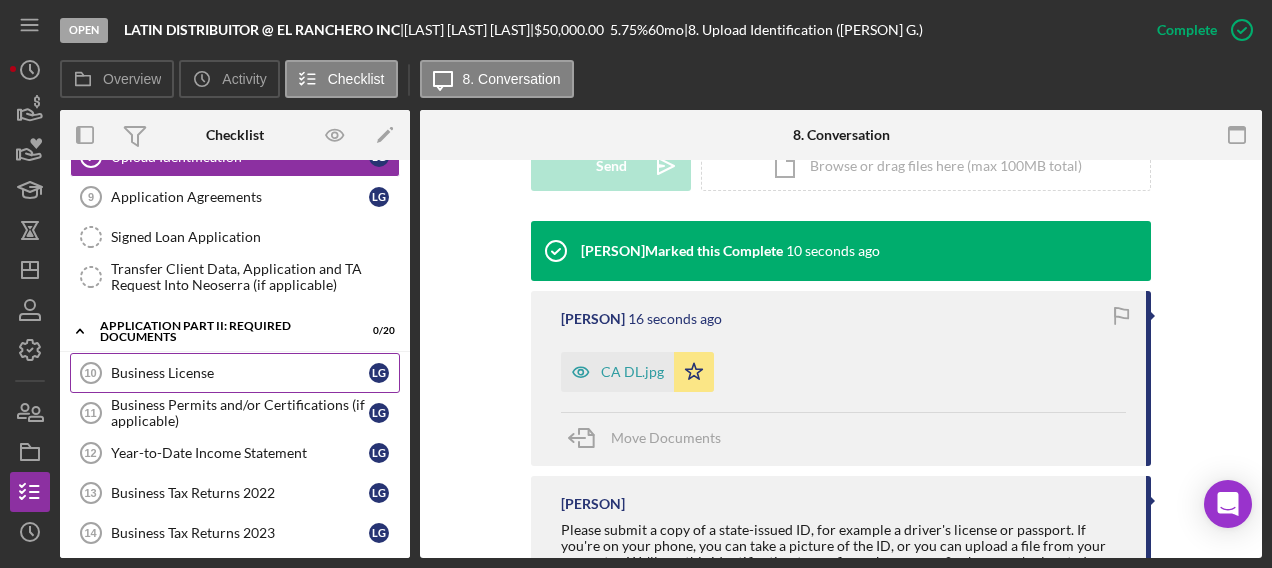 click on "Business License" at bounding box center (240, 373) 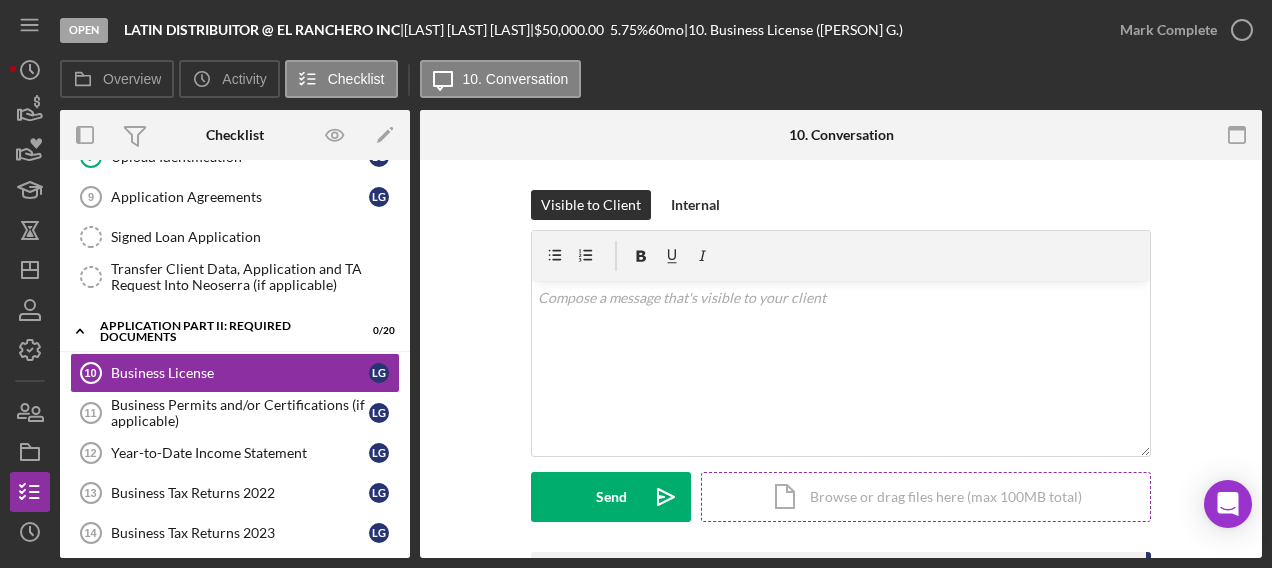click on "Icon/Document Browse or drag files here (max 100MB total) Tap to choose files or take a photo" at bounding box center (926, 497) 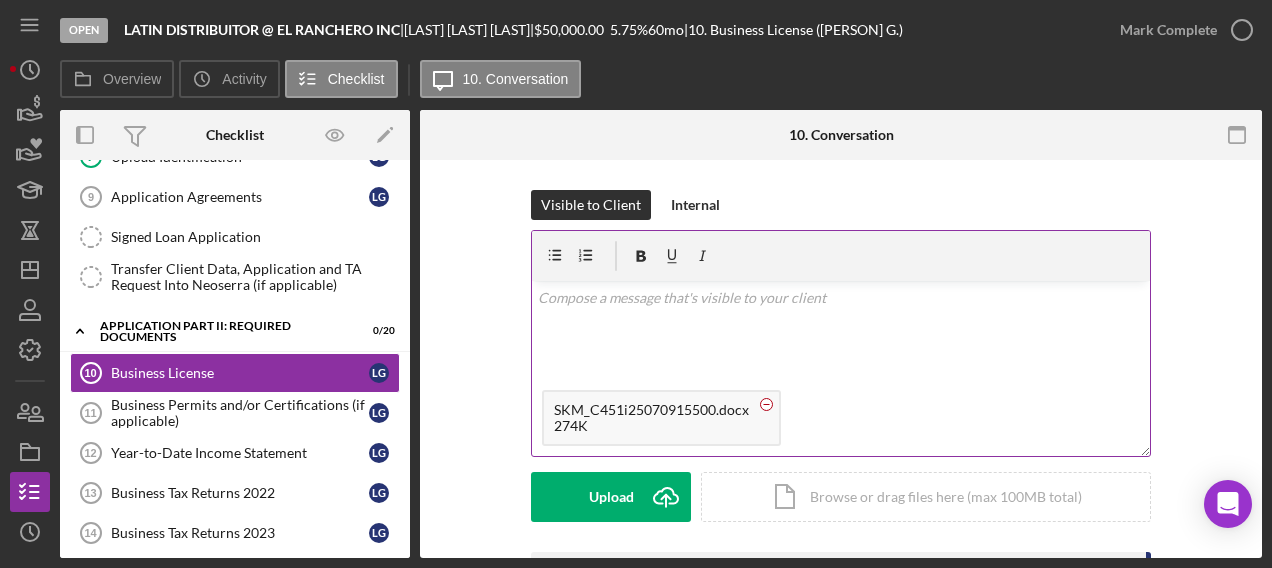click 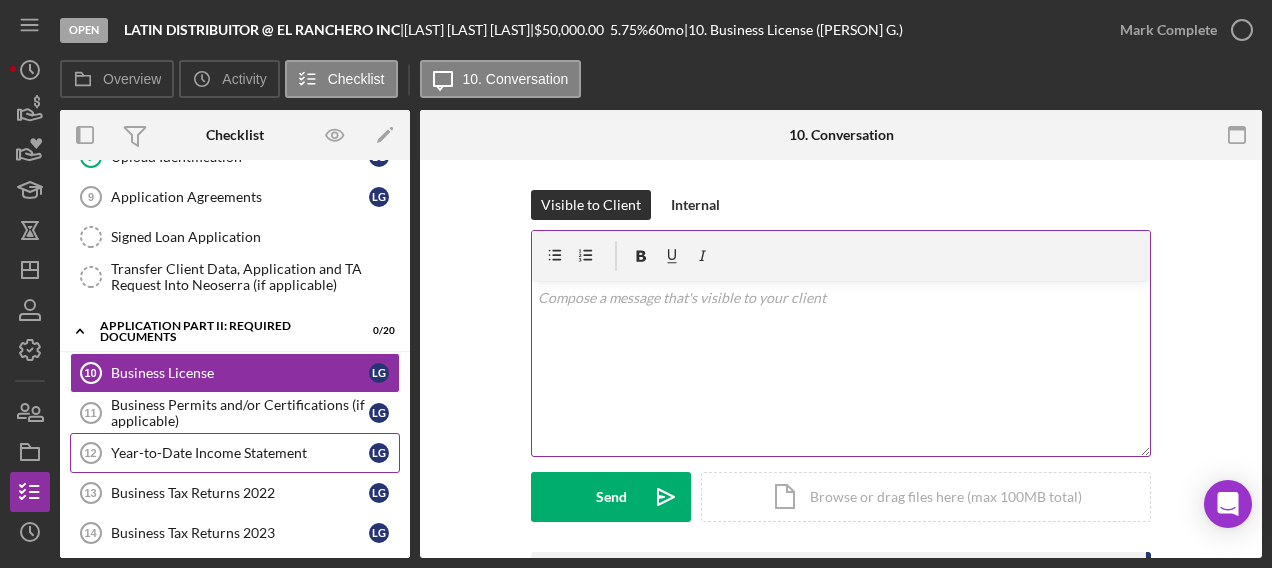 click on "Year-to-Date Income Statement" at bounding box center [240, 453] 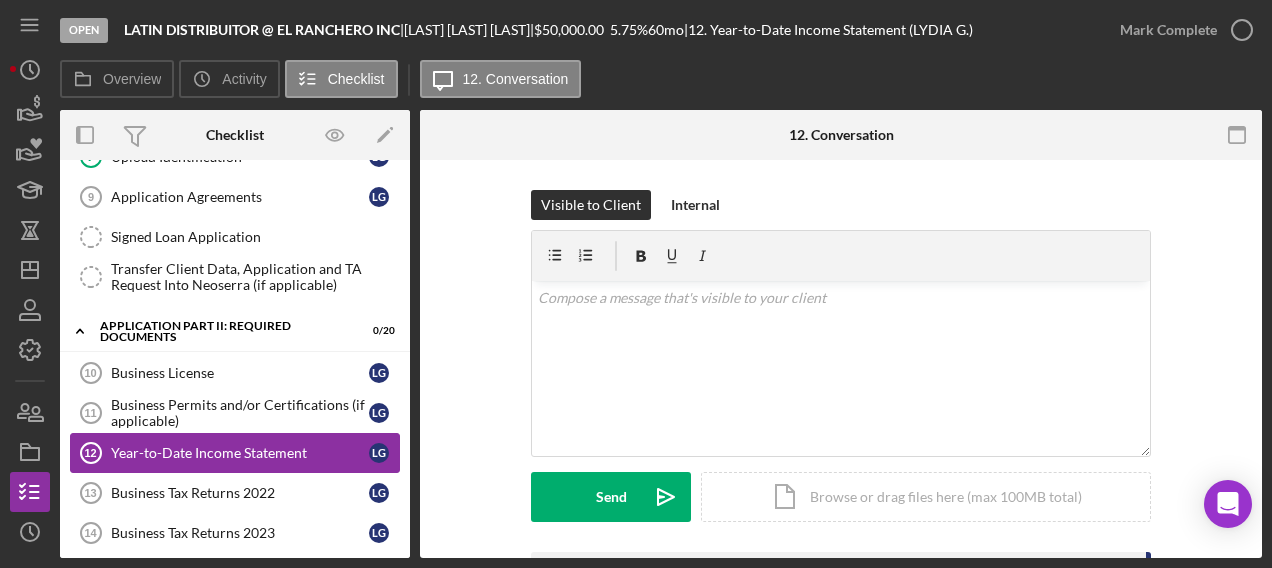 scroll, scrollTop: 546, scrollLeft: 0, axis: vertical 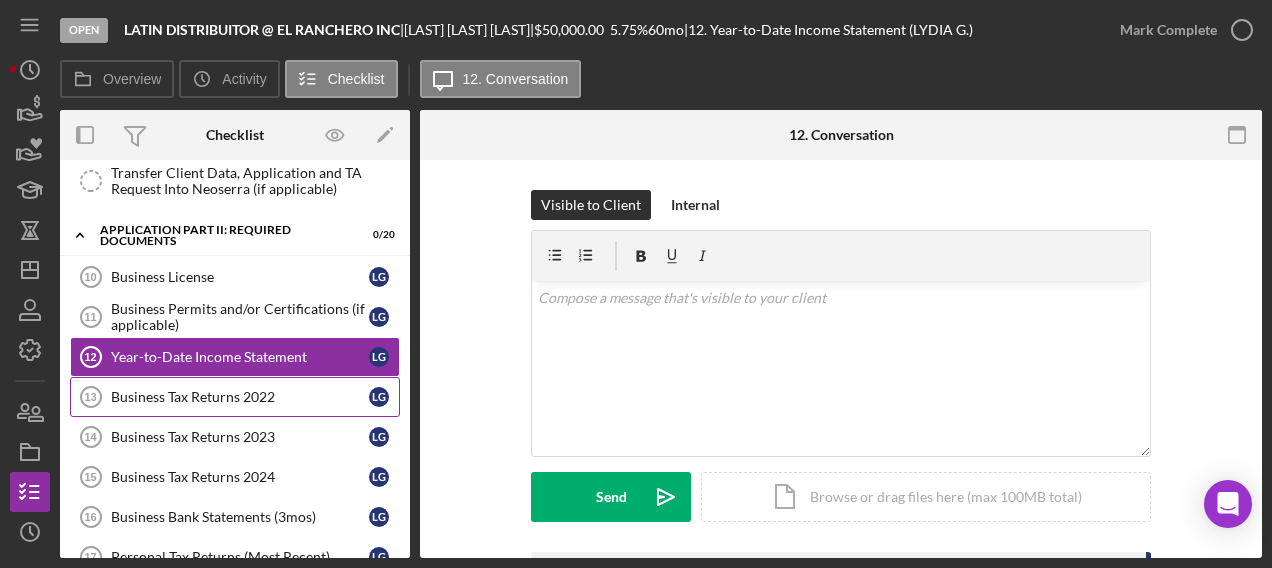 click on "Business Tax Returns 2022" at bounding box center (240, 397) 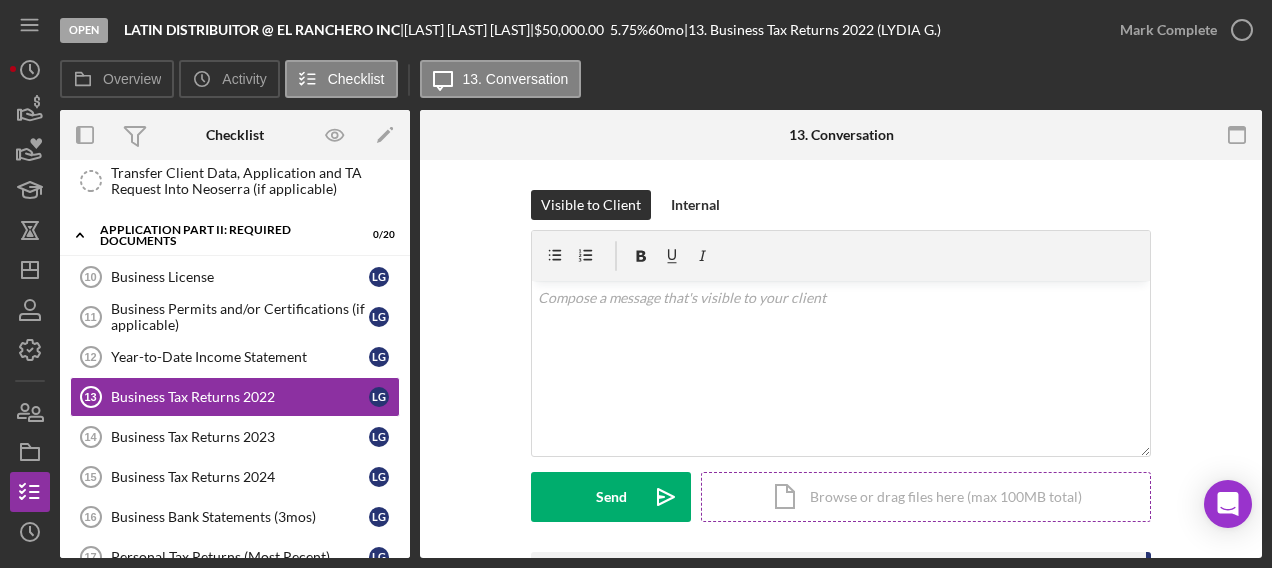 click on "Icon/Document Browse or drag files here (max 100MB total) Tap to choose files or take a photo" at bounding box center [926, 497] 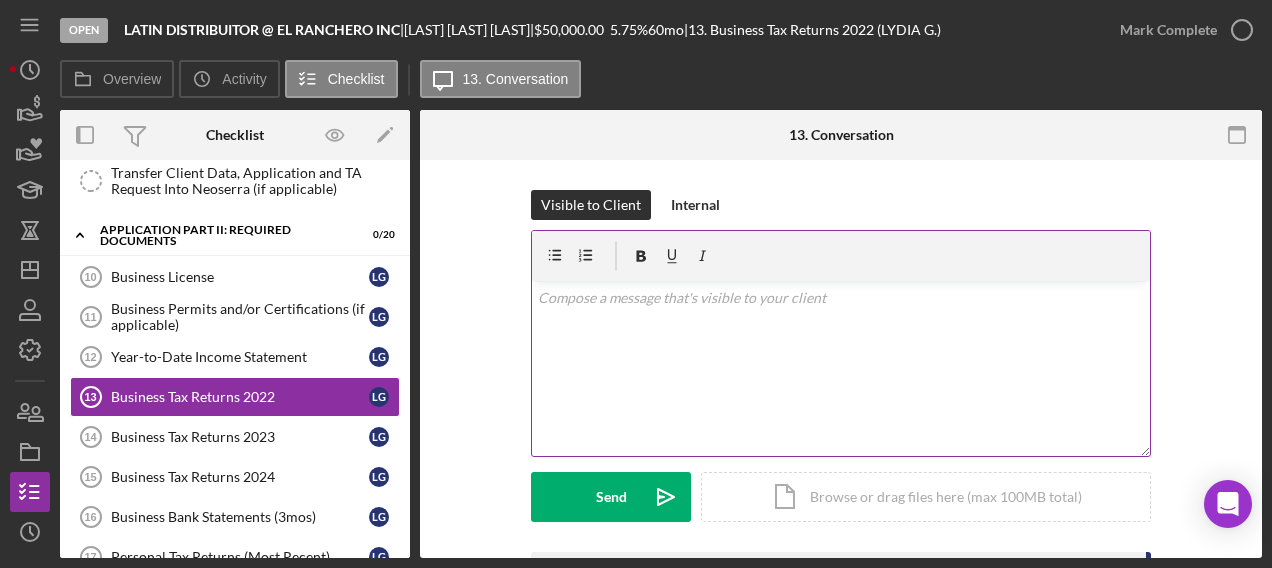 scroll, scrollTop: 164, scrollLeft: 0, axis: vertical 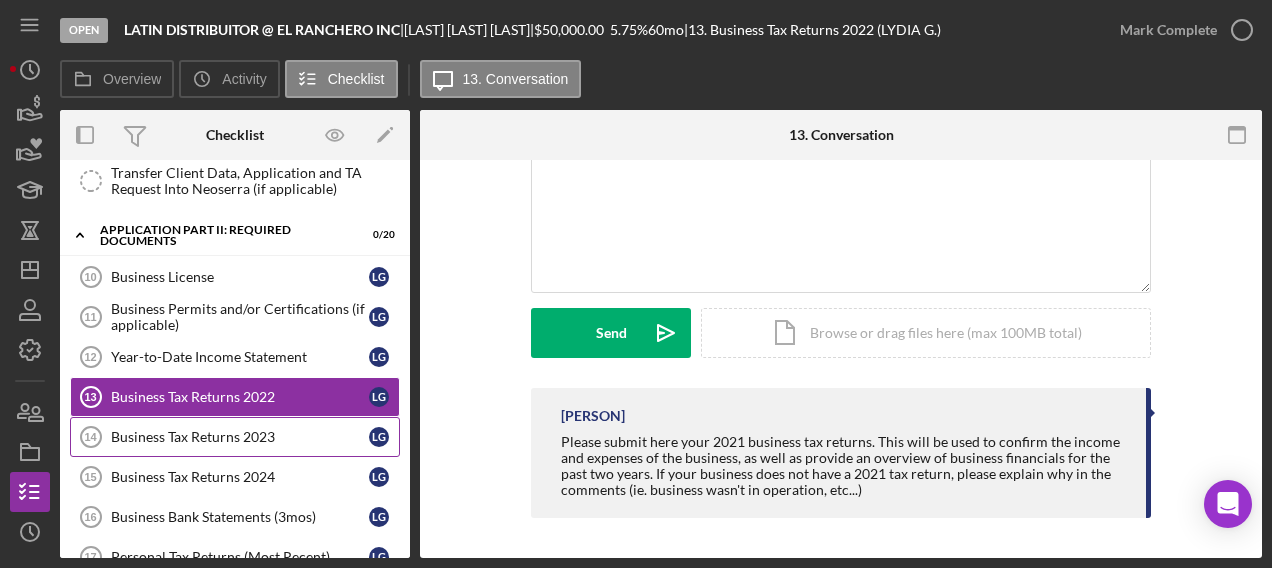 click on "Business Tax Returns 2023" at bounding box center (240, 437) 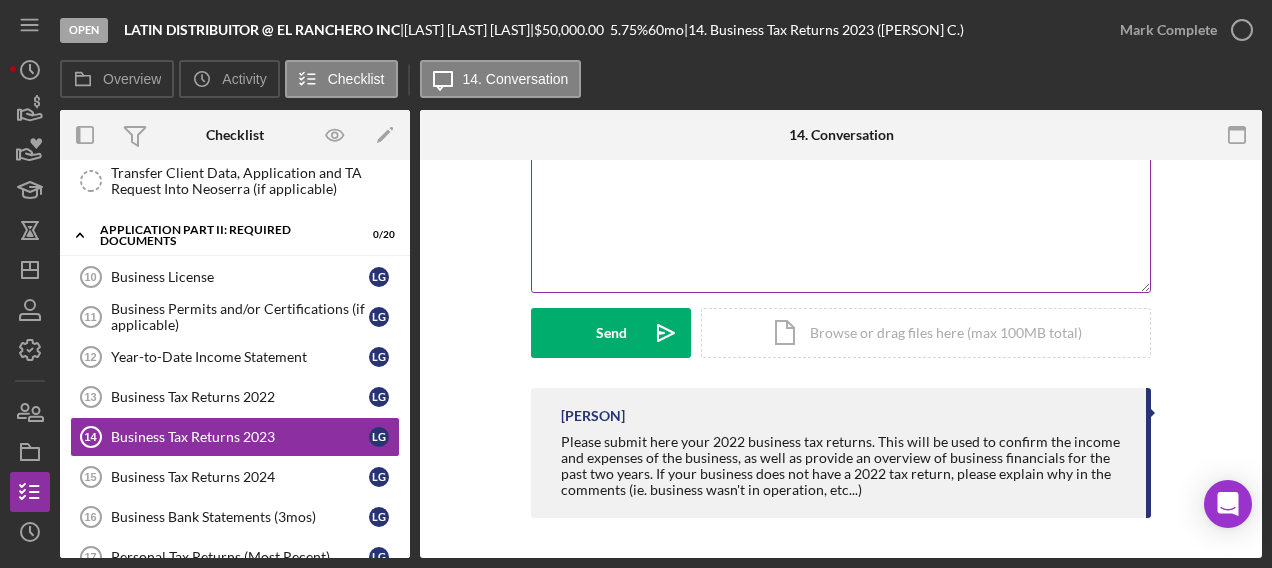 scroll, scrollTop: 0, scrollLeft: 0, axis: both 